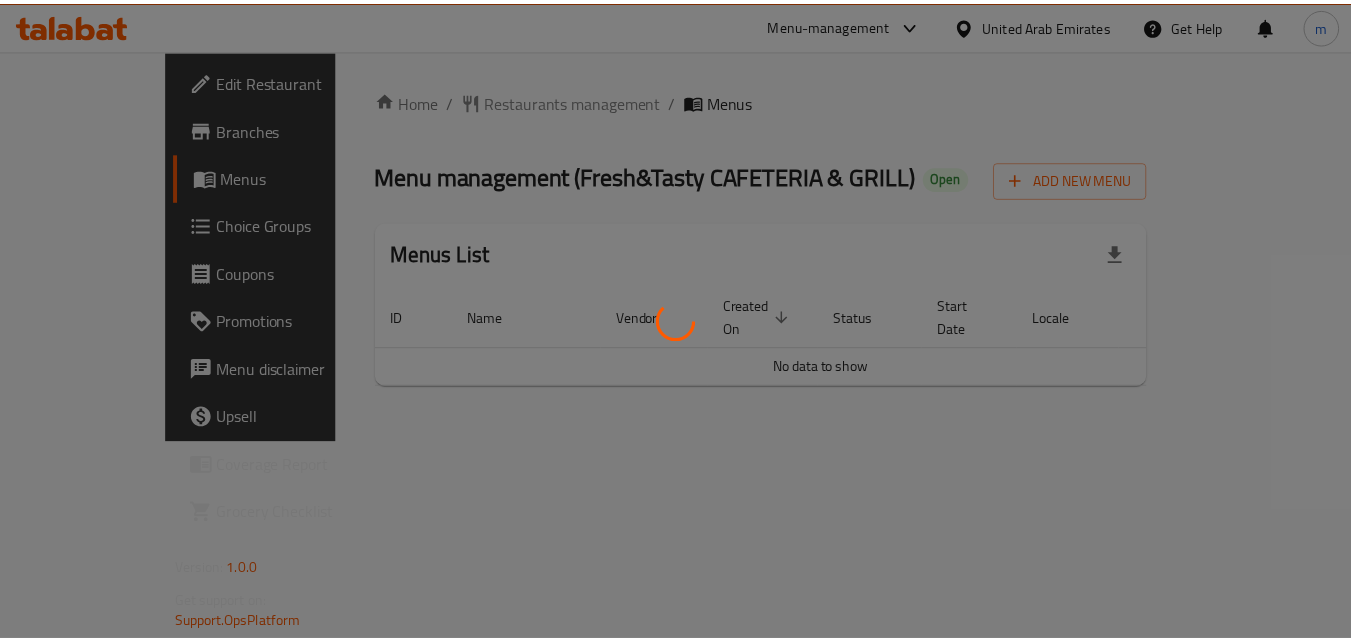 scroll, scrollTop: 0, scrollLeft: 0, axis: both 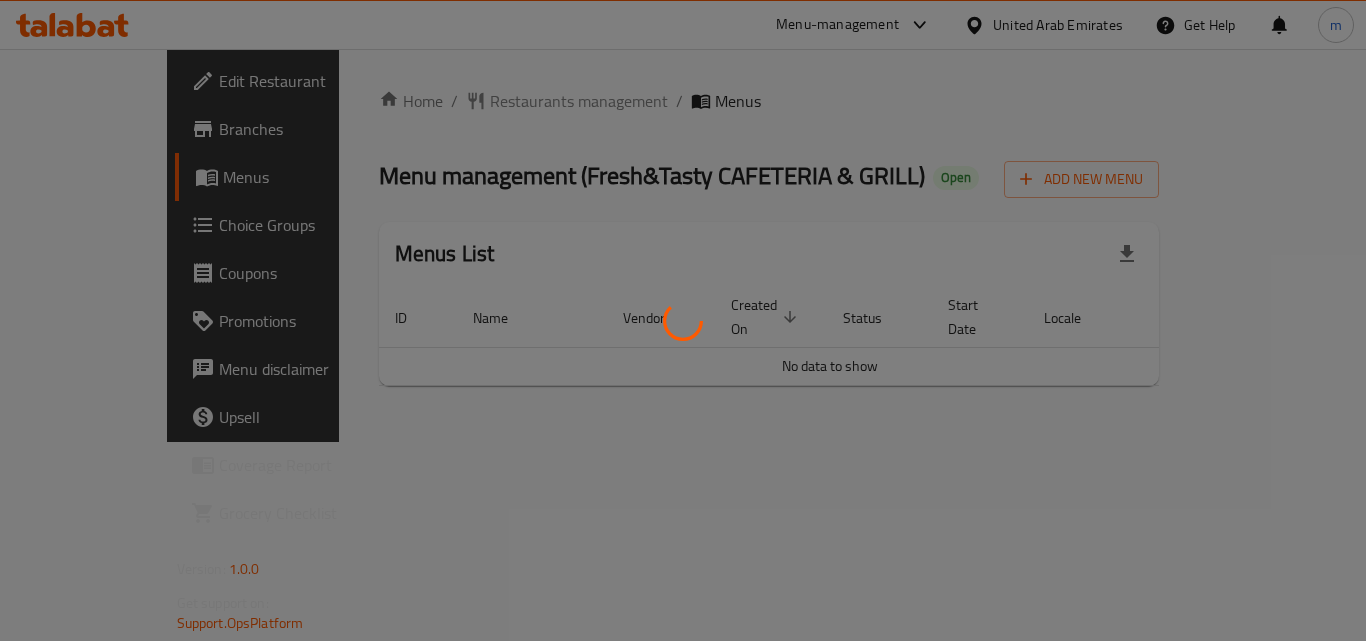 click at bounding box center (683, 320) 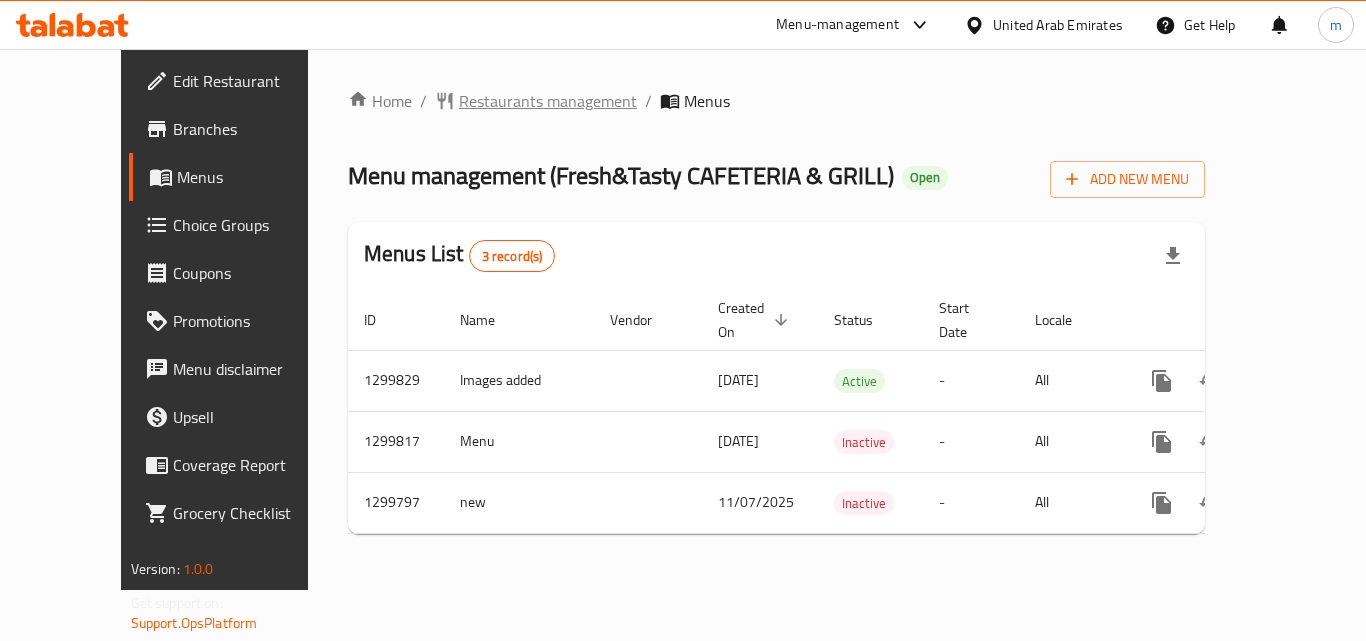 click on "Restaurants management" at bounding box center [548, 101] 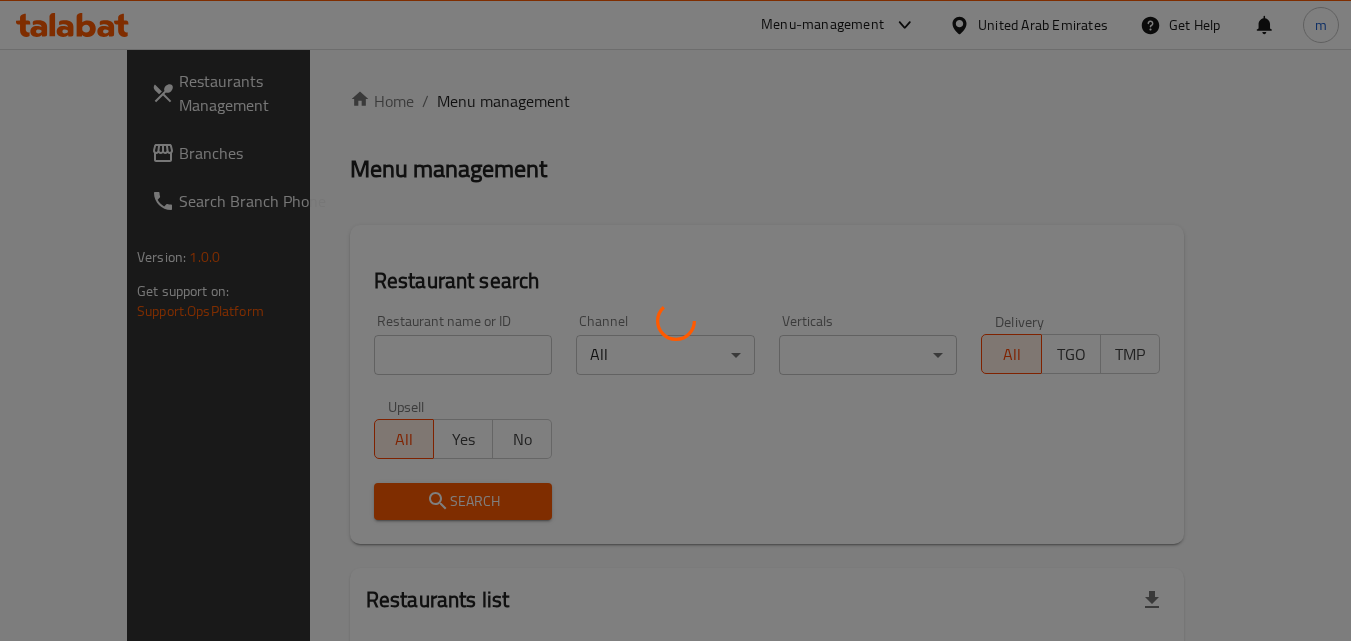 click at bounding box center [675, 320] 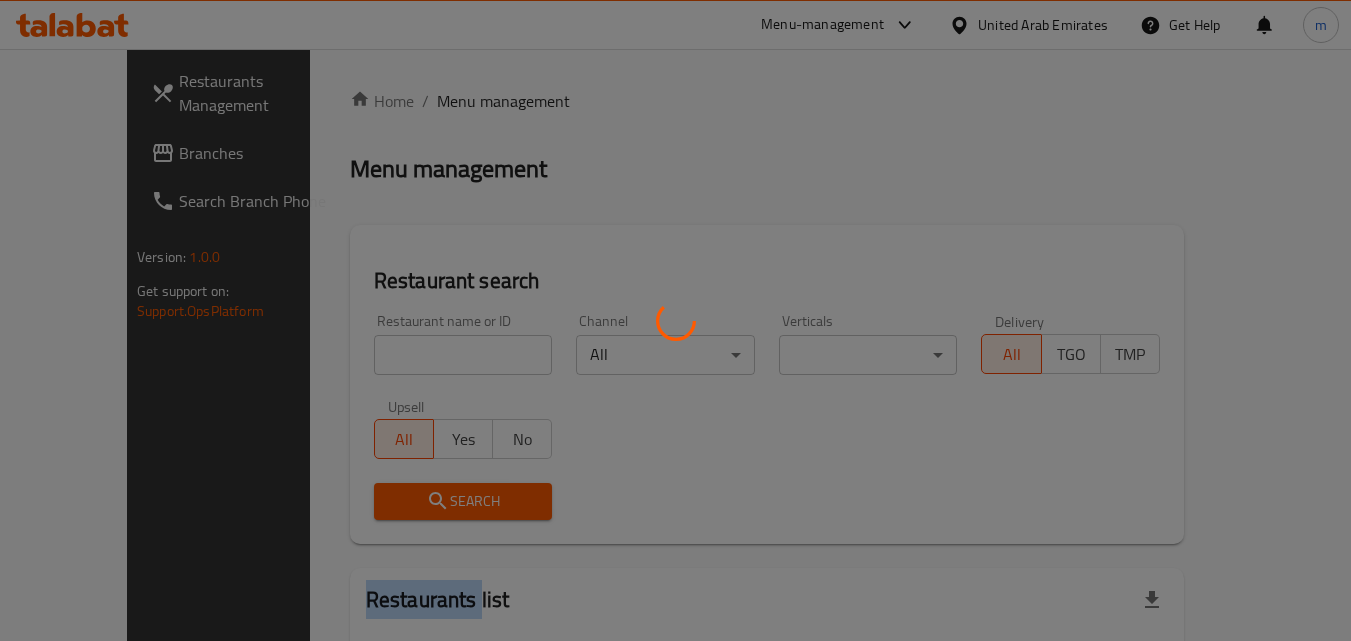 click at bounding box center (675, 320) 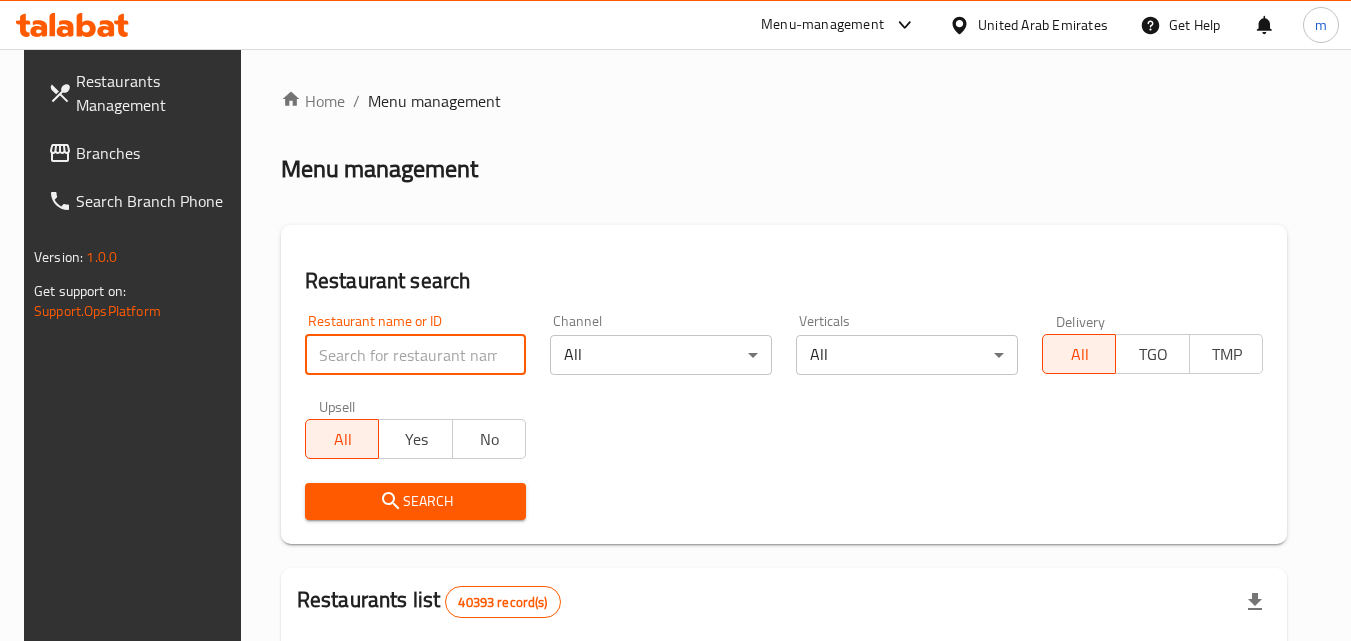click at bounding box center (416, 355) 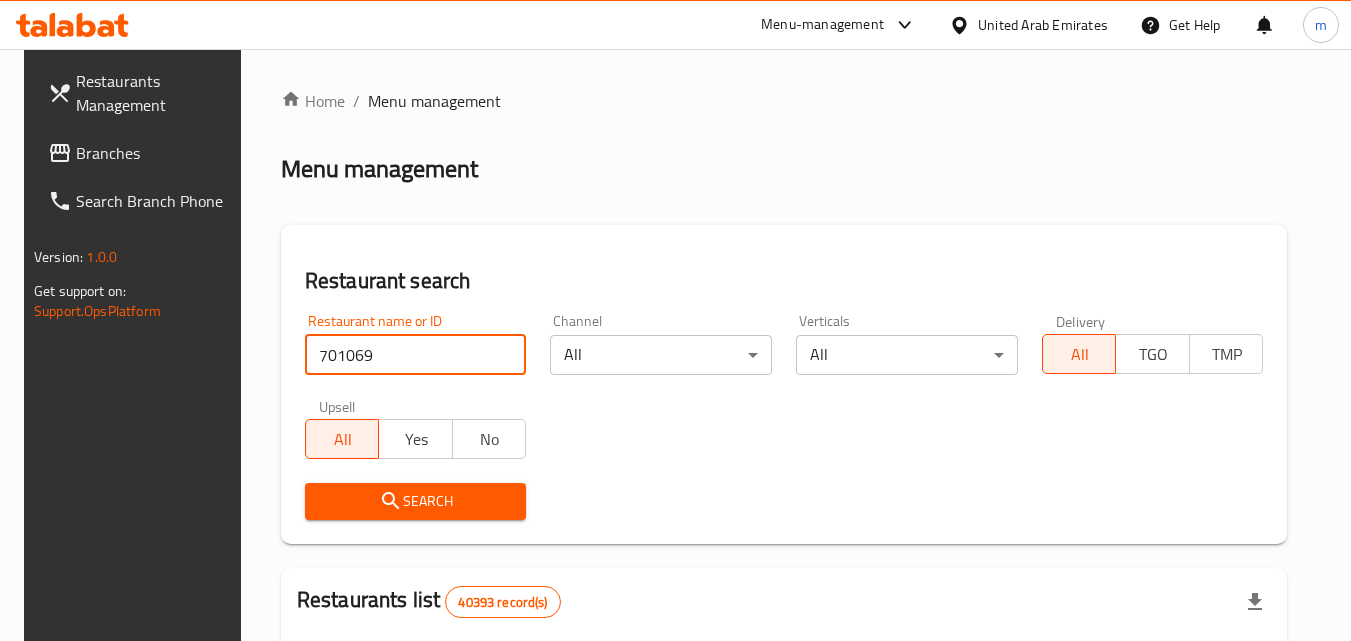 type on "701069" 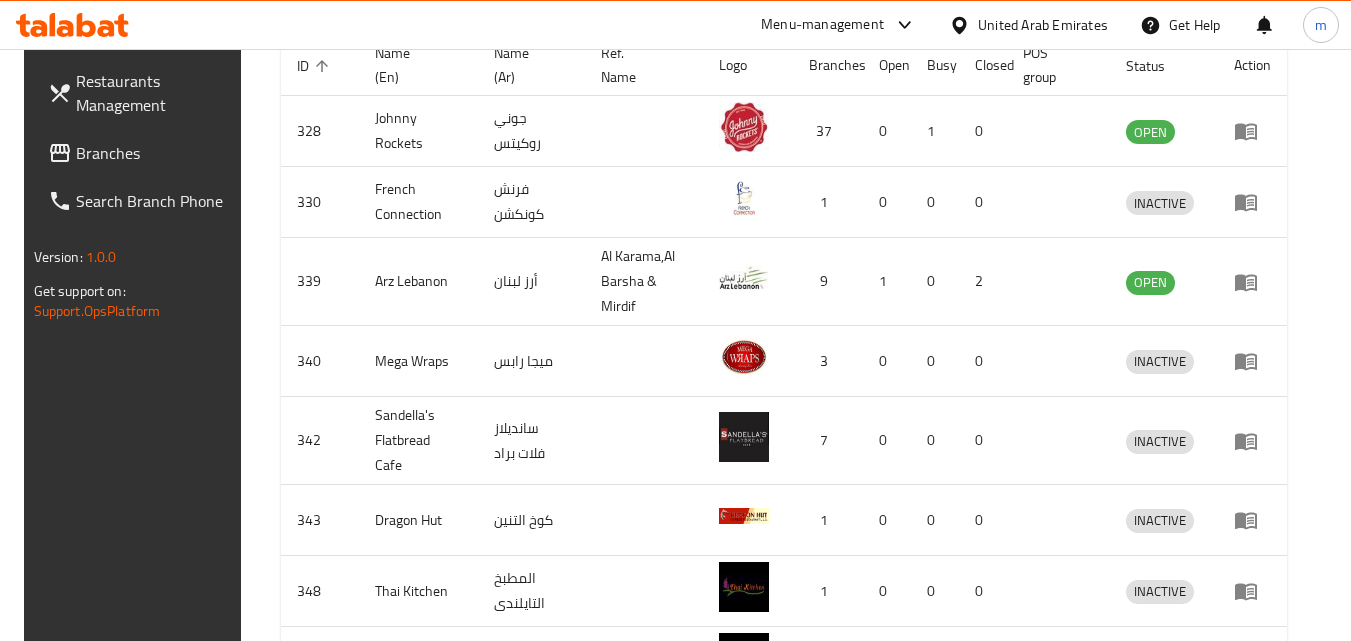 scroll, scrollTop: 100, scrollLeft: 0, axis: vertical 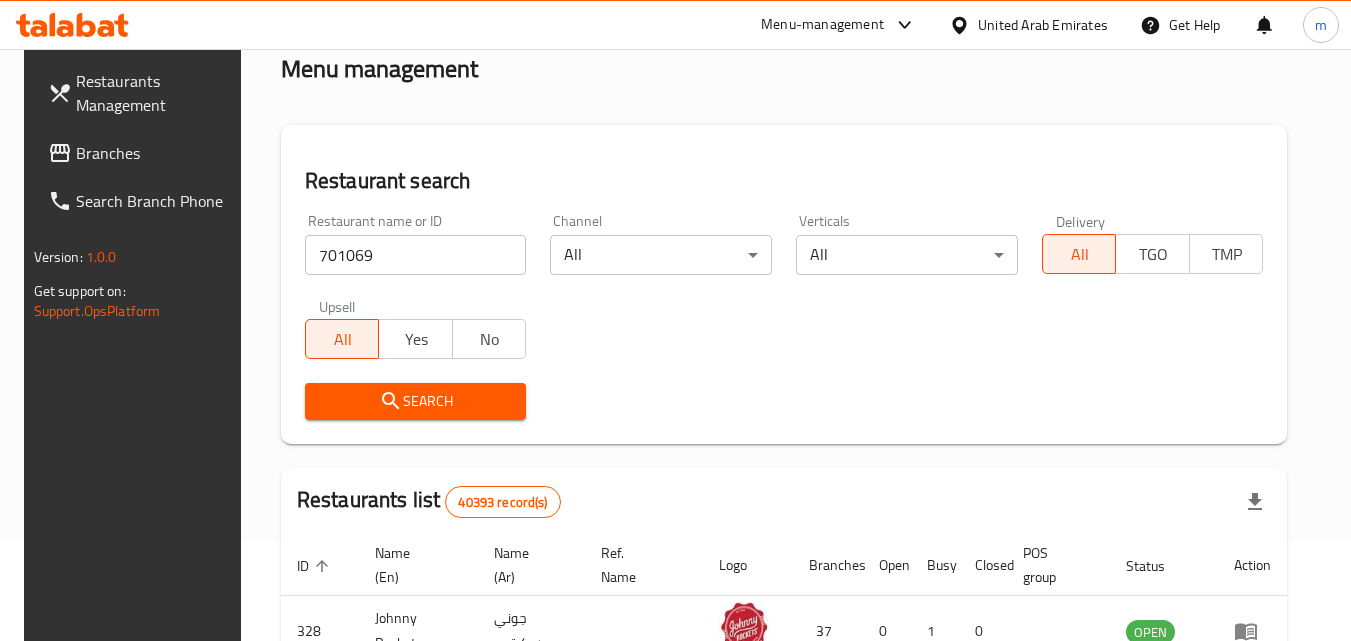 click on "Search" at bounding box center [416, 401] 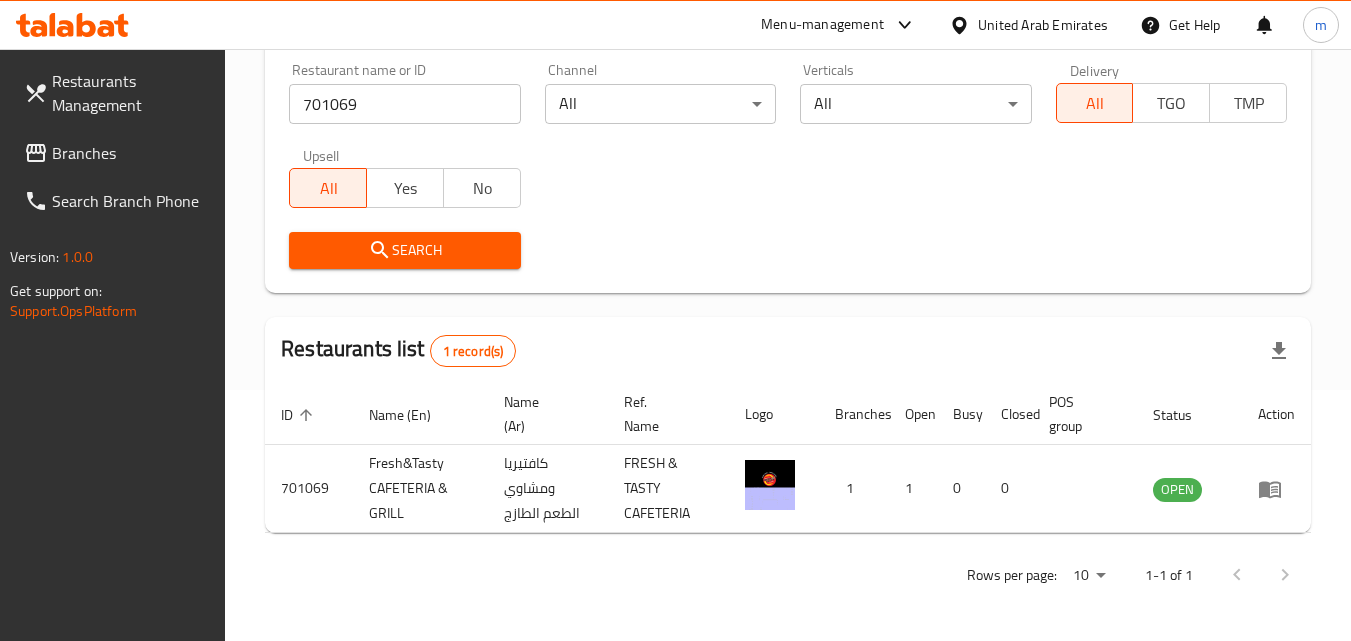 scroll, scrollTop: 251, scrollLeft: 0, axis: vertical 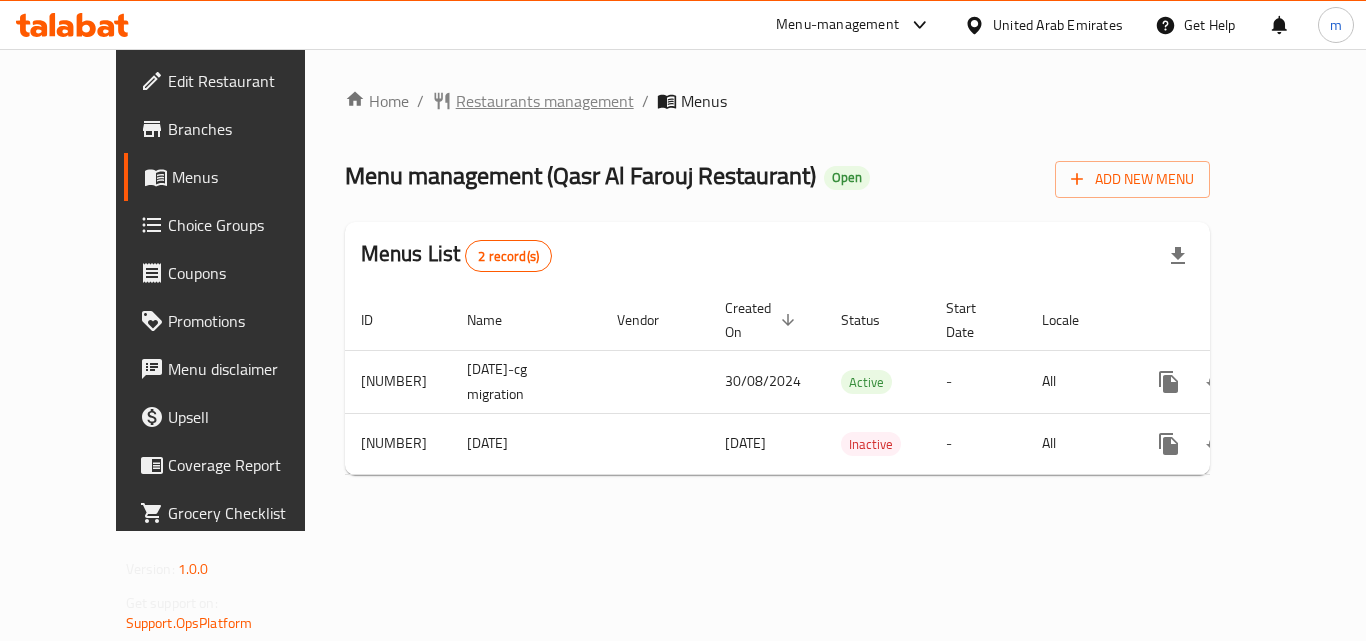 click on "Restaurants management" at bounding box center (545, 101) 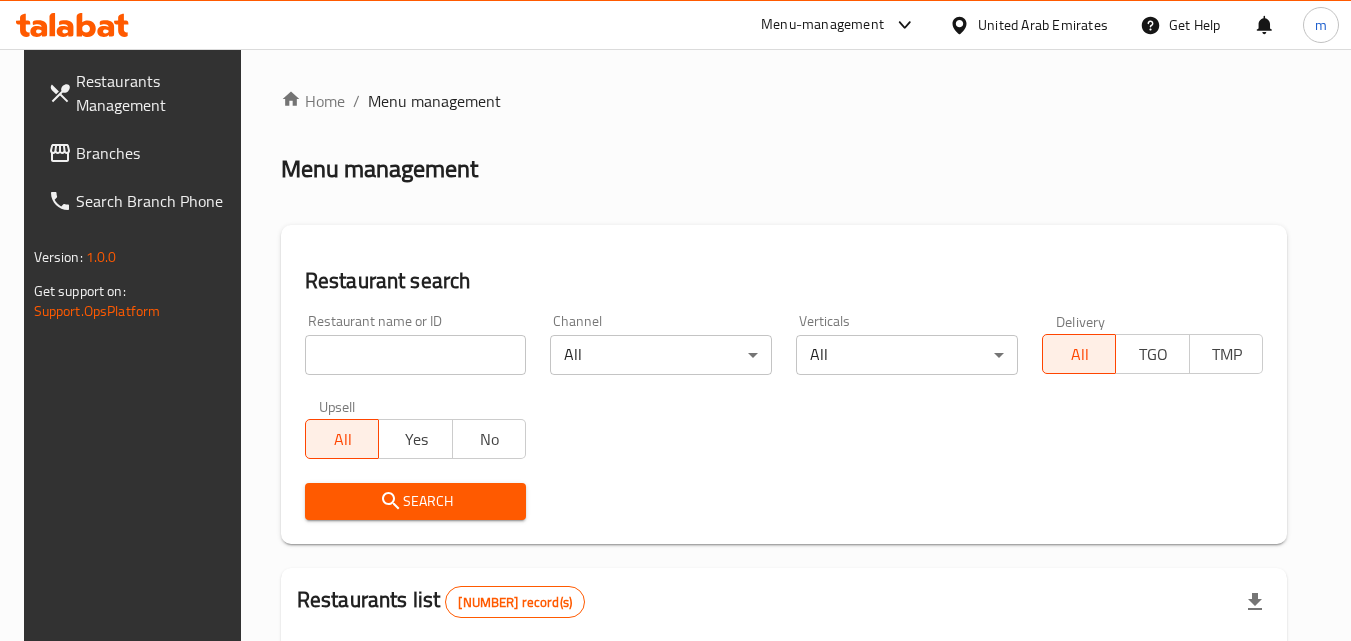 click at bounding box center [416, 355] 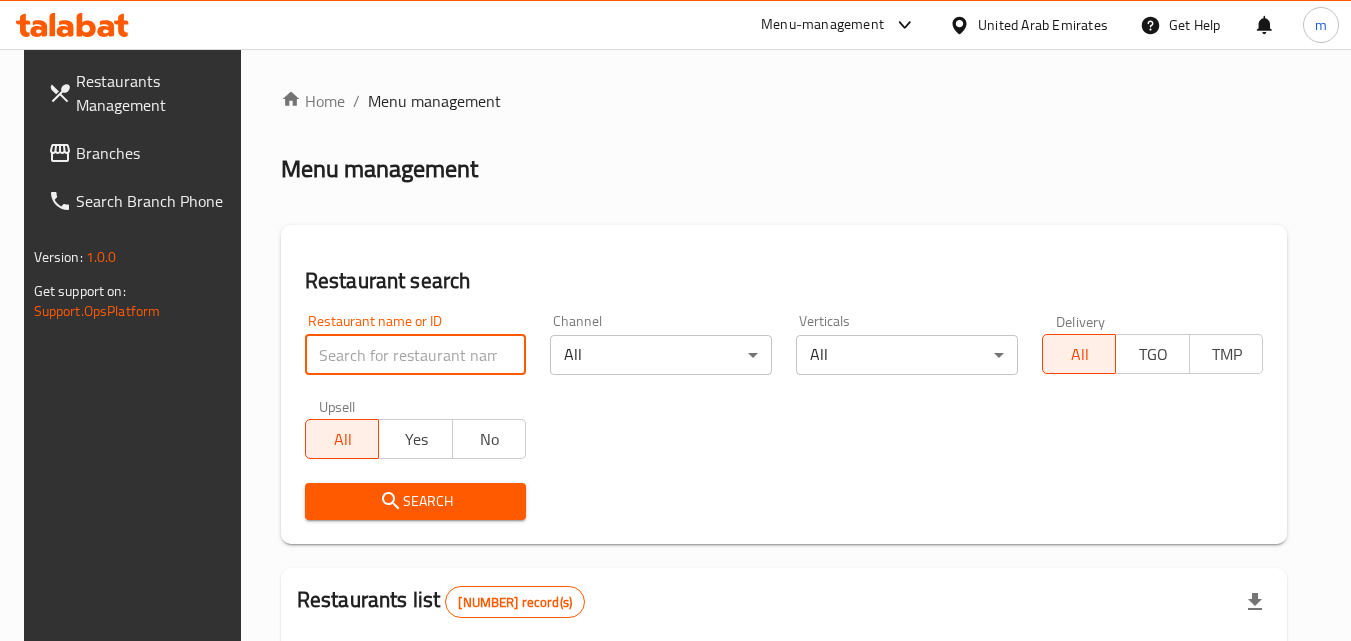 paste on "653705" 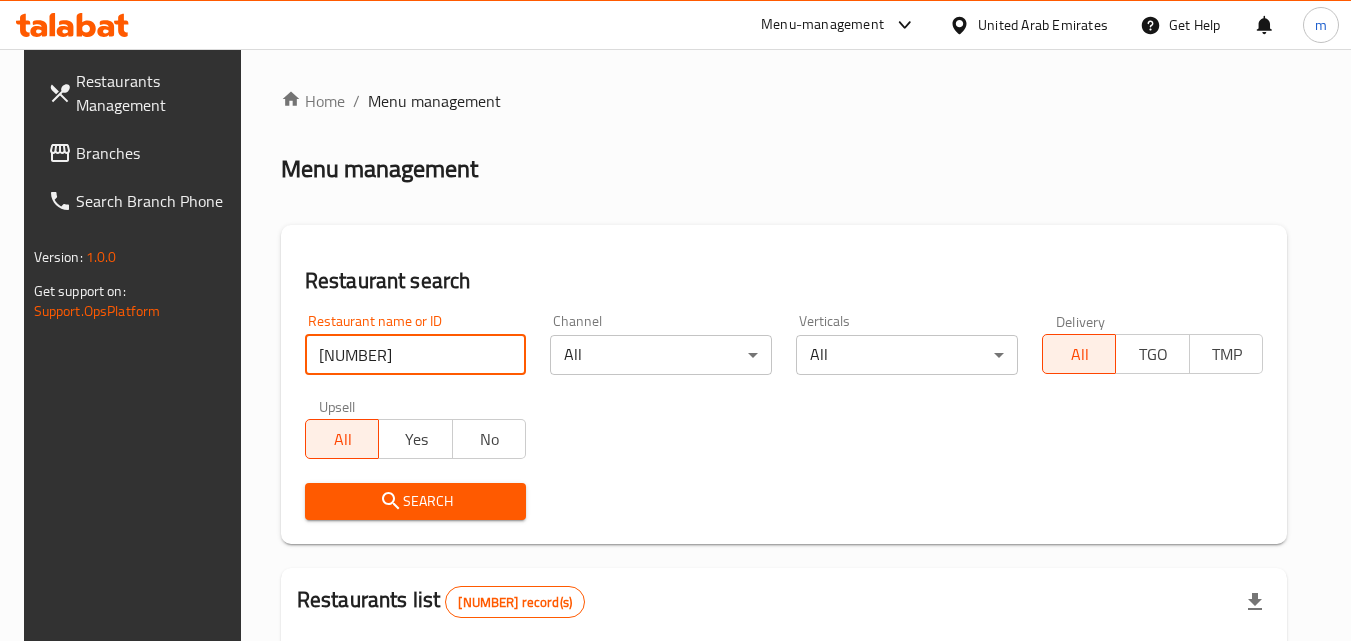 type on "653705" 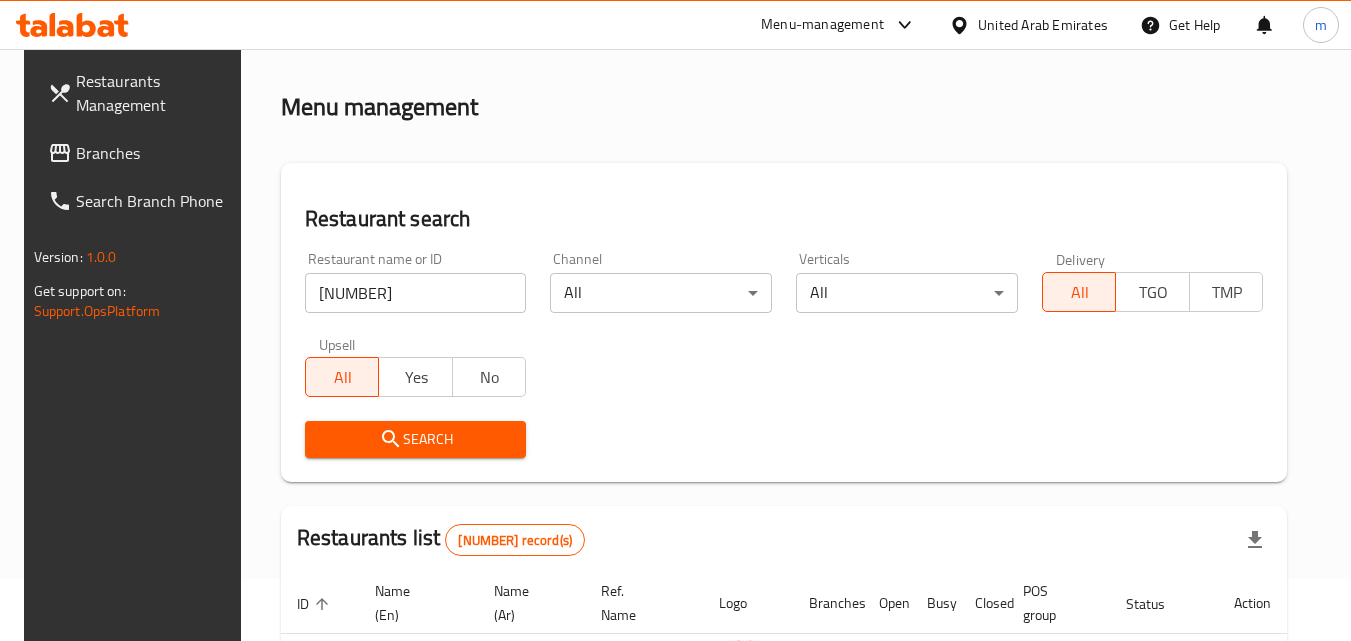 scroll, scrollTop: 200, scrollLeft: 0, axis: vertical 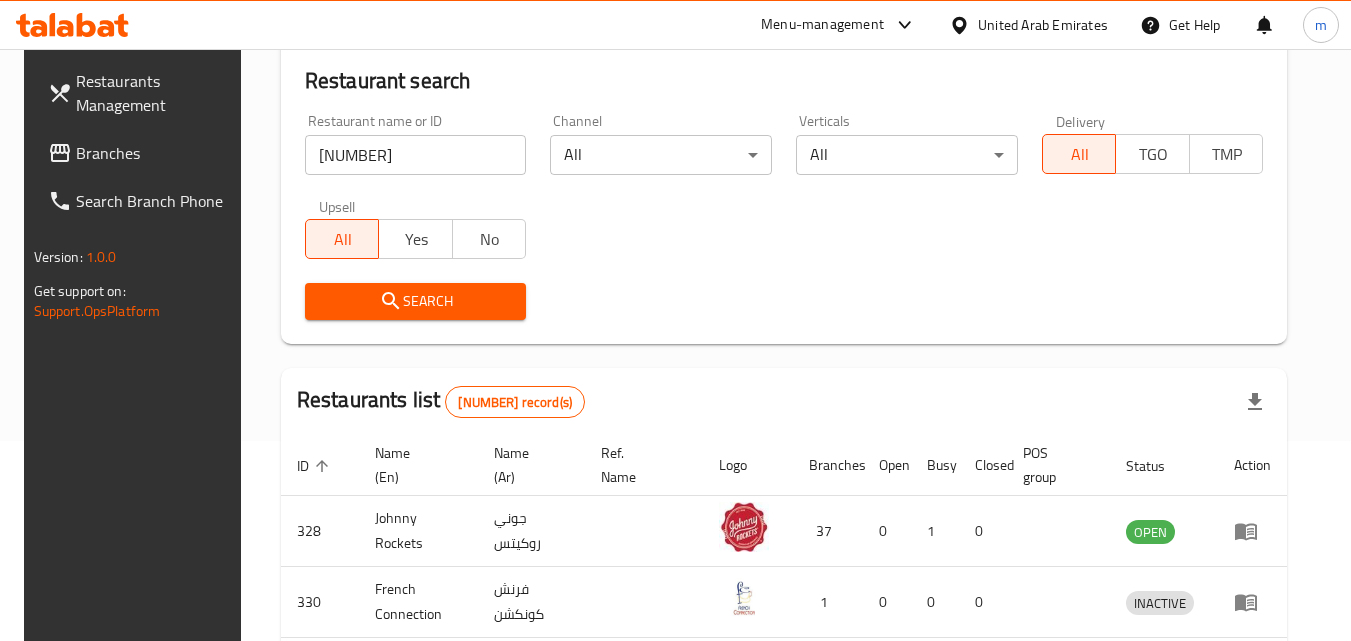click on "Search" at bounding box center [416, 301] 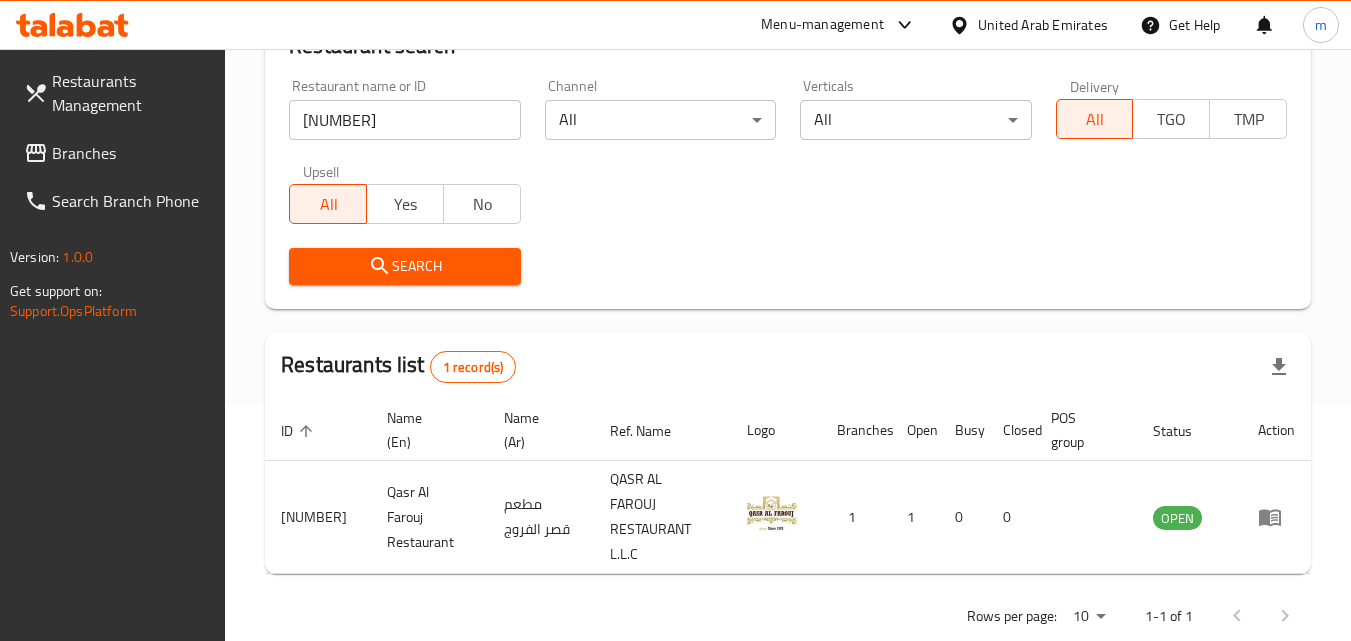 scroll, scrollTop: 251, scrollLeft: 0, axis: vertical 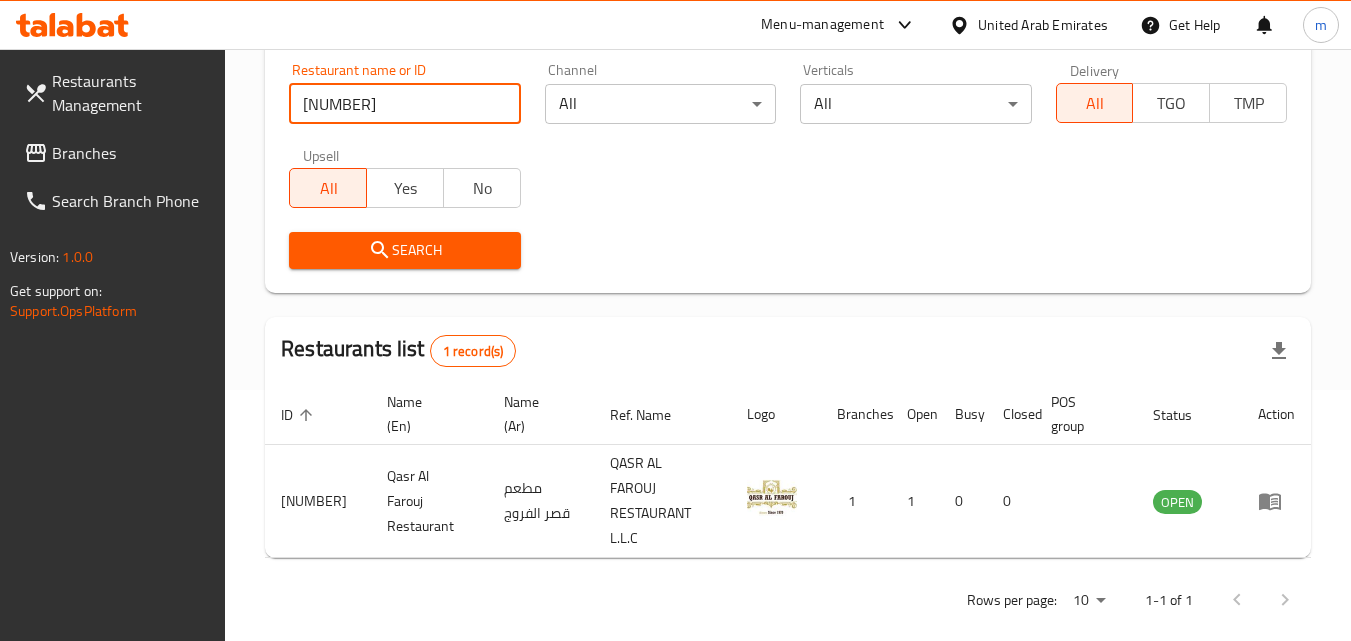 click on "653705" at bounding box center (404, 104) 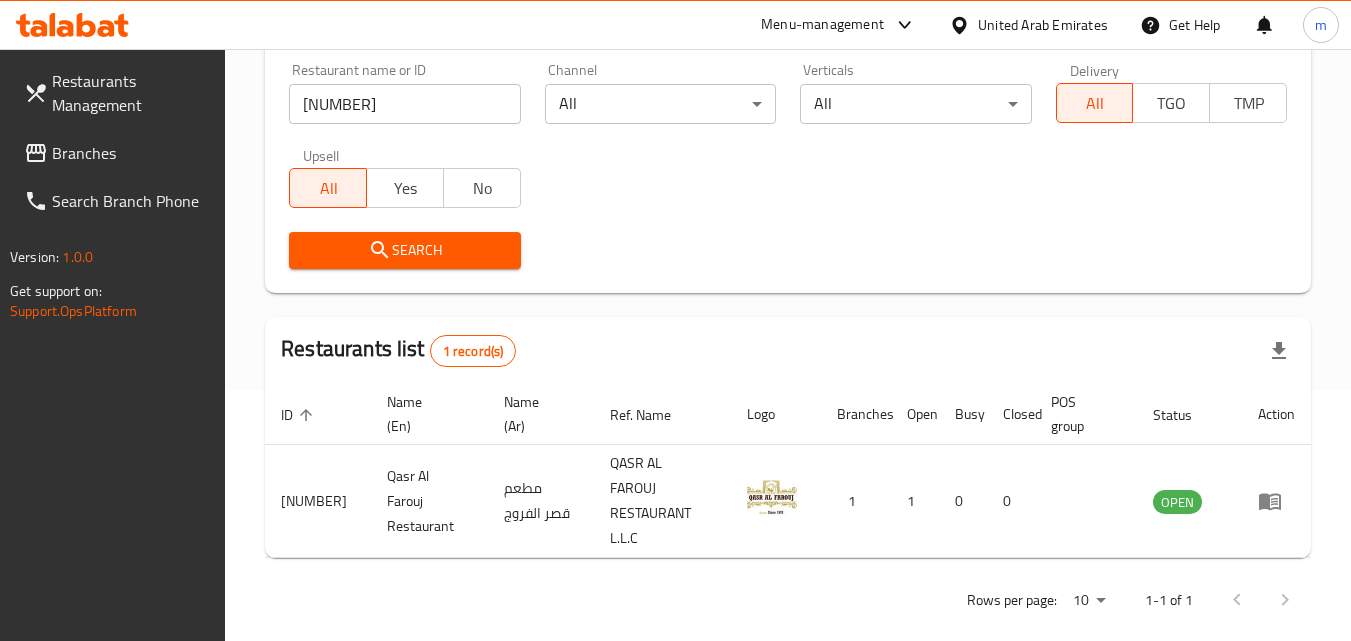 click on "United Arab Emirates" at bounding box center [1043, 25] 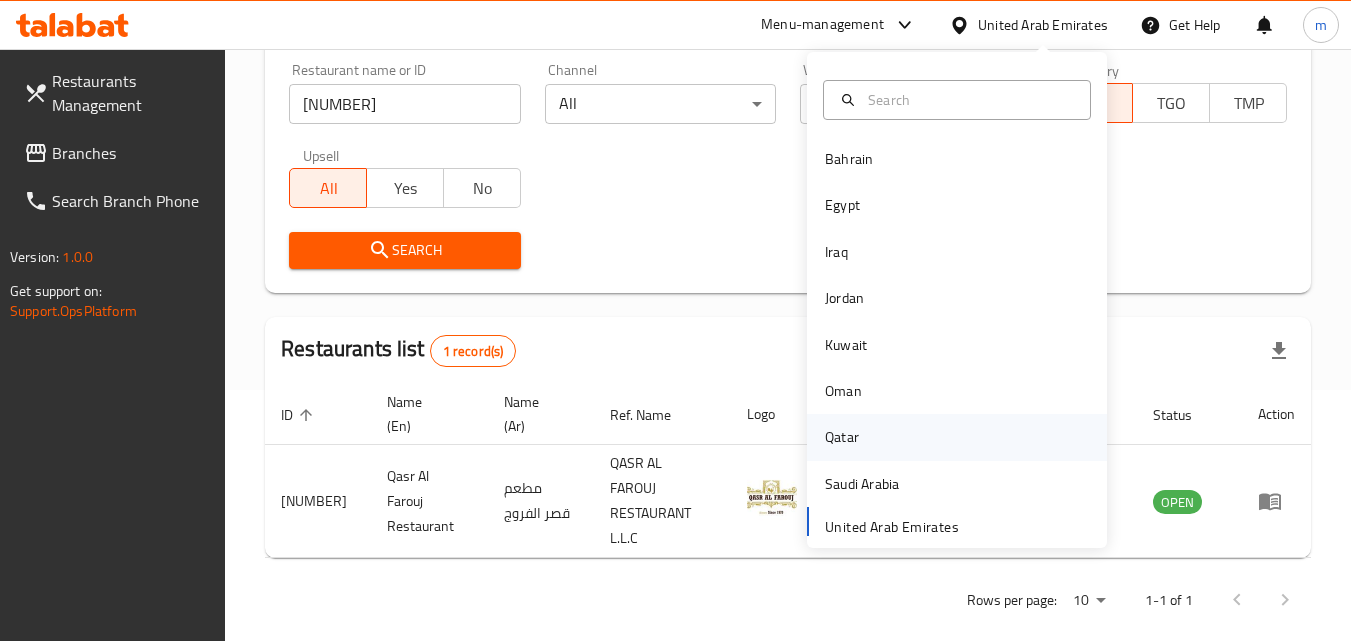 click on "Qatar" at bounding box center (842, 437) 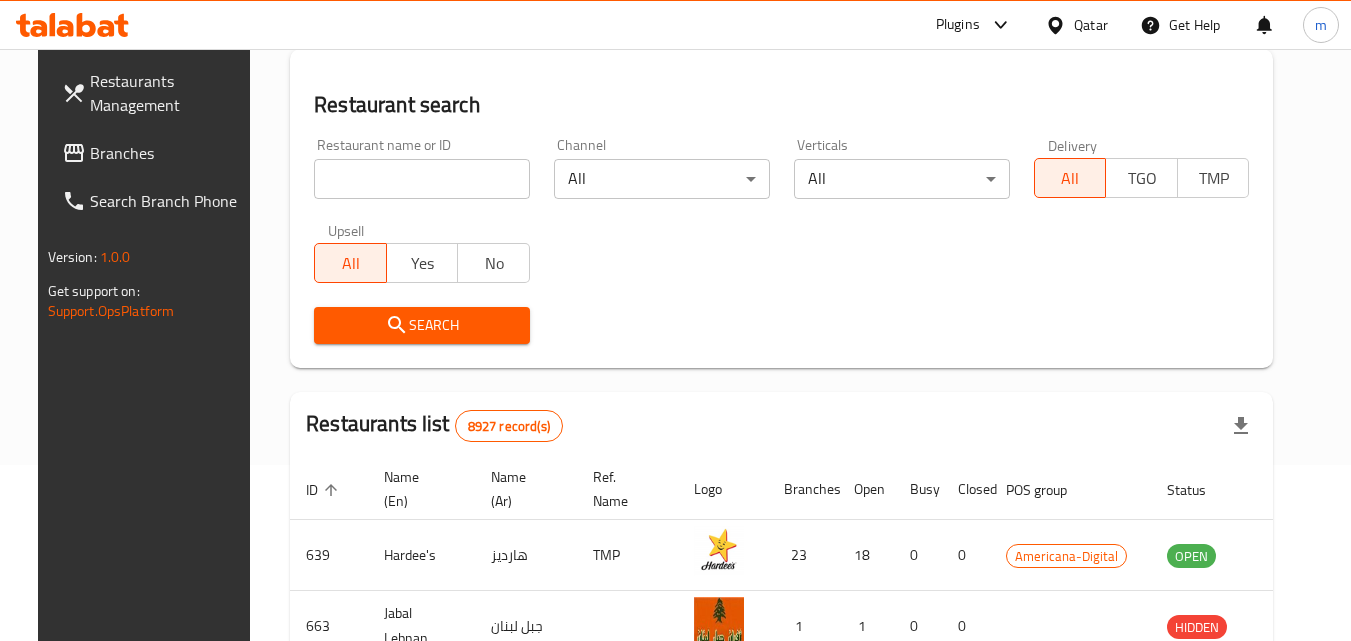 scroll, scrollTop: 251, scrollLeft: 0, axis: vertical 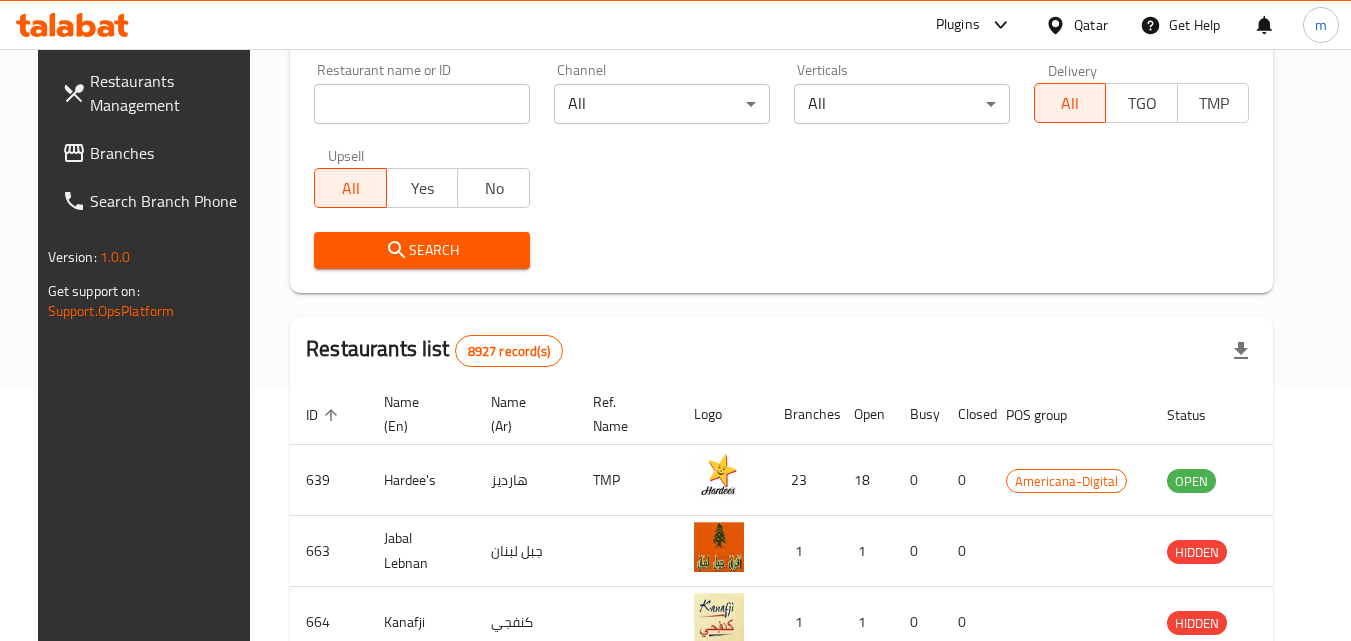 click on "Qatar" at bounding box center (1091, 25) 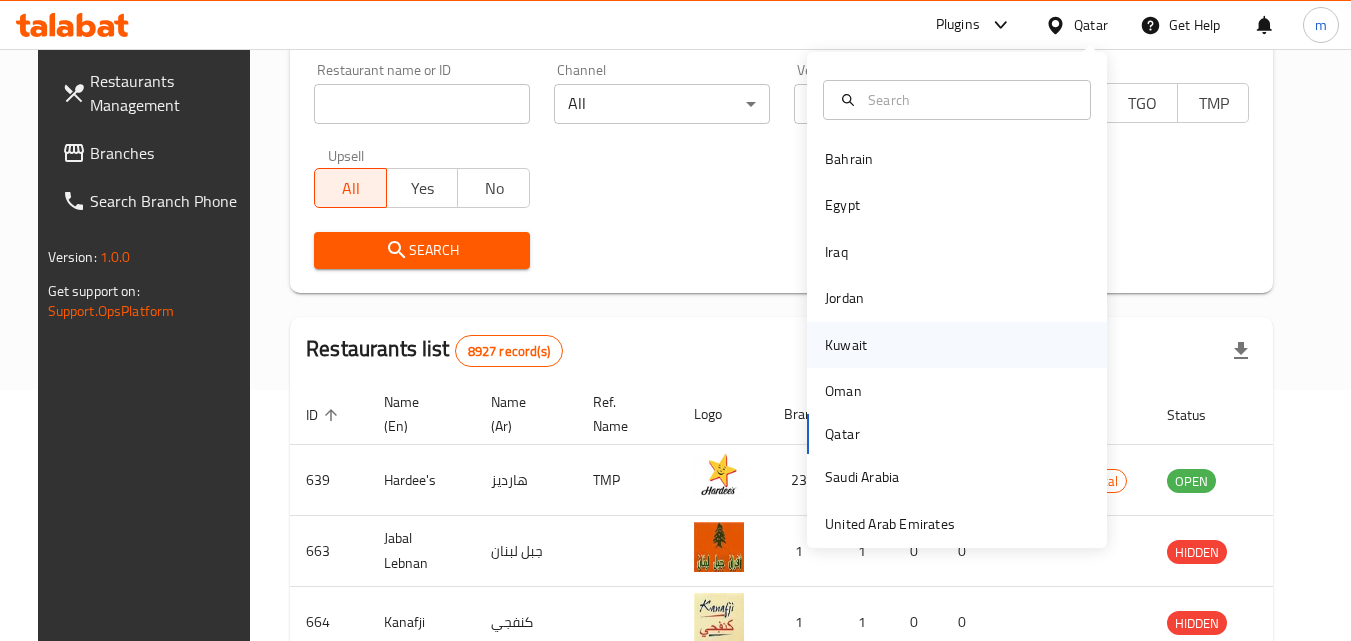 click on "Kuwait" at bounding box center (846, 345) 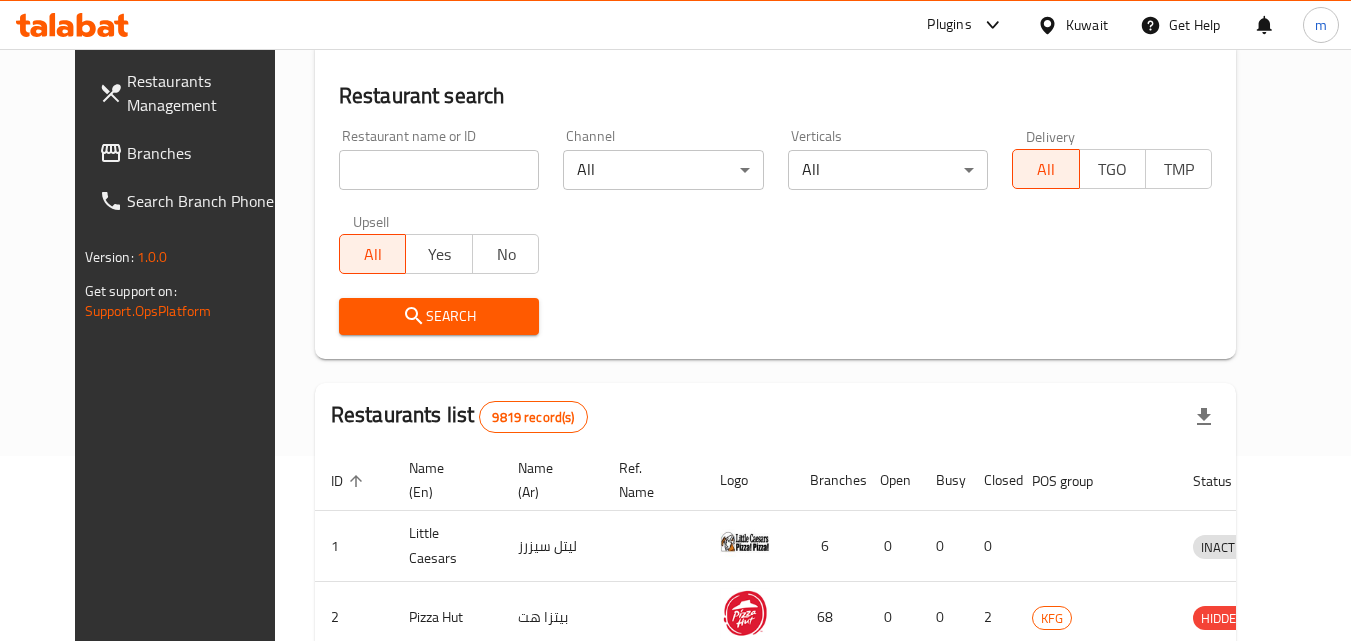 scroll, scrollTop: 100, scrollLeft: 0, axis: vertical 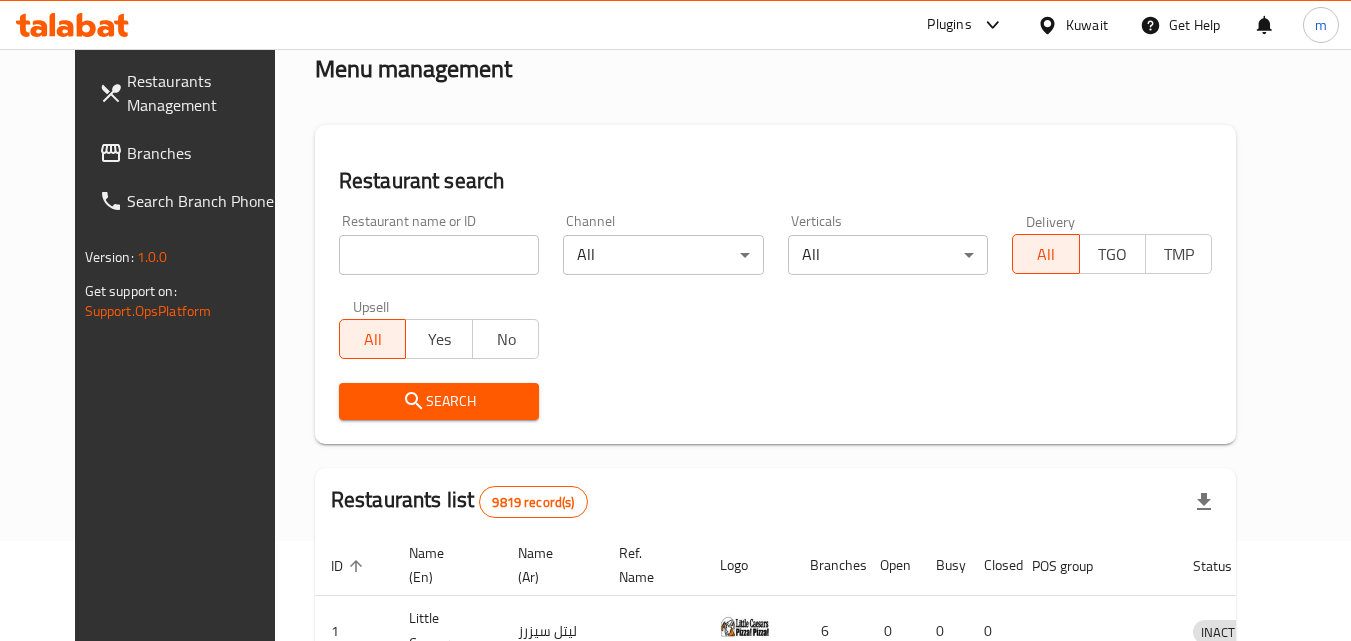 click on "Branches" at bounding box center [206, 153] 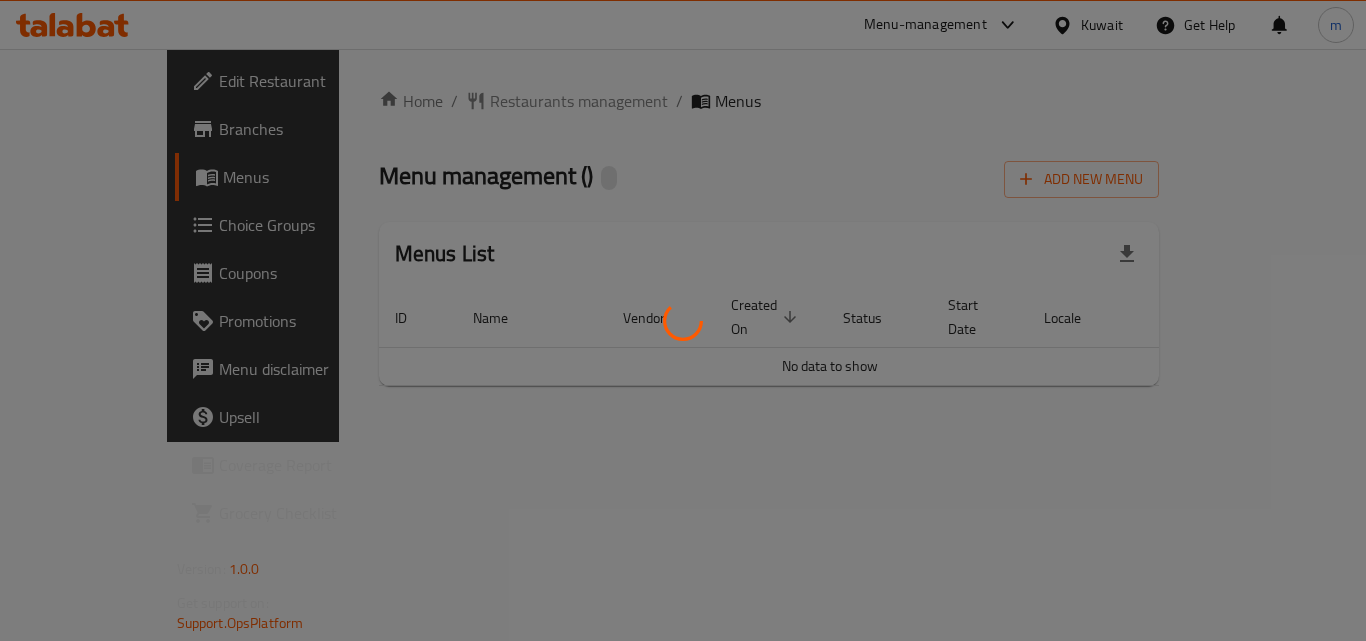 scroll, scrollTop: 0, scrollLeft: 0, axis: both 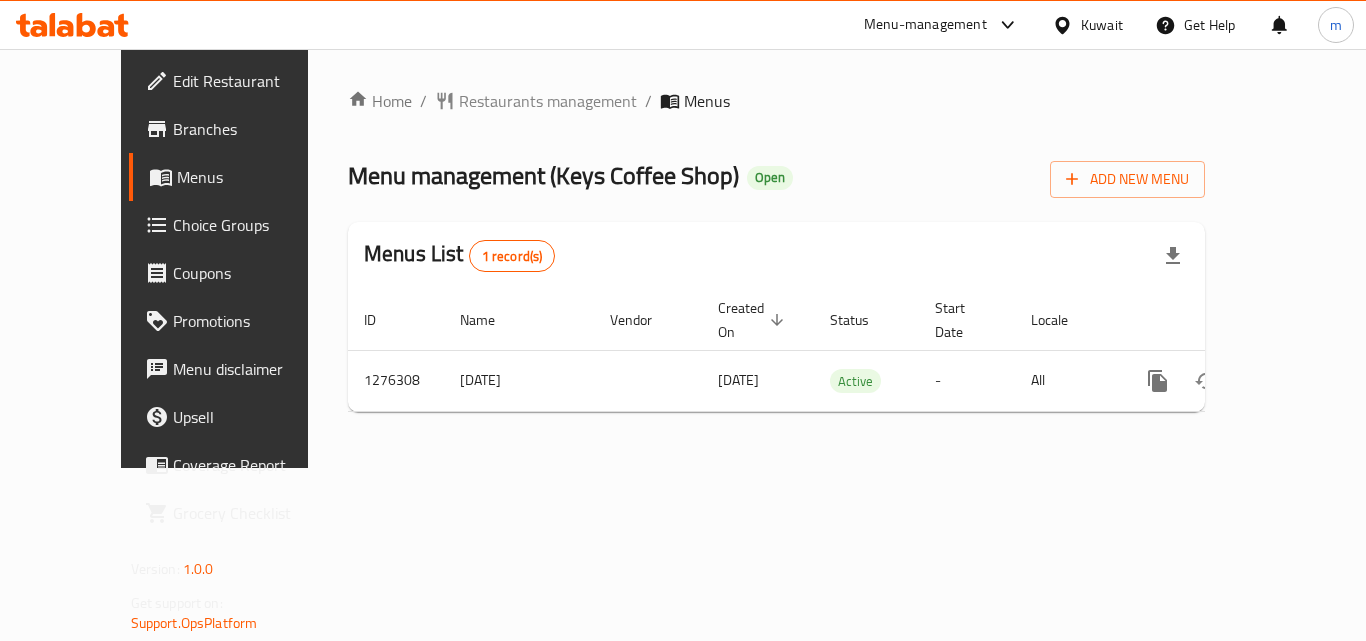 click on "Home / Restaurants management / Menus Menu management ( Keys Coffee Shop )  Open Add New Menu Menus List   1 record(s) ID Name Vendor Created On sorted descending Status Start Date Locale Actions 1276308 2/16/2025 16/02/2025 Active - All" at bounding box center [776, 258] 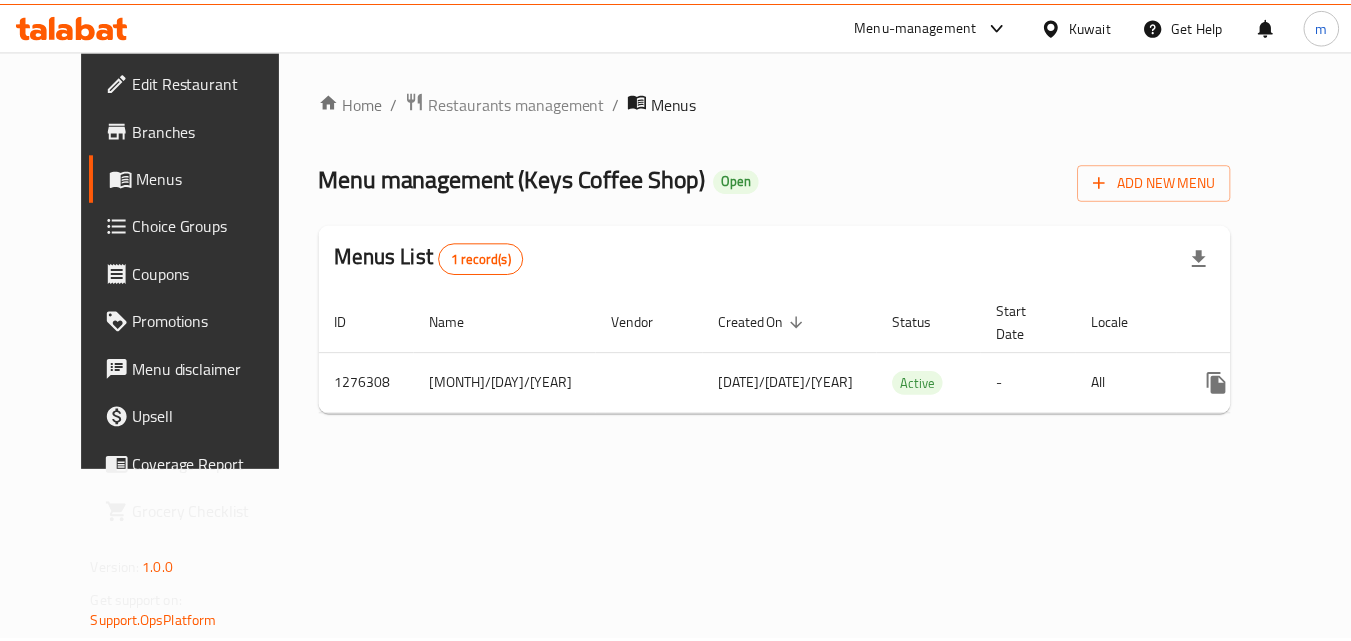 scroll, scrollTop: 0, scrollLeft: 0, axis: both 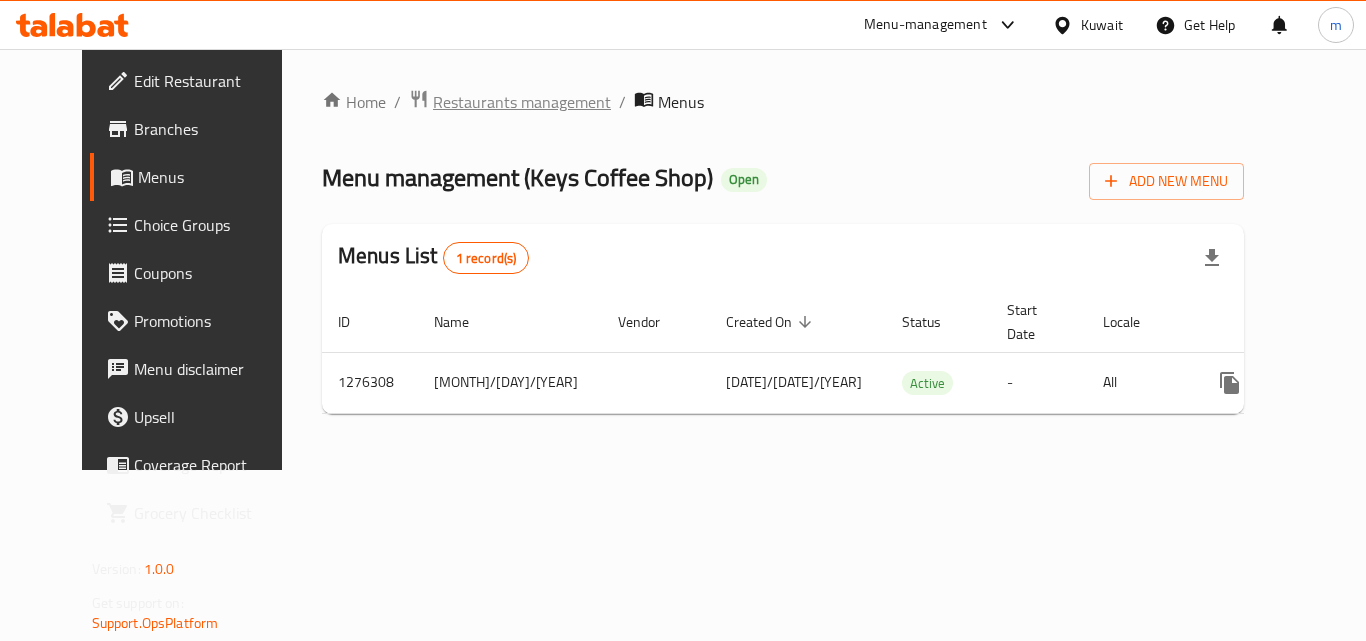 click on "Restaurants management" at bounding box center (522, 102) 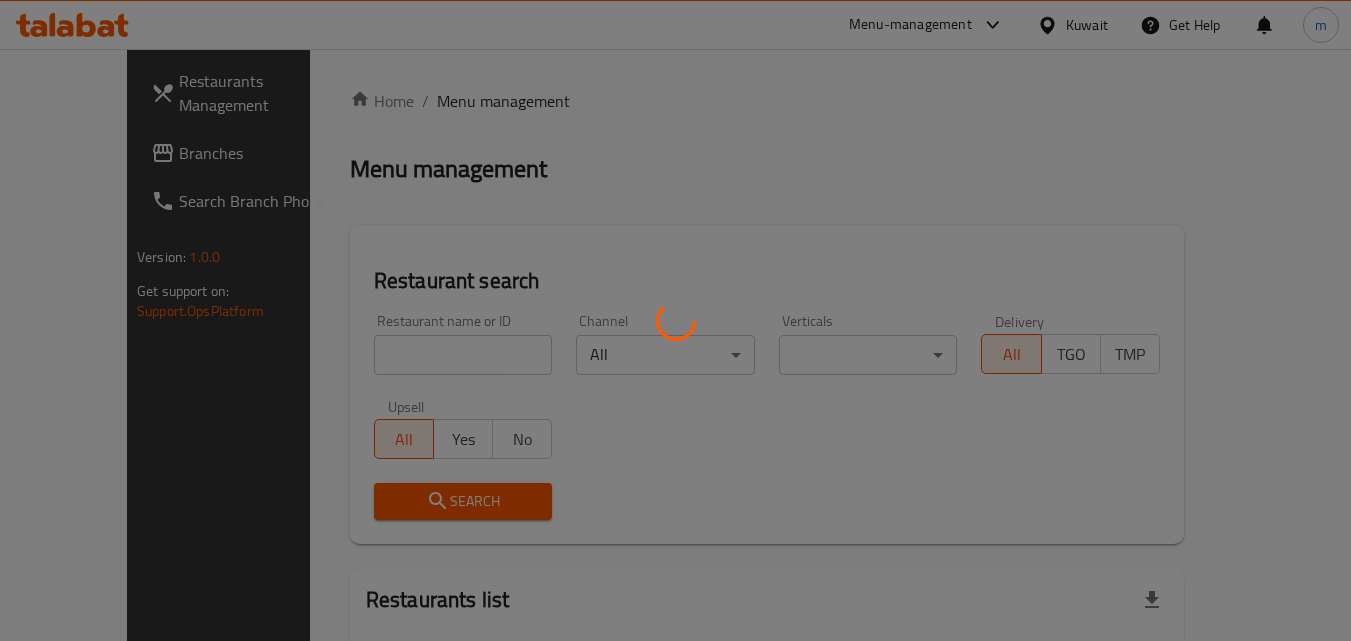 click at bounding box center (675, 320) 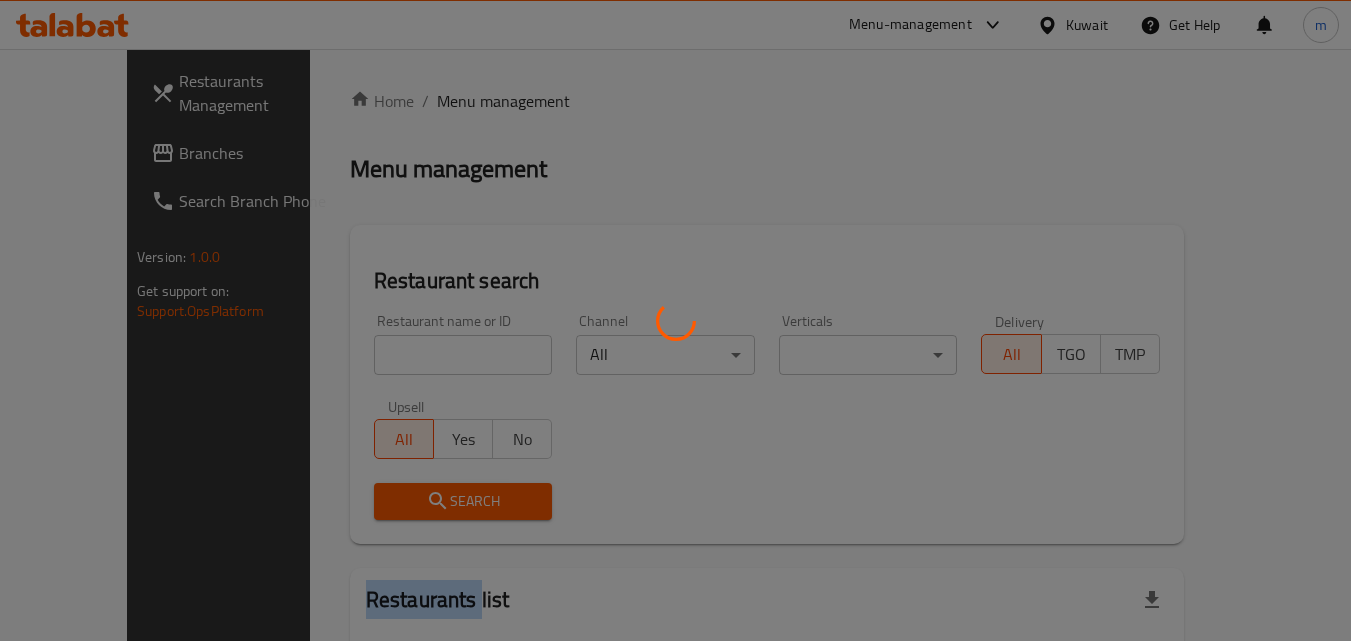 click at bounding box center [675, 320] 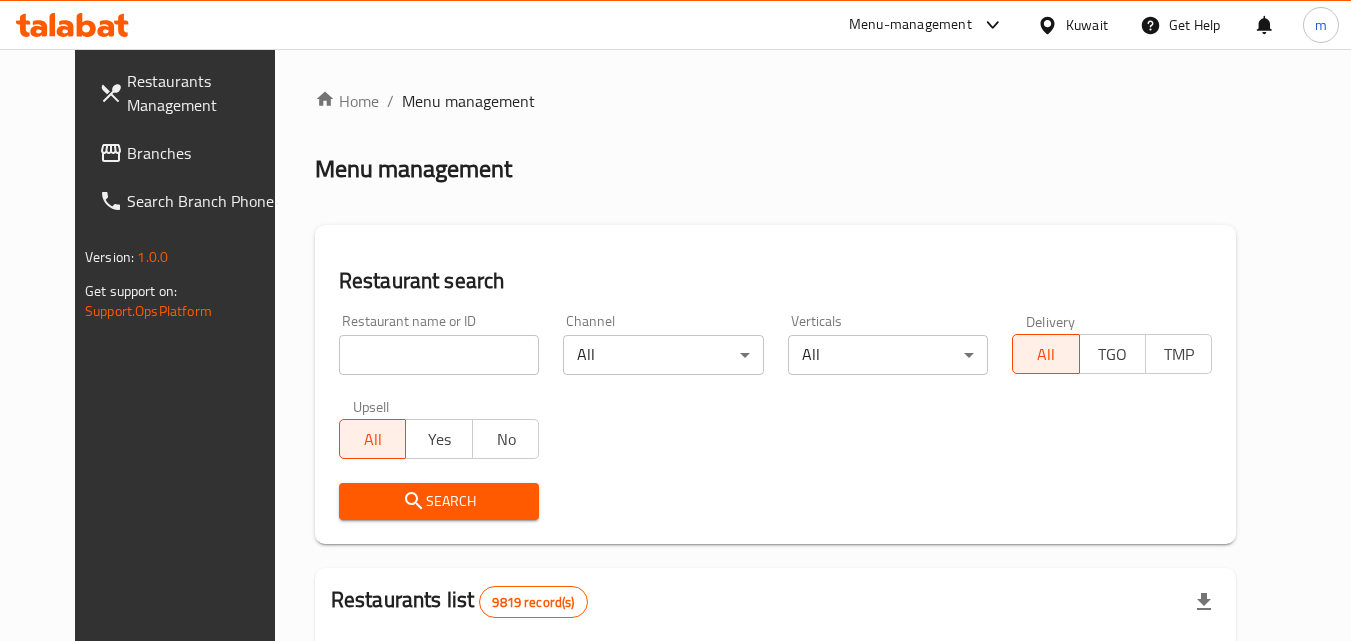 click at bounding box center [675, 320] 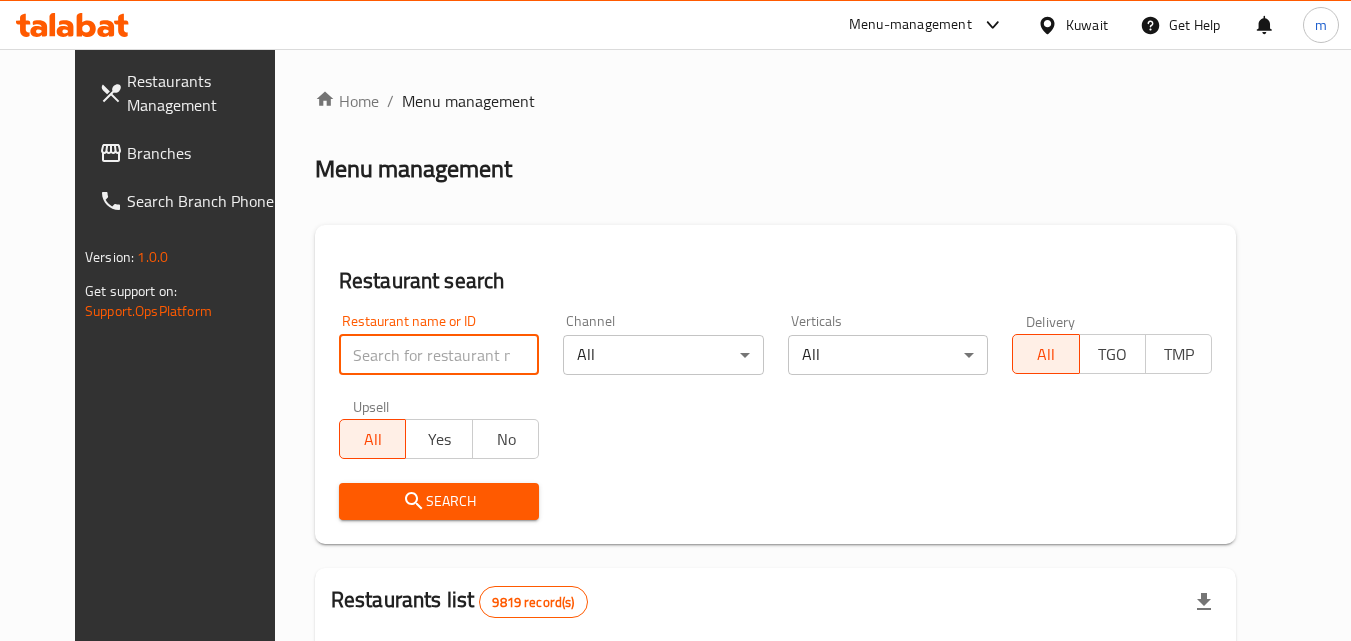 click at bounding box center [439, 355] 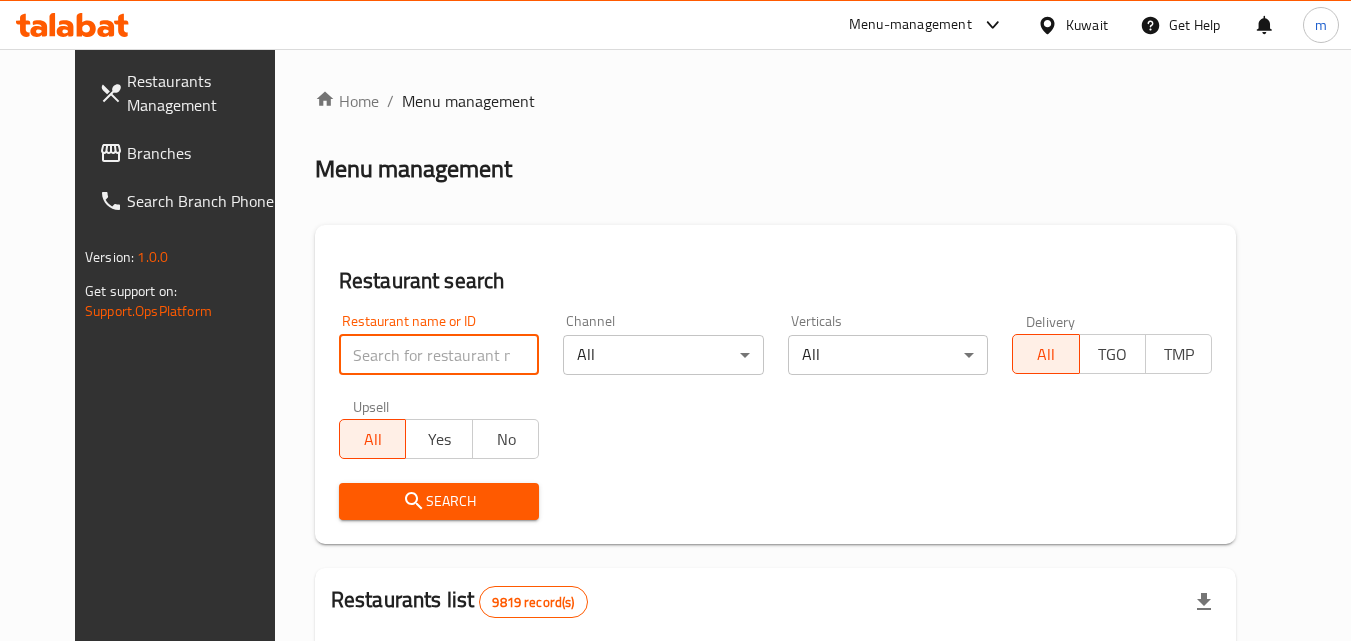 paste on "691959" 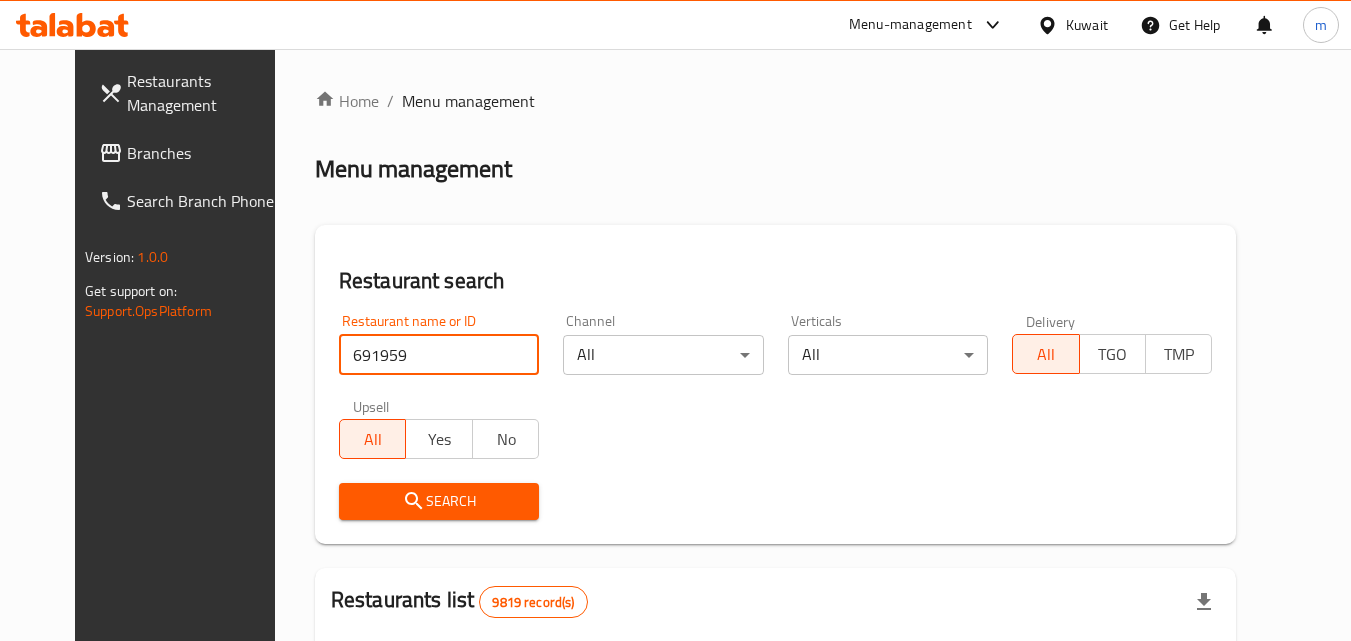 type on "691959" 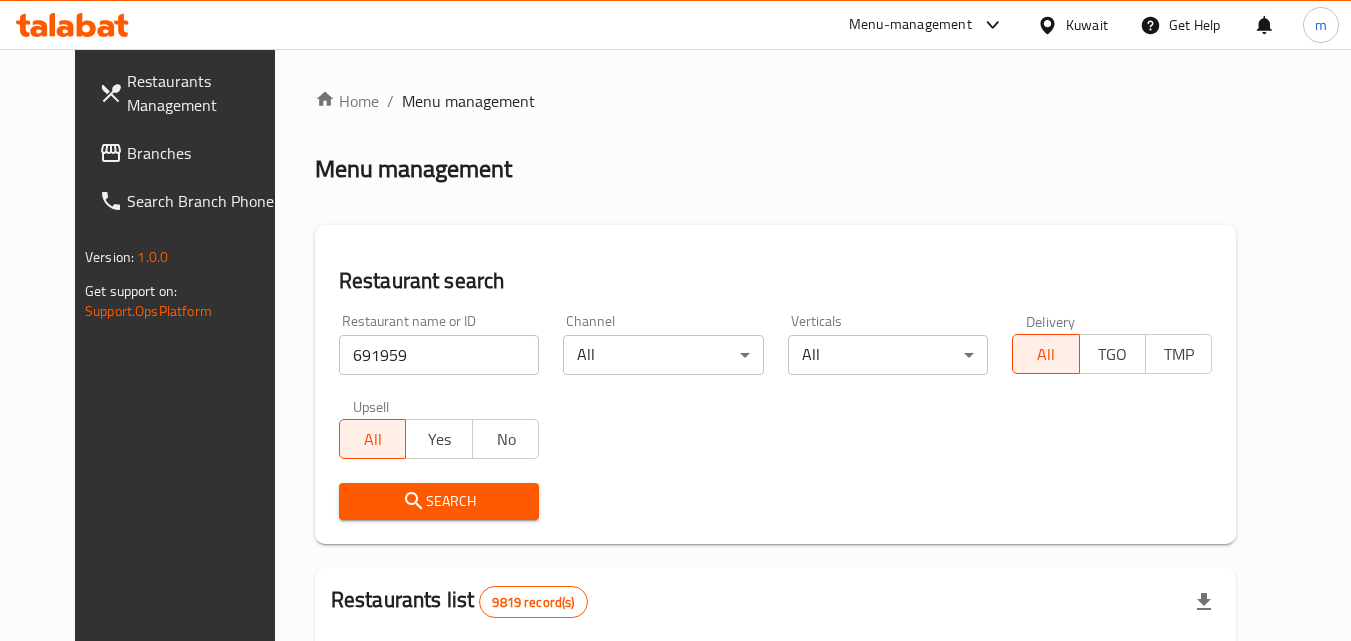 click on "Search" at bounding box center [439, 501] 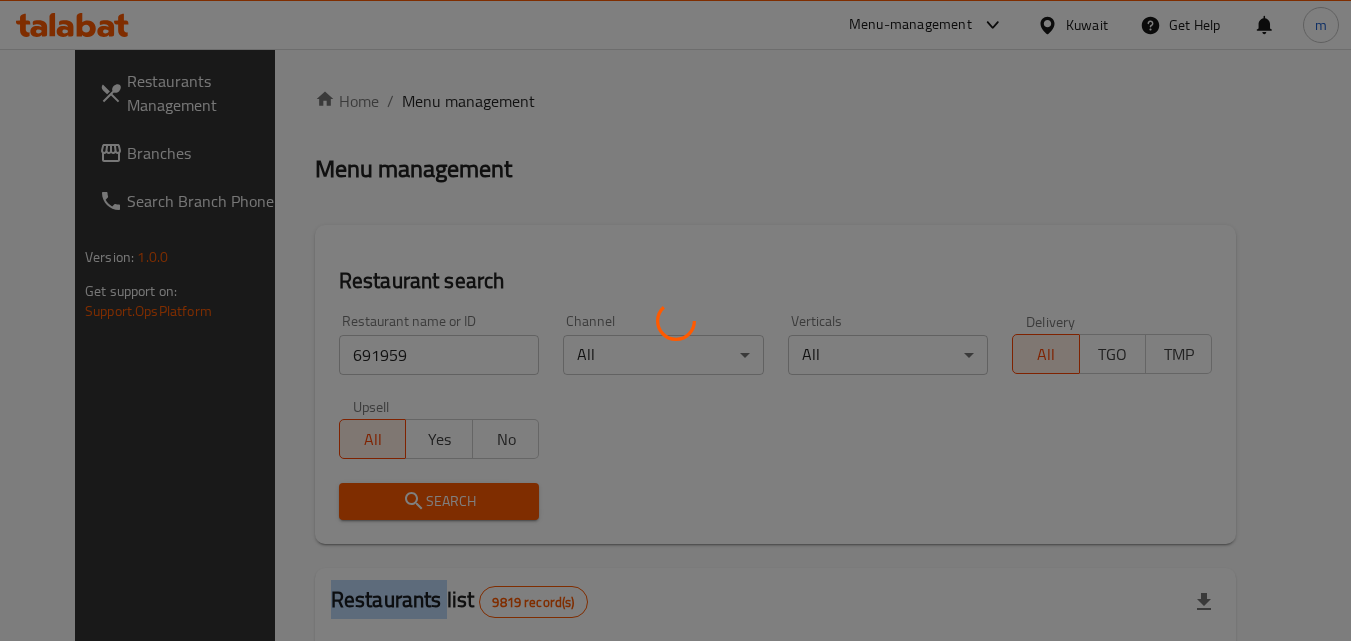 click at bounding box center (675, 320) 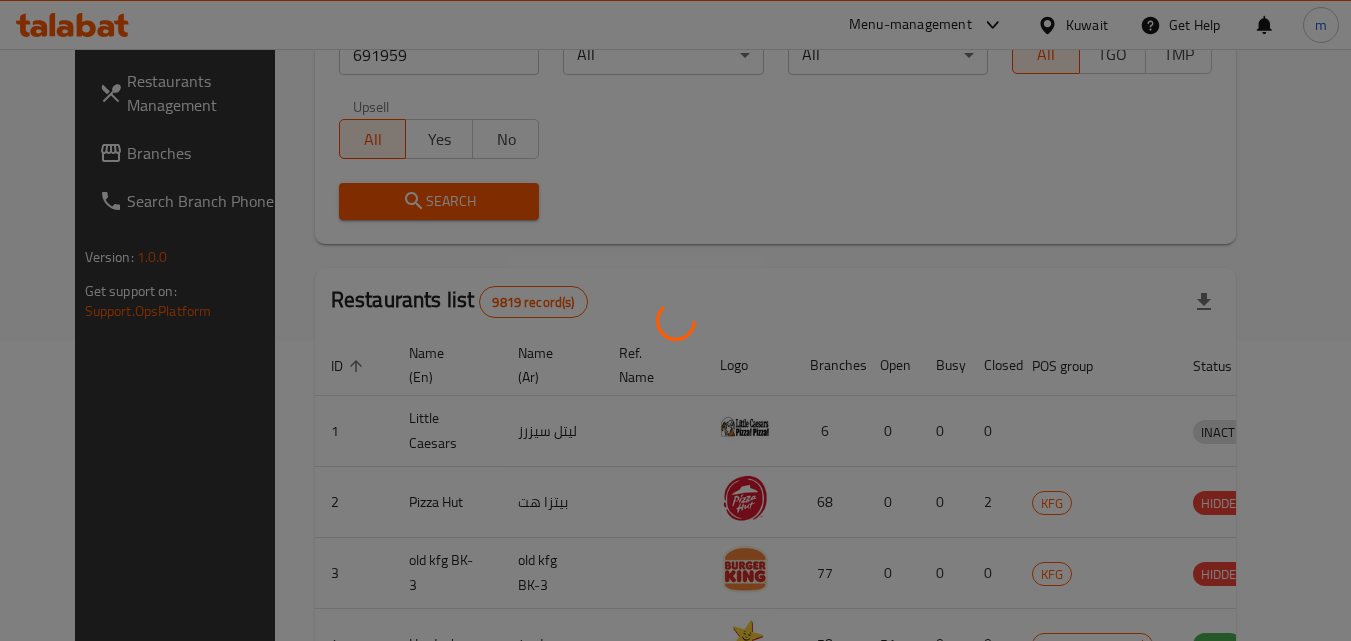 click at bounding box center [675, 320] 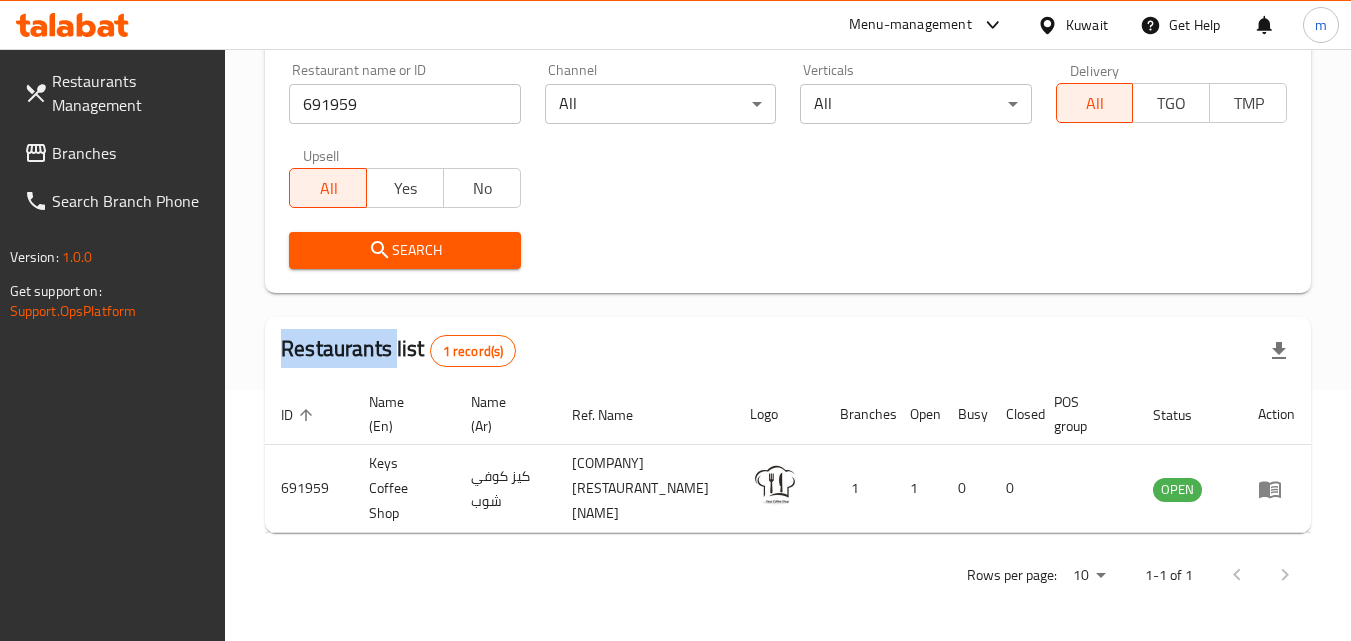 click on "Home / Menu management Menu management Restaurant search Restaurant name or ID 691959 Restaurant name or ID Channel All ​ Verticals All ​ Delivery All TGO TMP Upsell All Yes No   Search Restaurants list   1 record(s) ID sorted ascending Name (En) Name (Ar) Ref. Name Logo Branches Open Busy Closed POS group Status Action 691959 Keys Coffee Shop كيز كوفي شوب شركه مطعم ومقهى كيز كوفي شوب / فهد فيصل السلطان 1 1 0 0 OPEN Rows per page: 10 1-1 of 1" at bounding box center (788, 219) 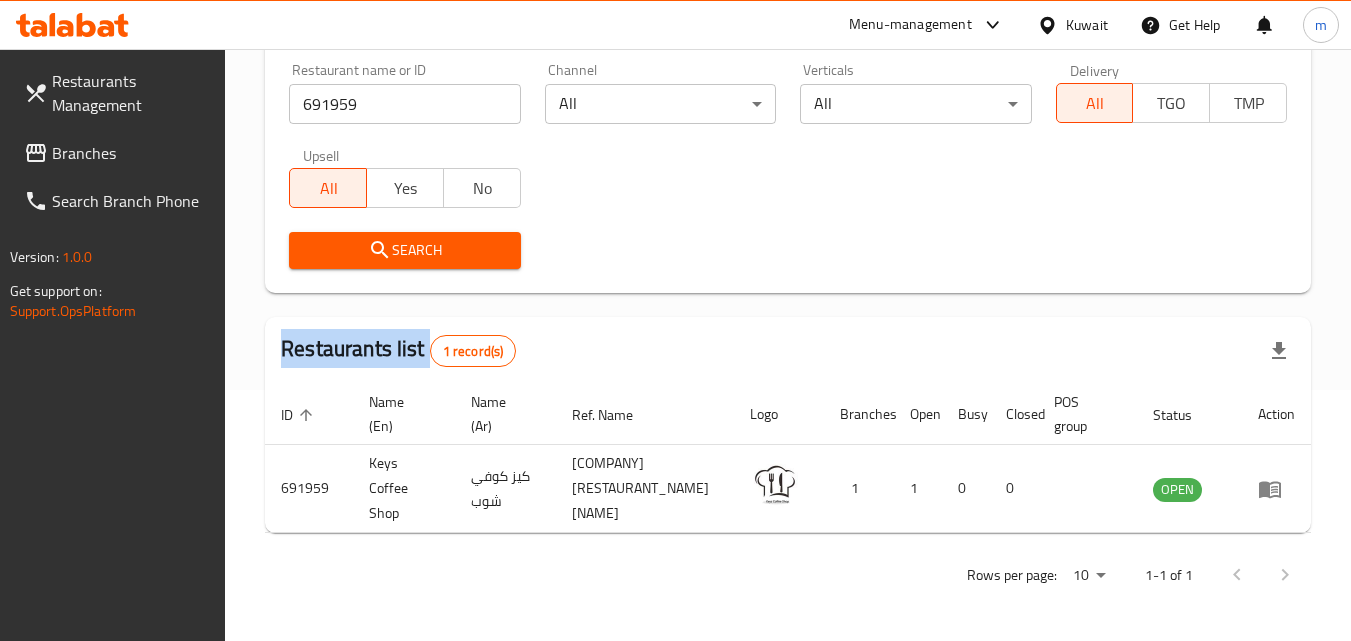 click on "Search" at bounding box center (404, 250) 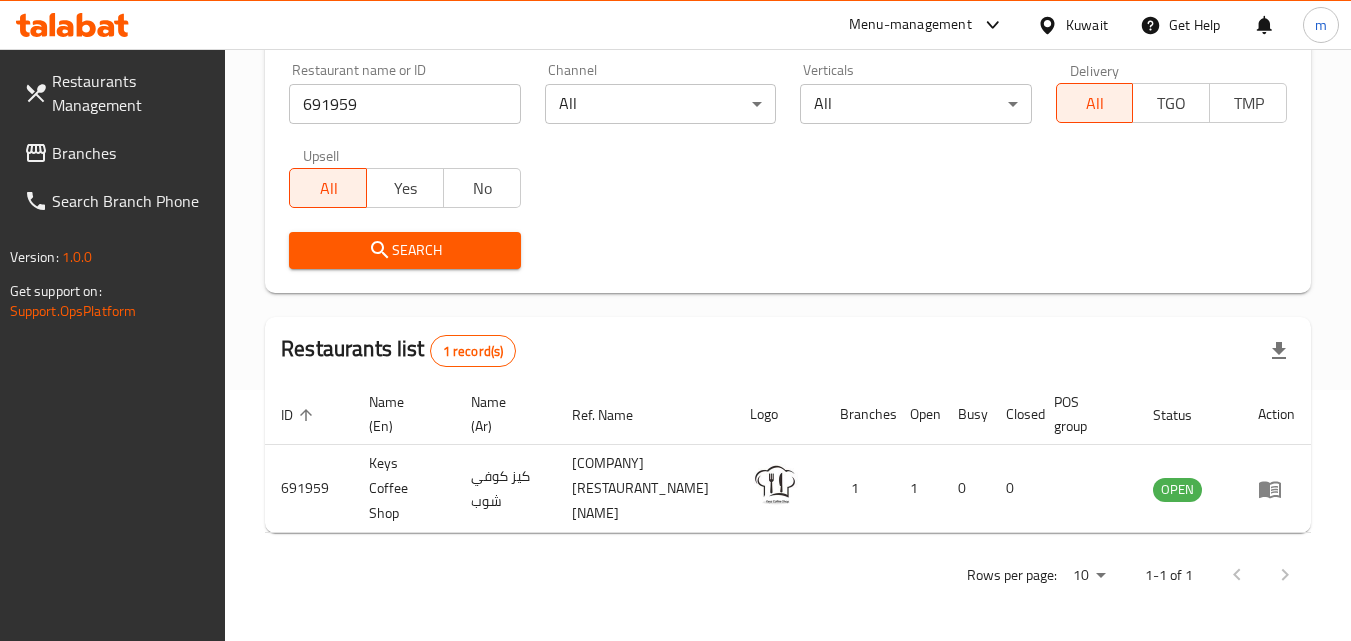 drag, startPoint x: 895, startPoint y: 599, endPoint x: 827, endPoint y: 568, distance: 74.73286 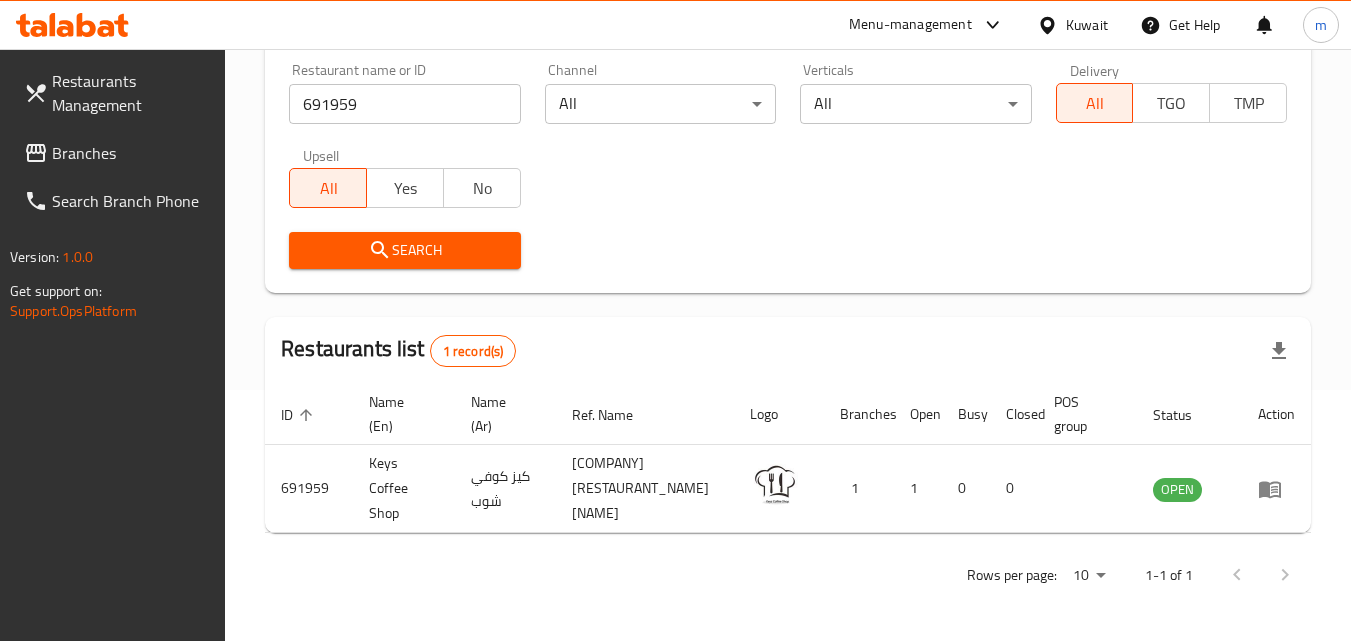 click on "Kuwait" at bounding box center [1087, 25] 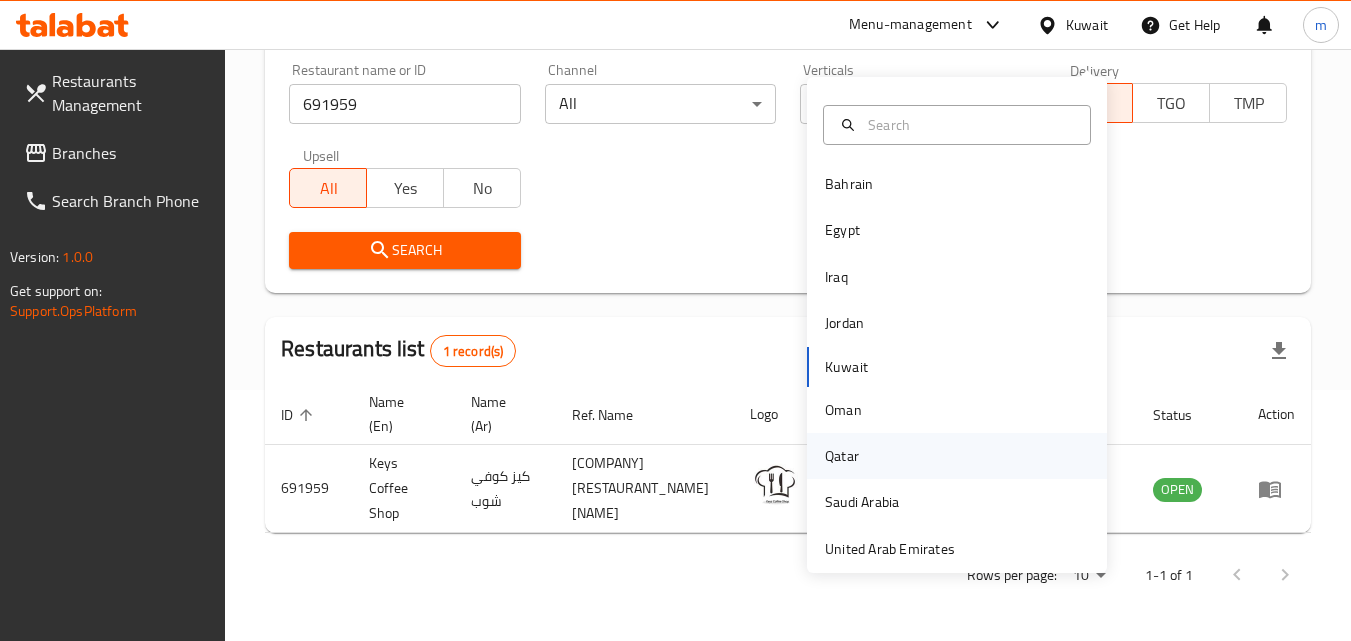 click on "Qatar" at bounding box center (842, 456) 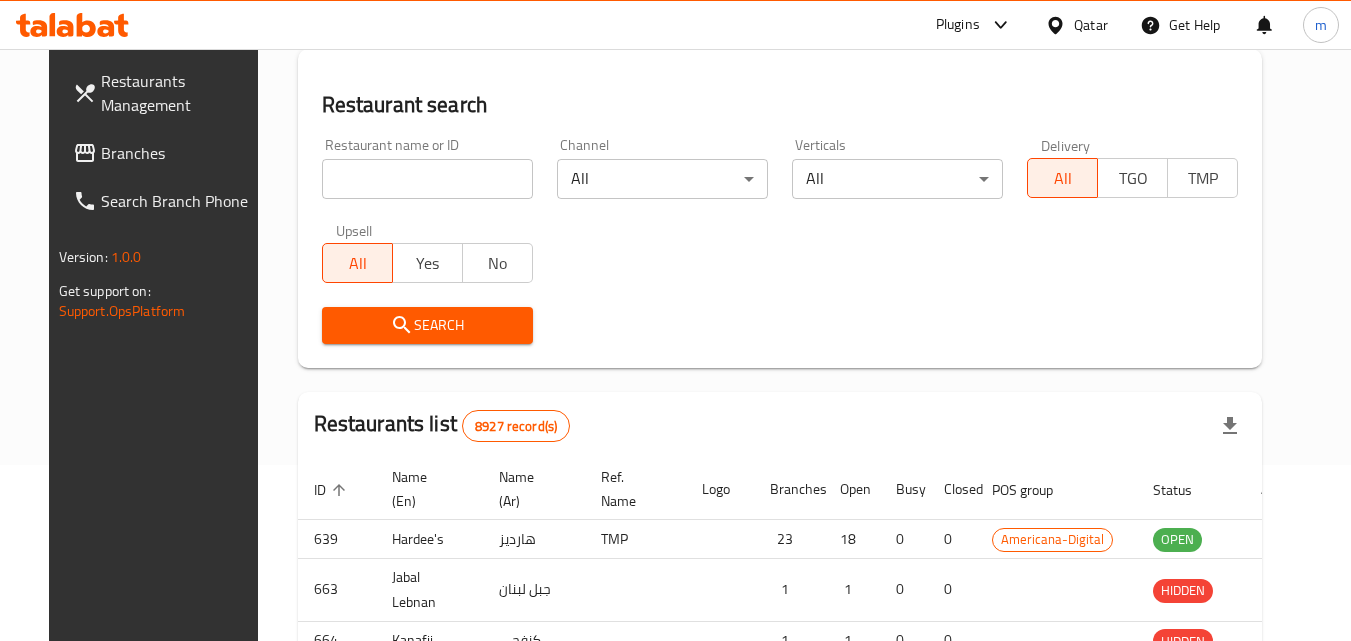 scroll, scrollTop: 276, scrollLeft: 0, axis: vertical 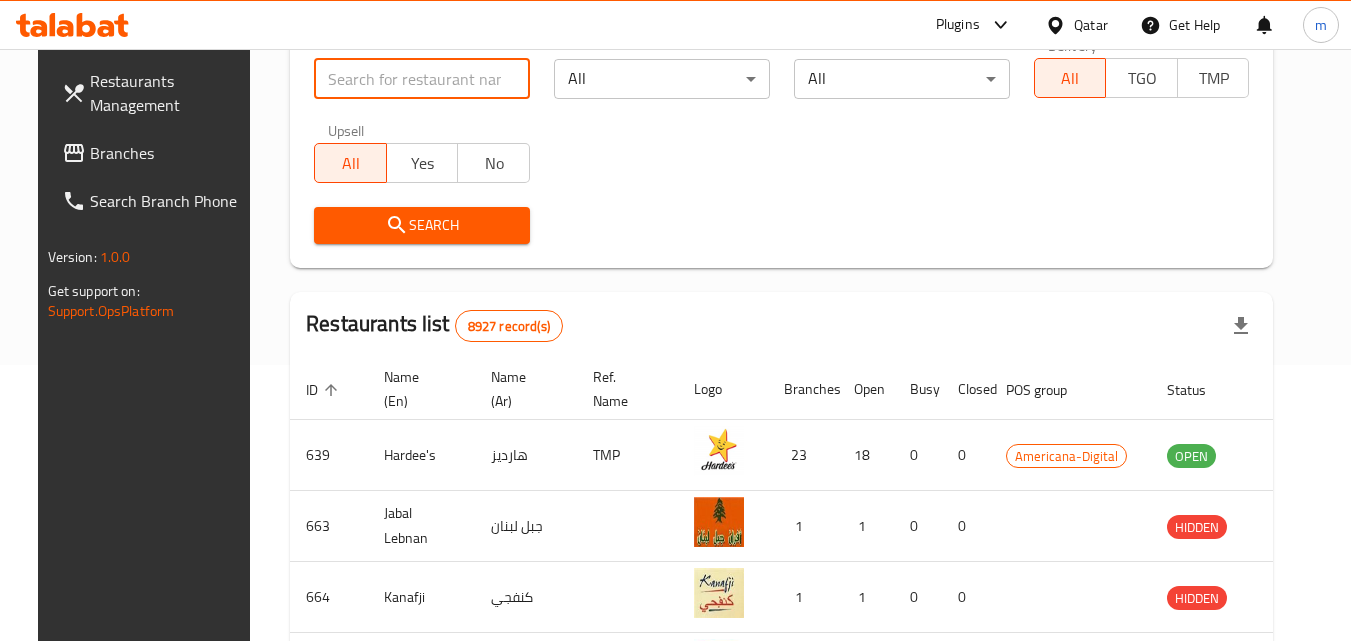 click at bounding box center (422, 79) 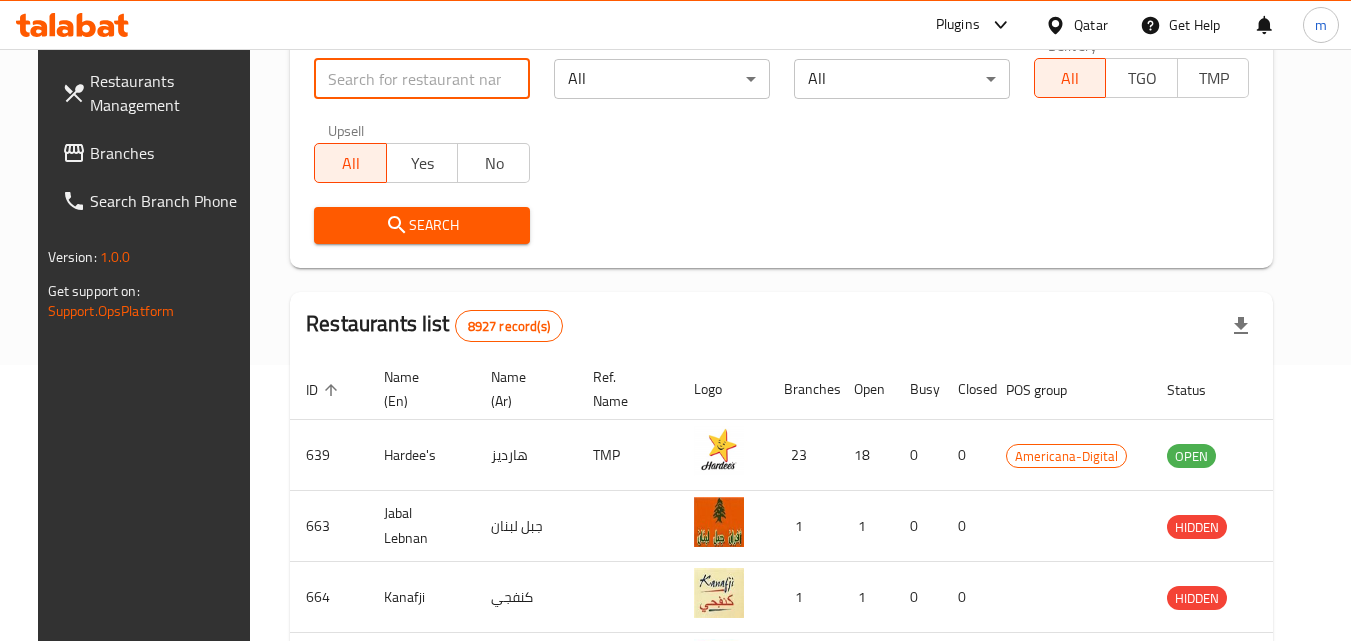 paste on "743632" 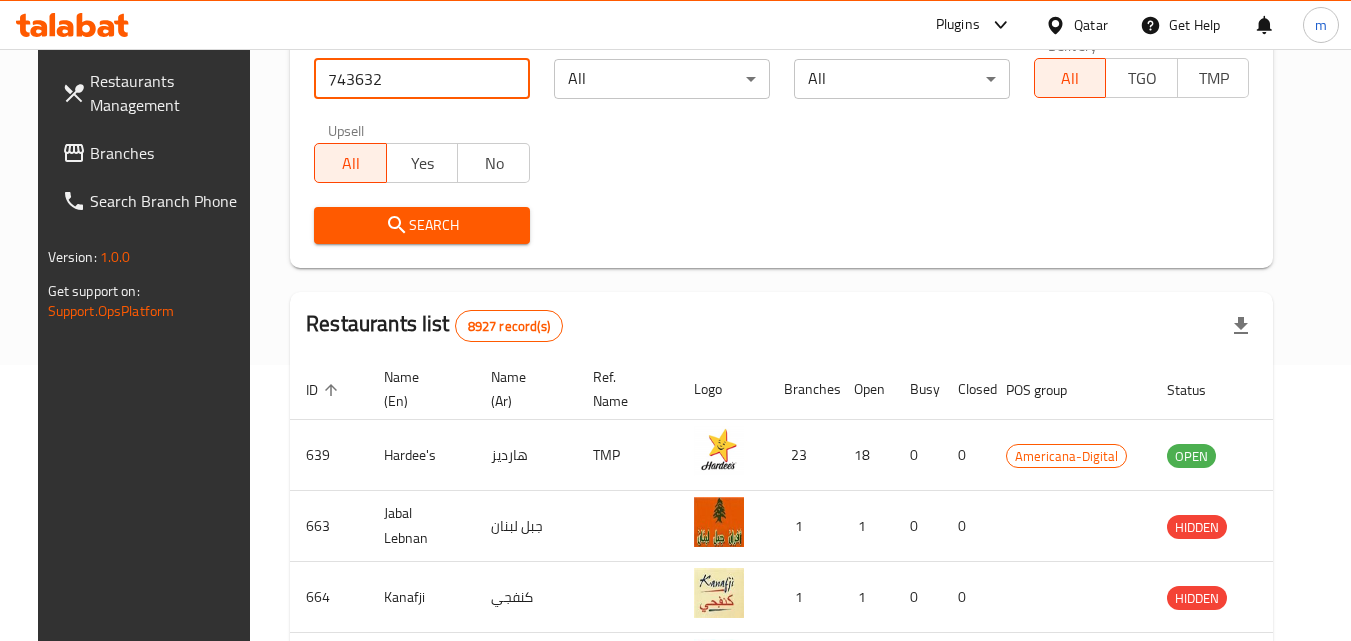 type on "743632" 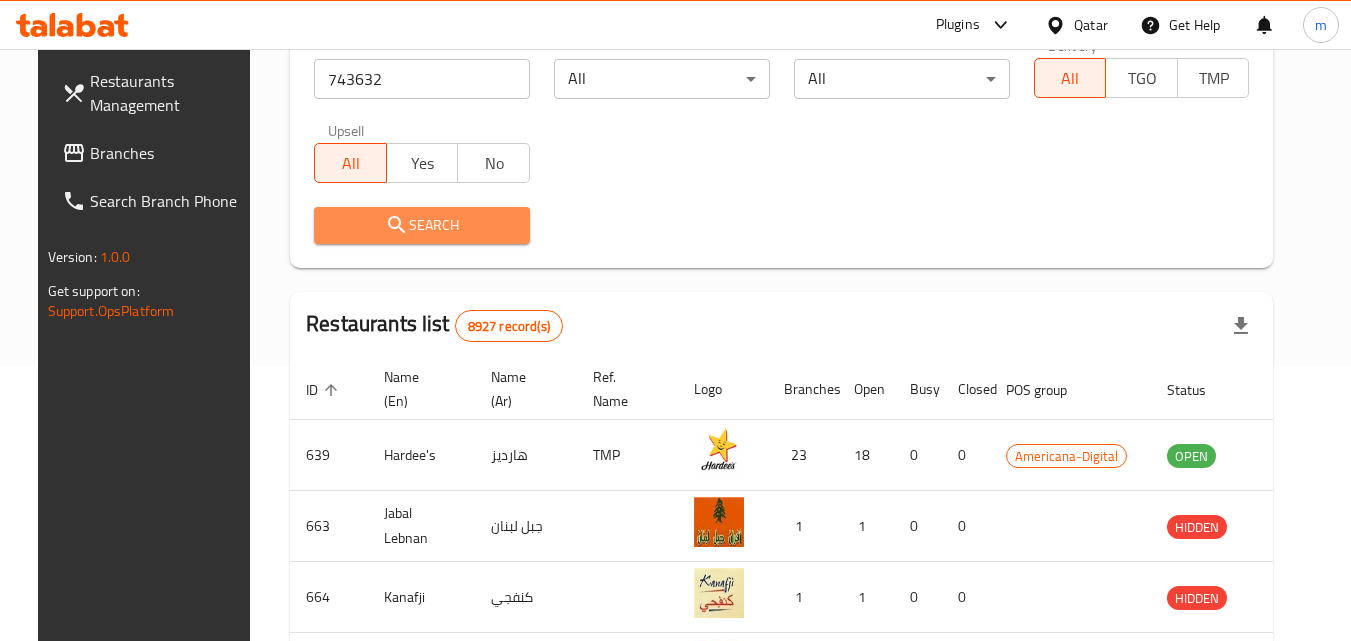 click on "Search" at bounding box center [422, 225] 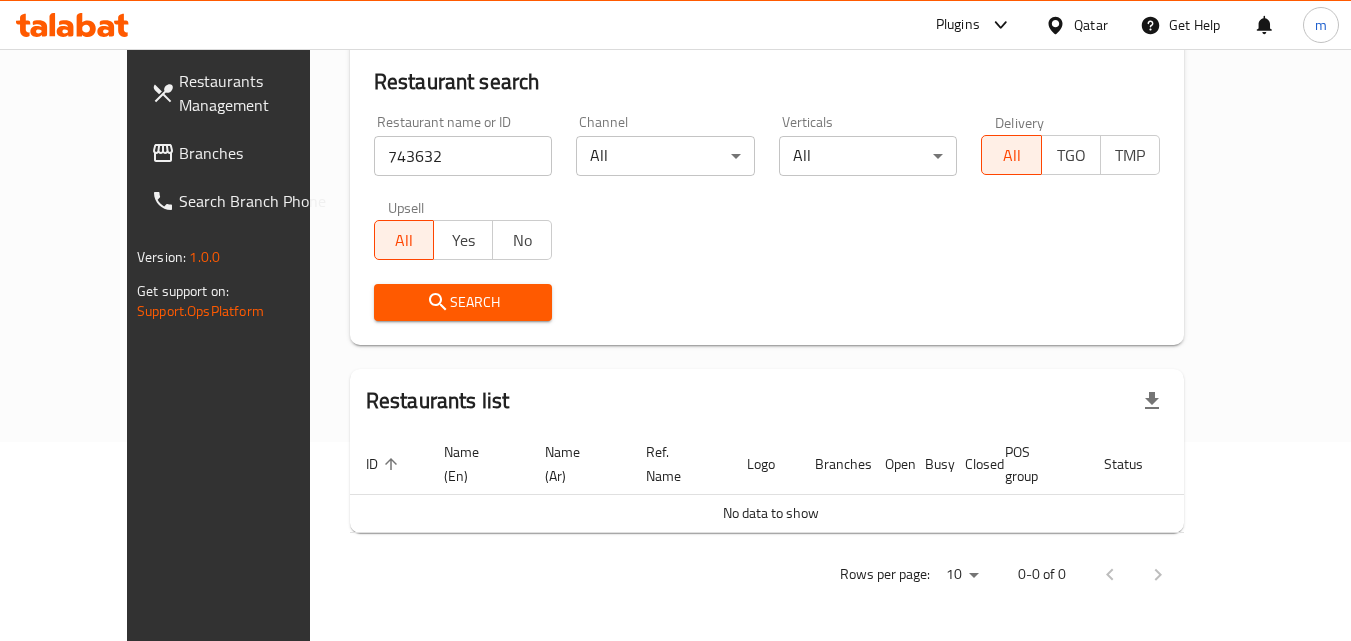 scroll, scrollTop: 176, scrollLeft: 0, axis: vertical 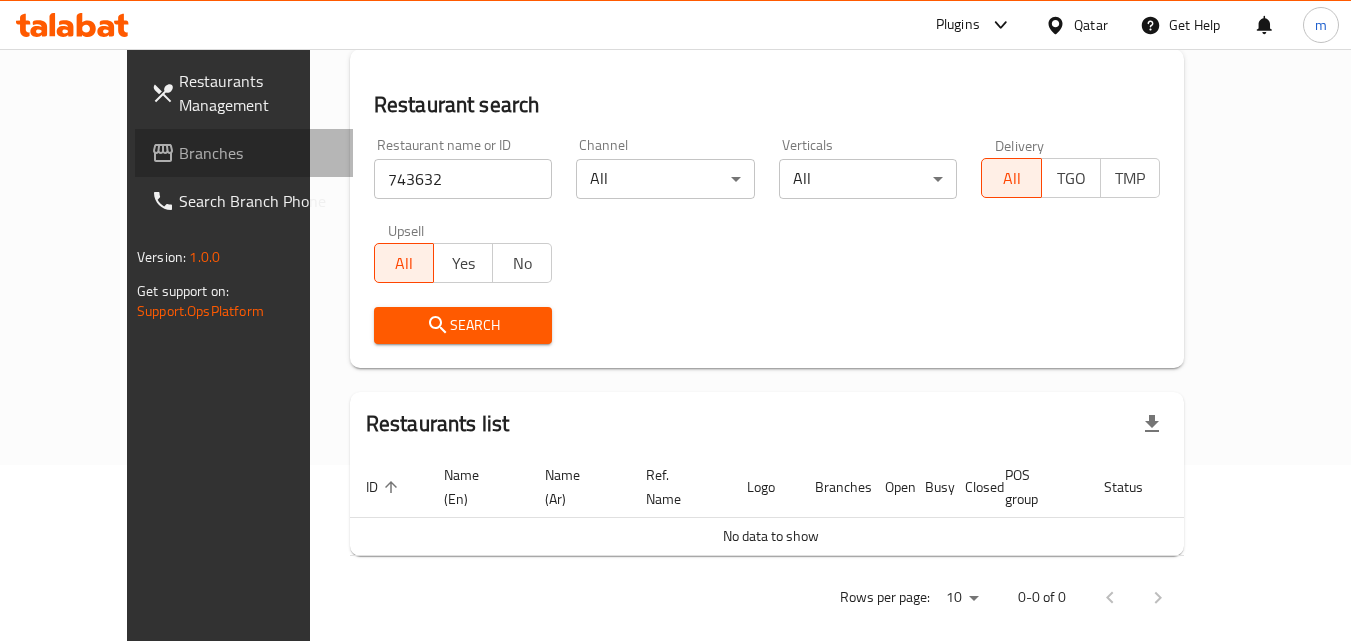 click on "Branches" at bounding box center [258, 153] 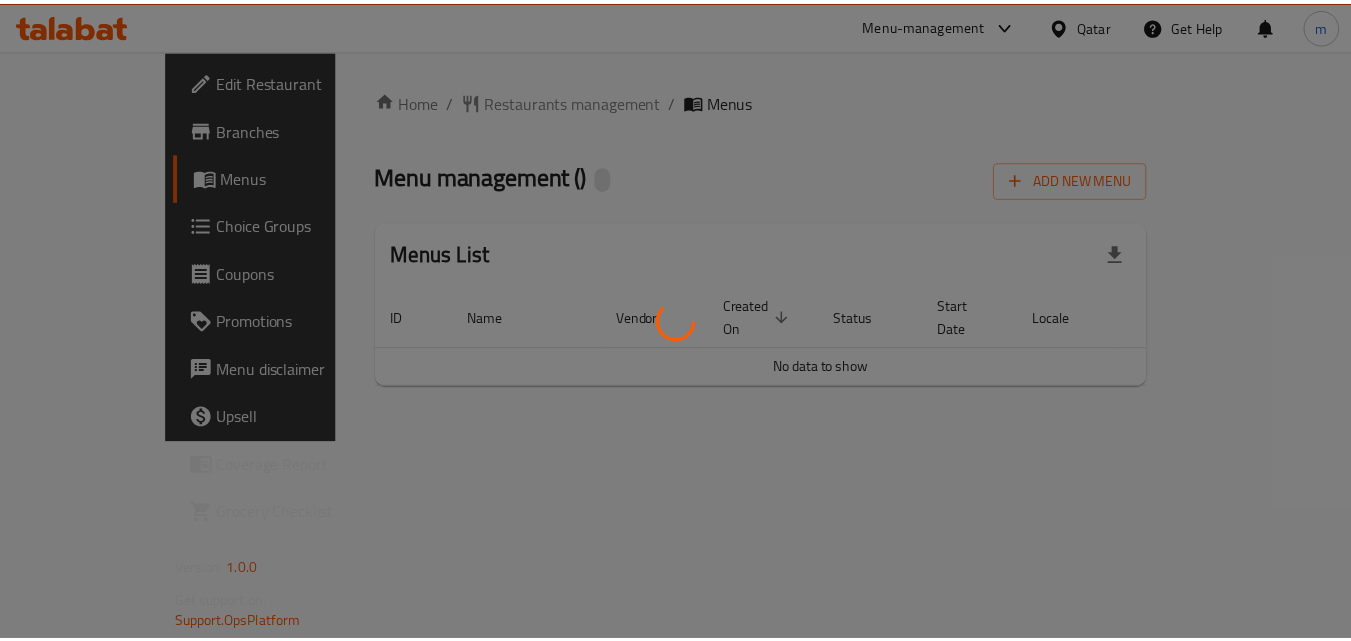 scroll, scrollTop: 0, scrollLeft: 0, axis: both 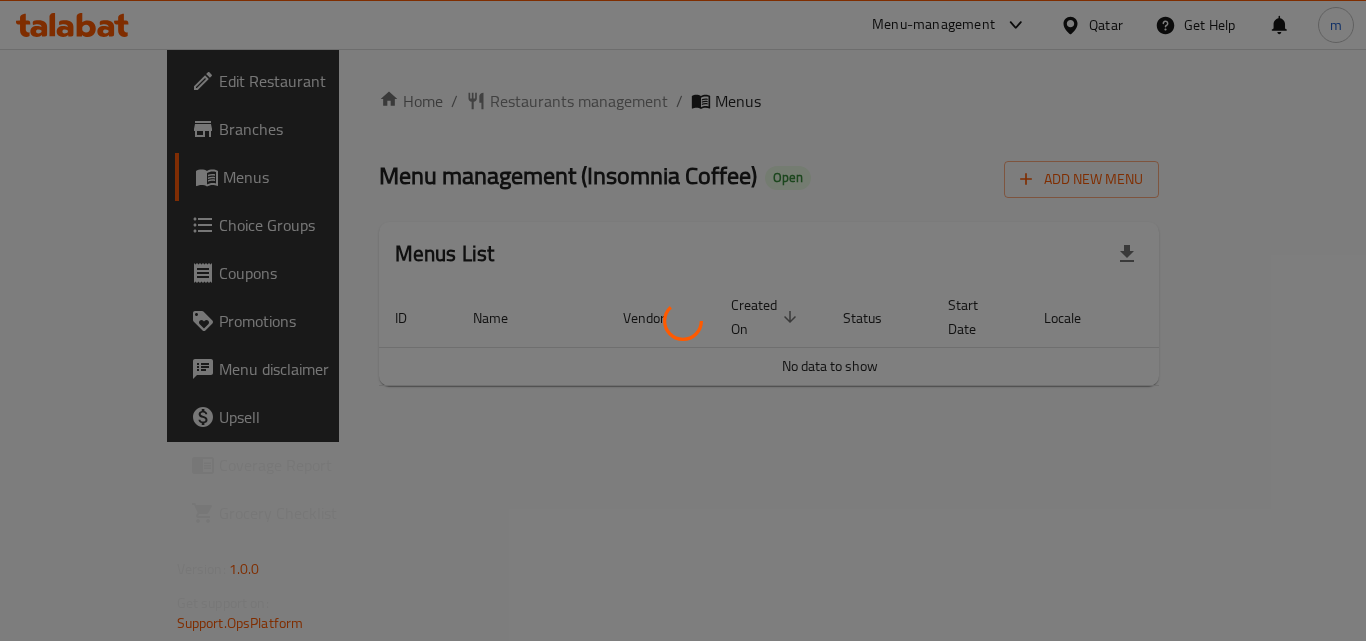 click at bounding box center [683, 320] 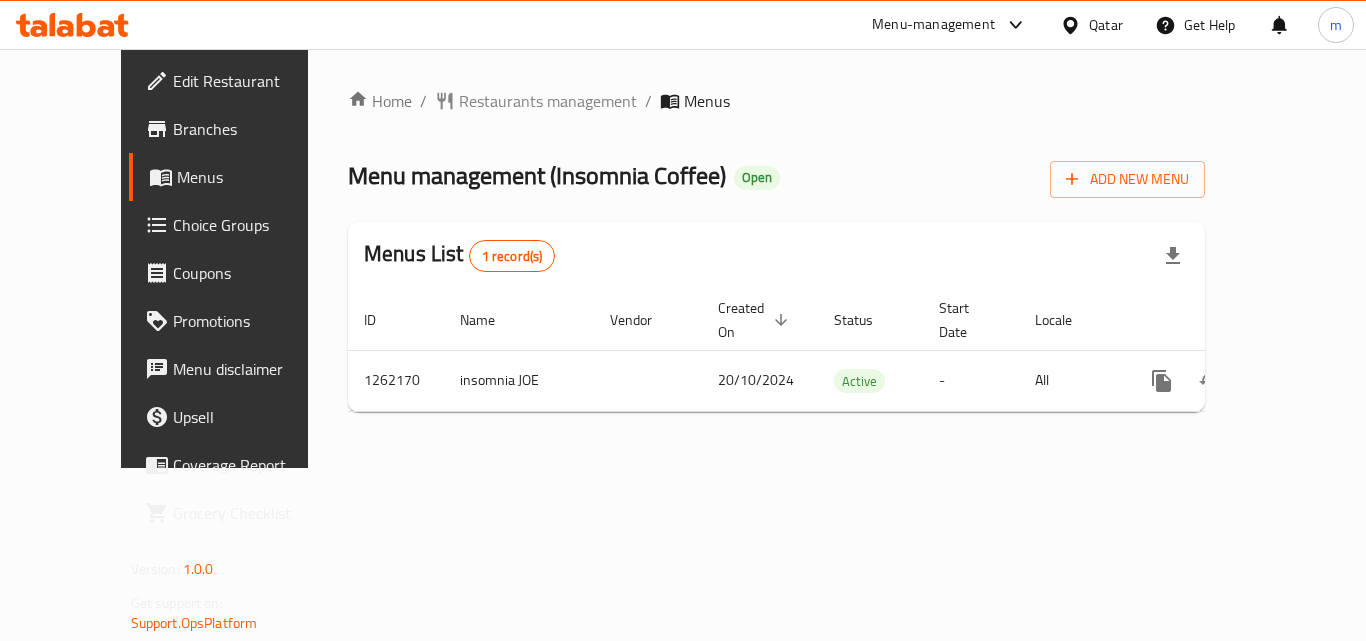 click on "Restaurants management" at bounding box center (548, 101) 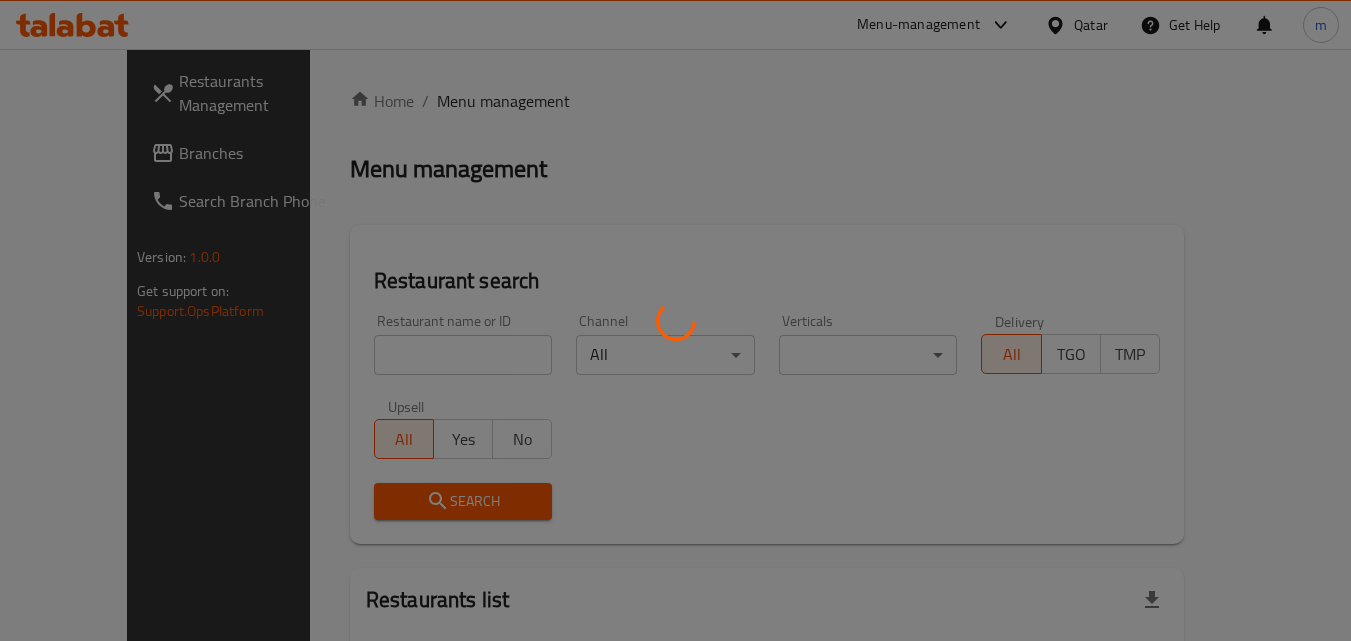 click at bounding box center (675, 320) 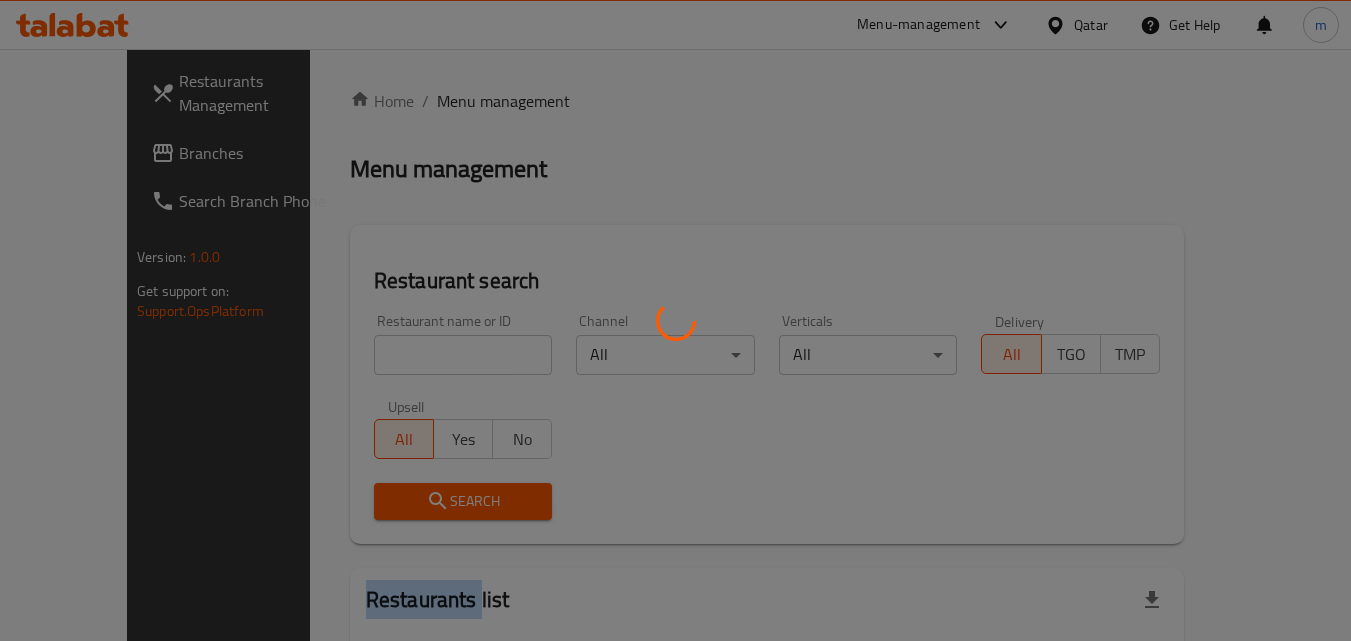 click at bounding box center (675, 320) 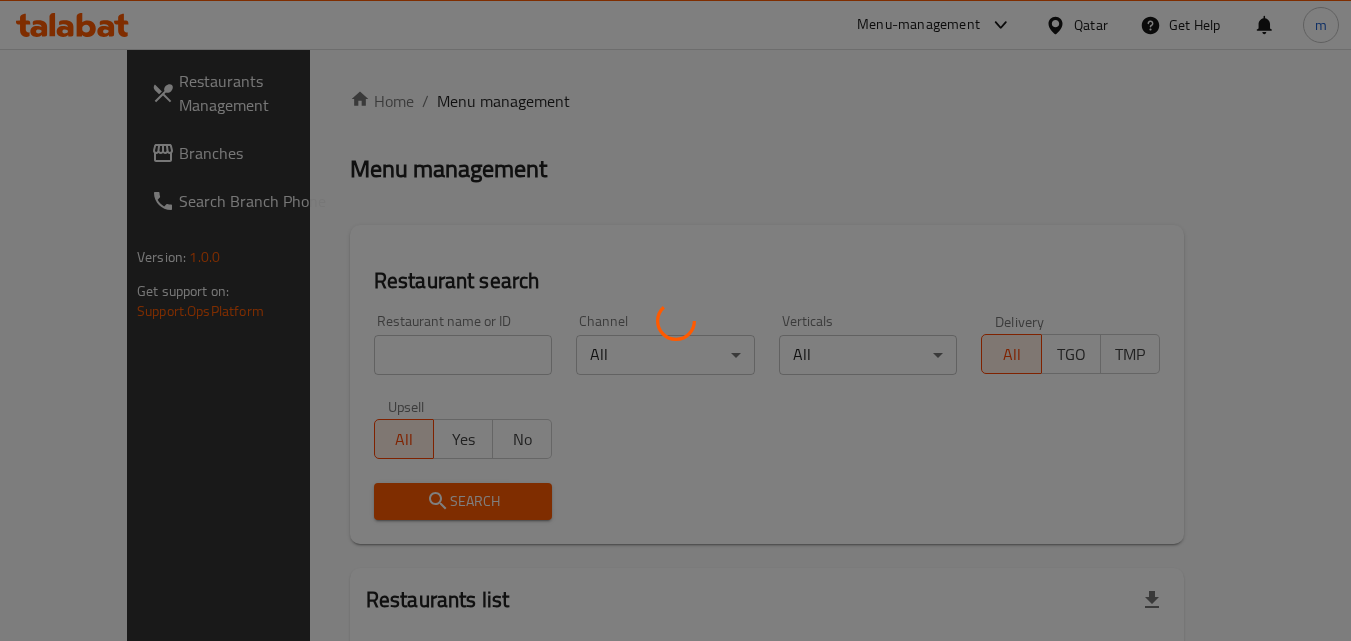click at bounding box center [675, 320] 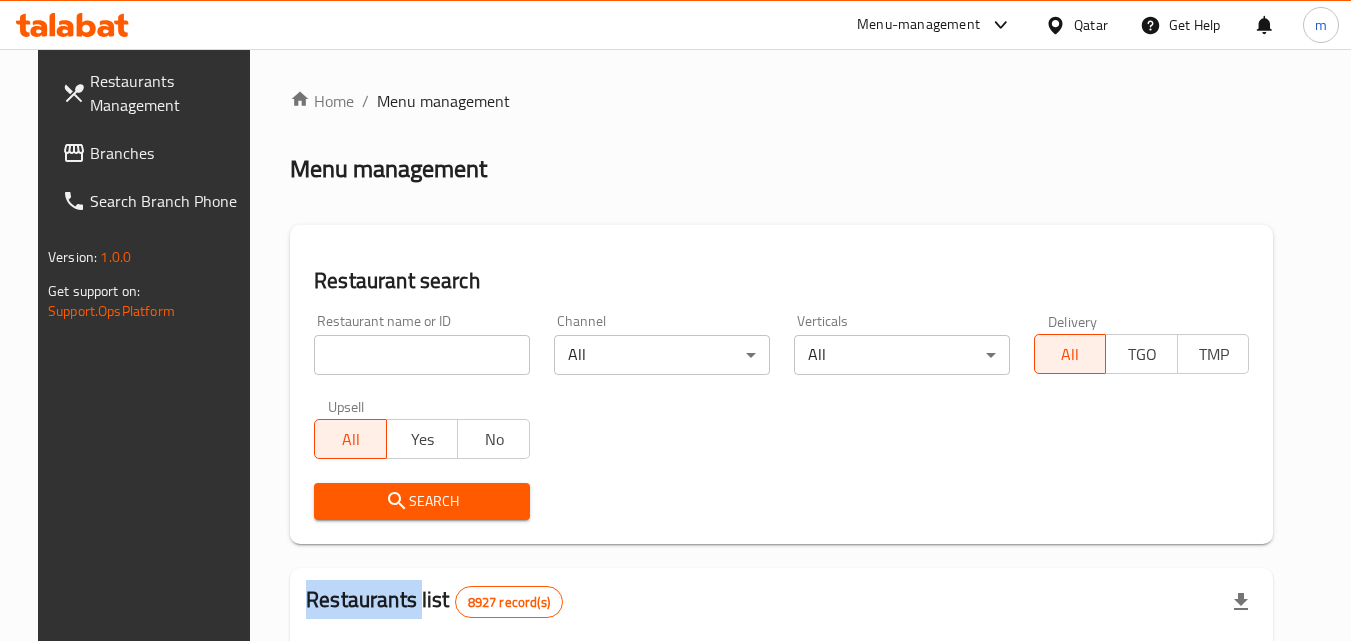 click on "Home / Menu management Menu management Restaurant search Restaurant name or ID Restaurant name or ID Channel All ​ Verticals All ​ Delivery All TGO TMP Upsell All Yes No   Search Restaurants list   8927 record(s) ID sorted ascending Name (En) Name (Ar) Ref. Name Logo Branches Open Busy Closed POS group Status Action 639 Hardee's هارديز TMP 23 18 0 0 Americana-Digital OPEN 663 Jabal Lebnan جبل لبنان 1 1 0 0 HIDDEN 664 Kanafji كنفجي 1 1 0 0 HIDDEN 665 Take Away تيك آوي 1 1 0 0 HIDDEN 666 Zaman Al-Khair Restaurant مطعم زمان الخير 1 0 0 0 INACTIVE 667 Al-Rabwah الربوة 1 0 0 0 INACTIVE 672 Bait Jedy بيت جدي 1 1 0 0 HIDDEN 673 Coffee Centre مركز القهوة 1 0 0 0 INACTIVE 676 Morning fresh مورنيج فريش 1 1 0 0 HIDDEN 680 Al-Qarmouty القرموطي 1 0 0 0 HIDDEN Rows per page: 10 1-10 of 8927" at bounding box center [781, 709] 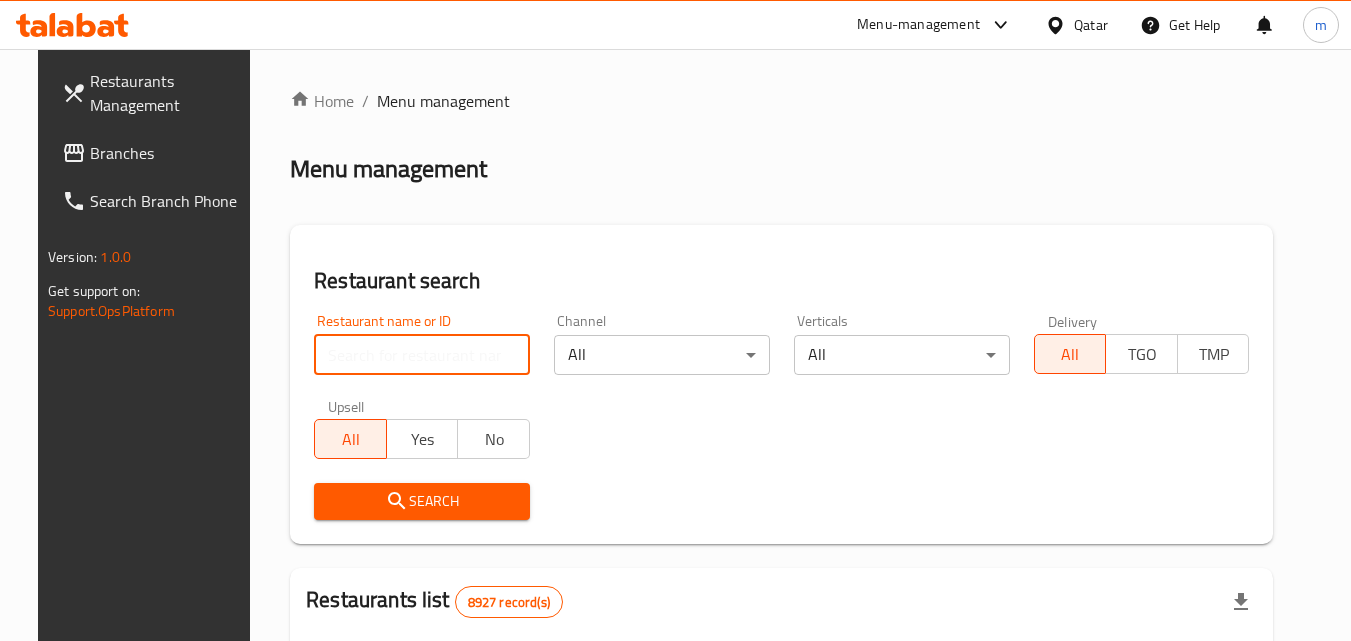 paste on "685449" 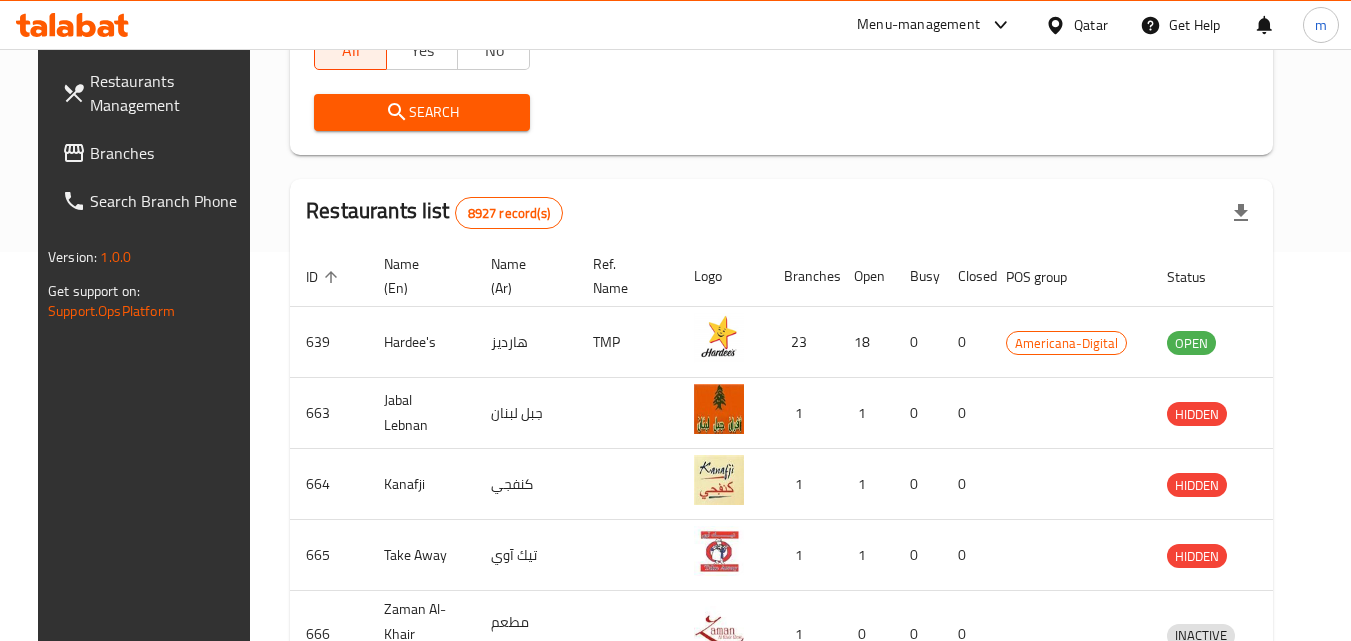 scroll, scrollTop: 400, scrollLeft: 0, axis: vertical 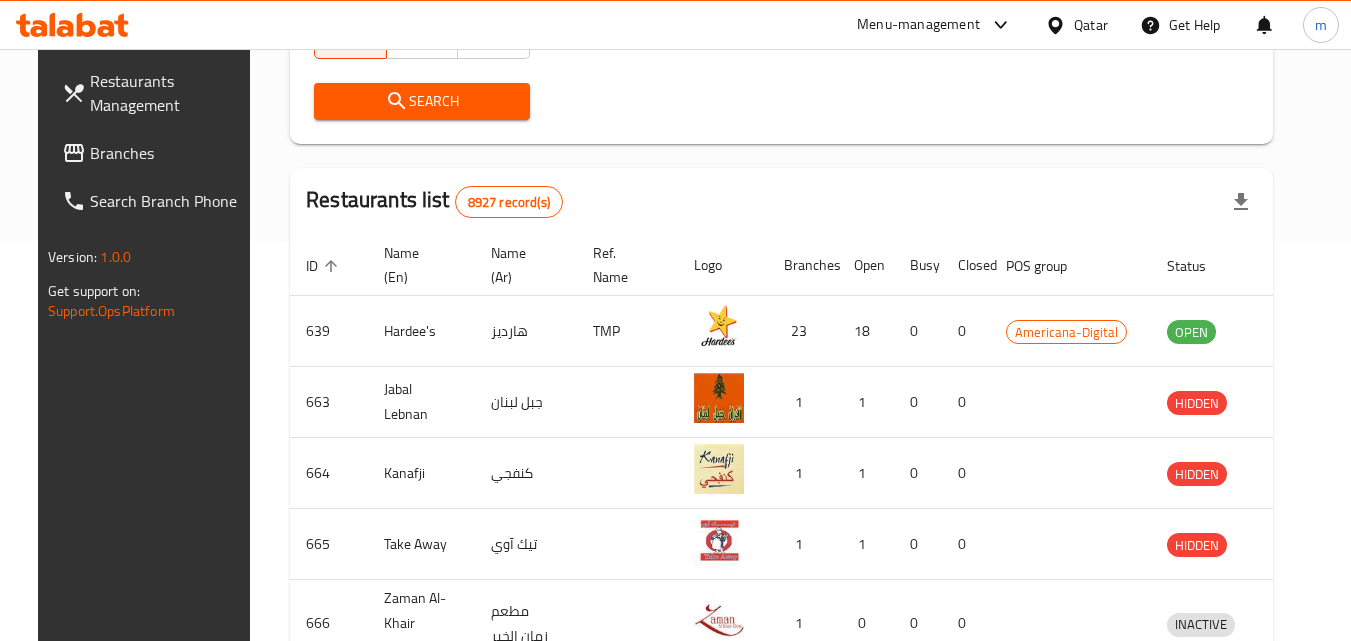type on "685449" 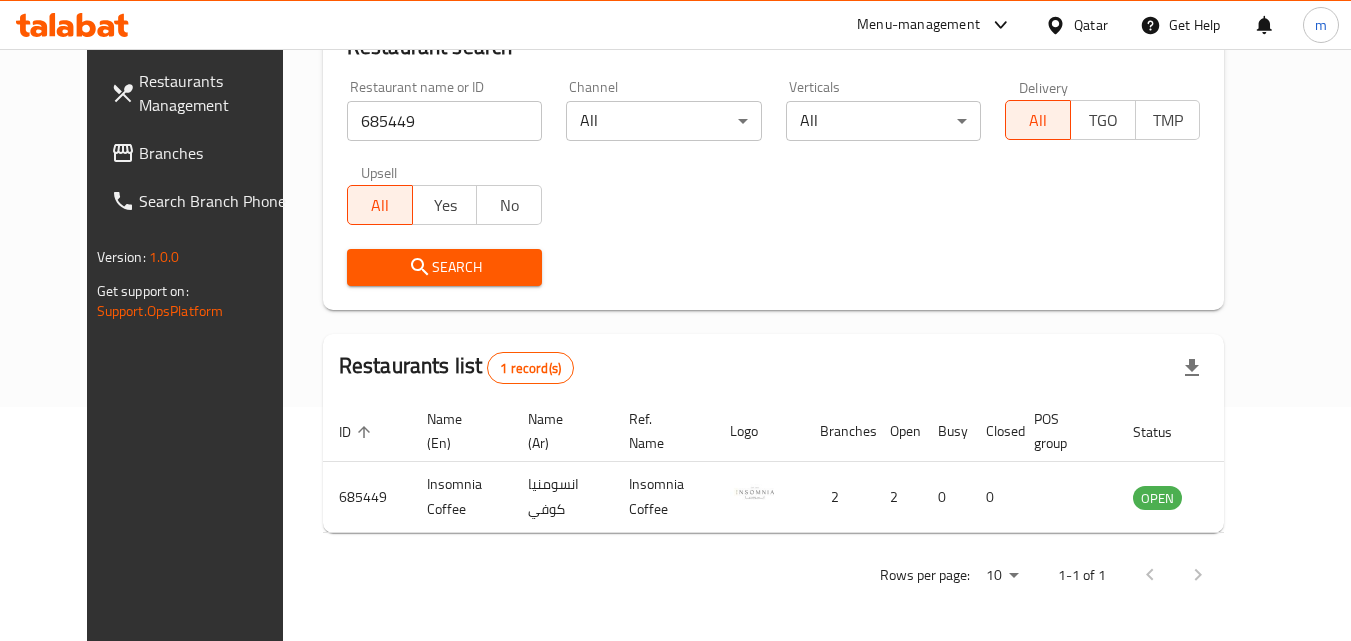 scroll, scrollTop: 234, scrollLeft: 0, axis: vertical 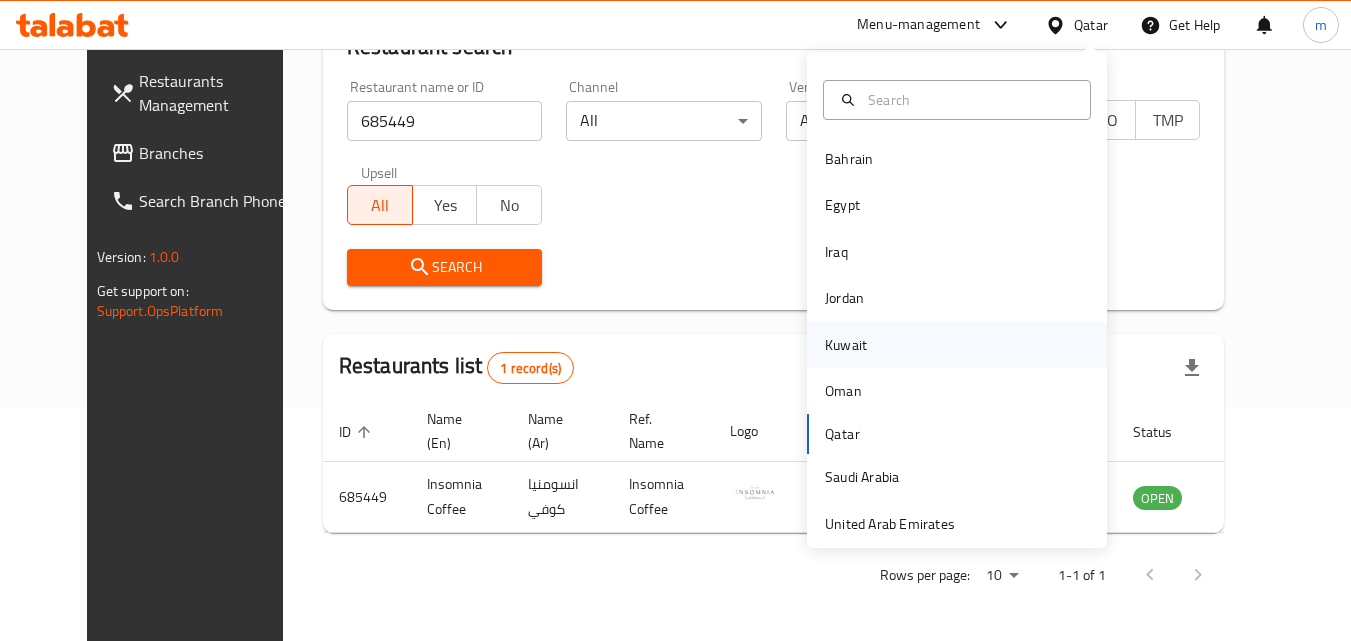 click on "Kuwait" at bounding box center (846, 345) 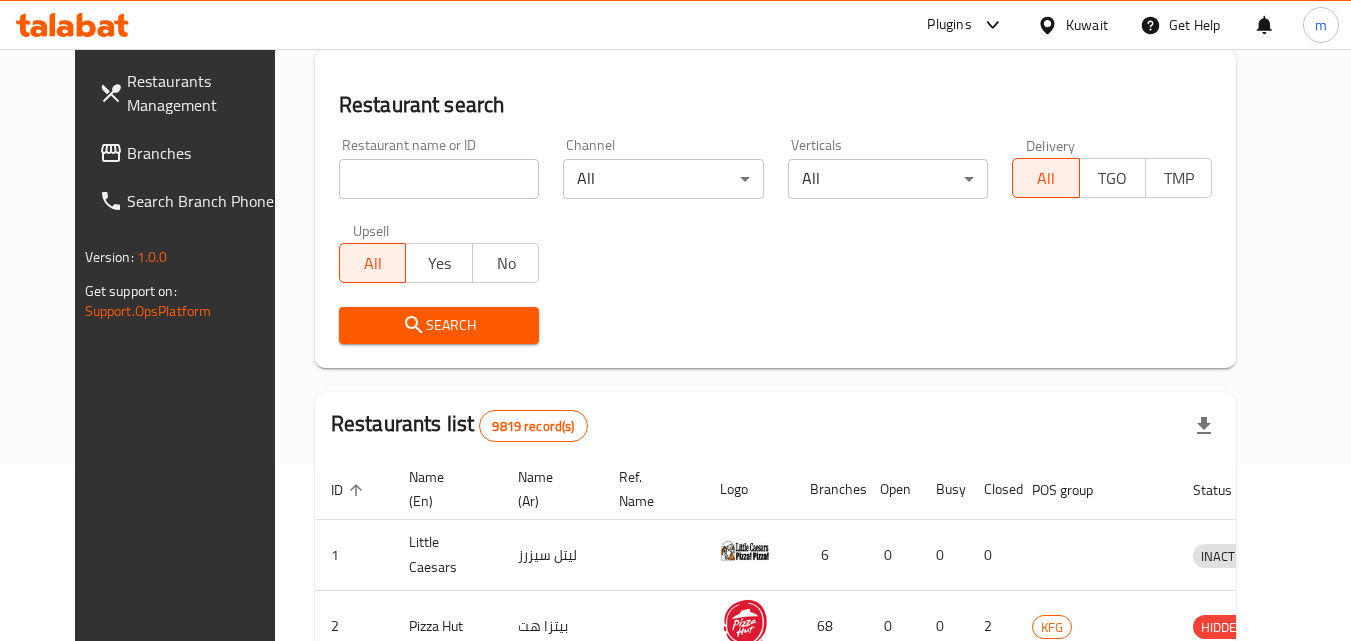 scroll, scrollTop: 234, scrollLeft: 0, axis: vertical 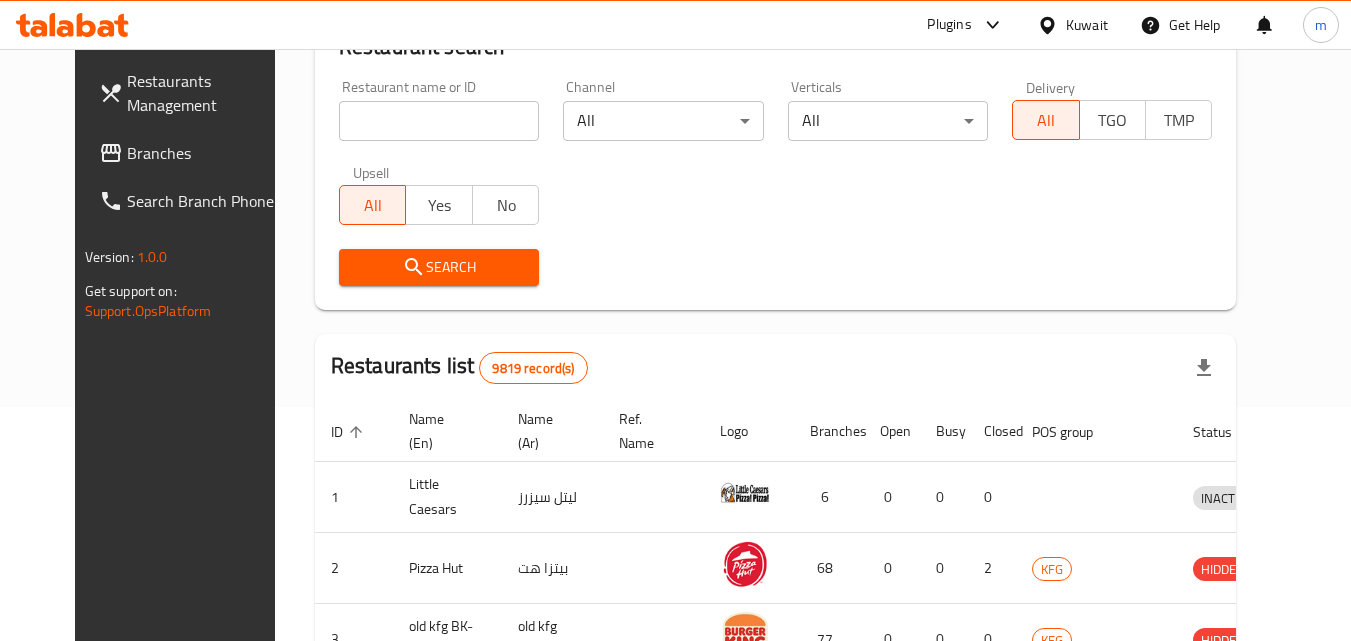 click on "Branches" at bounding box center [206, 153] 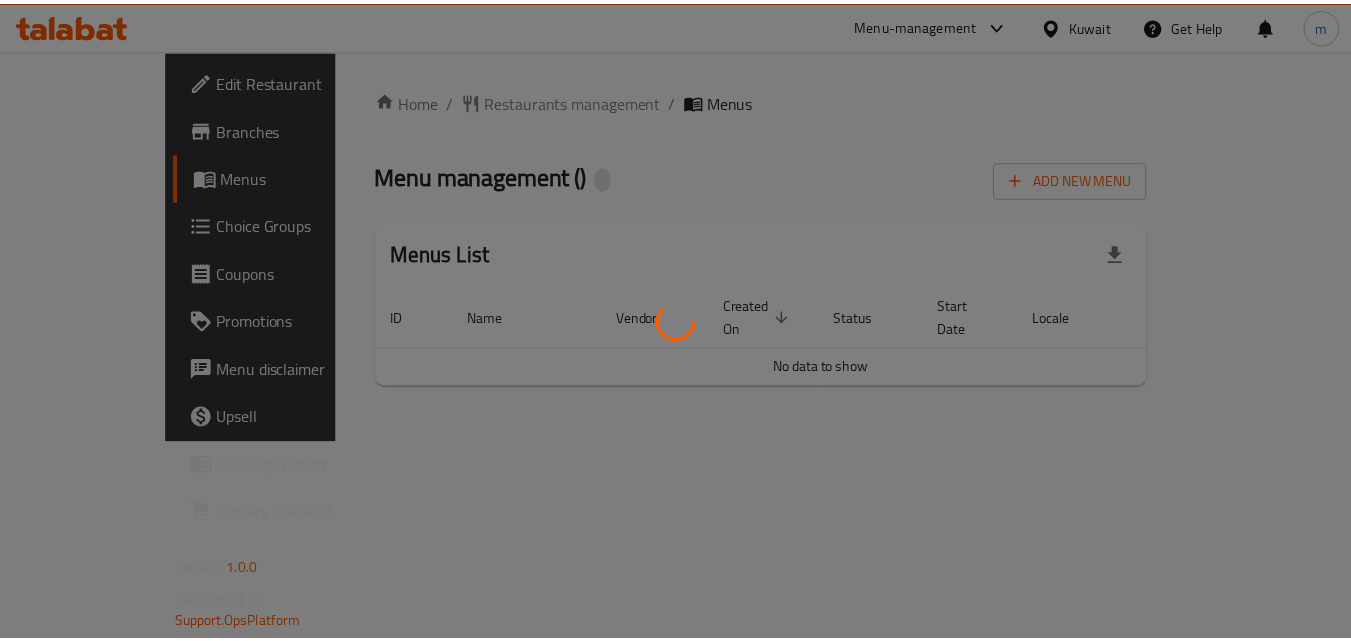 scroll, scrollTop: 0, scrollLeft: 0, axis: both 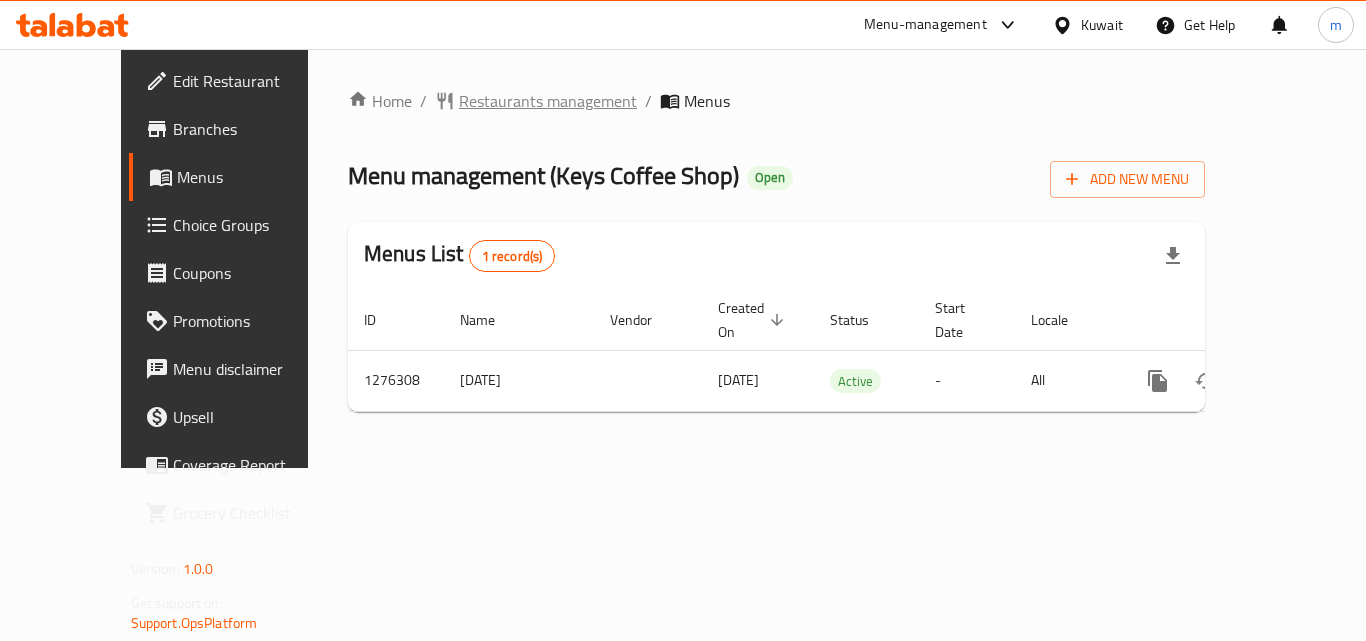 click on "Restaurants management" at bounding box center [548, 101] 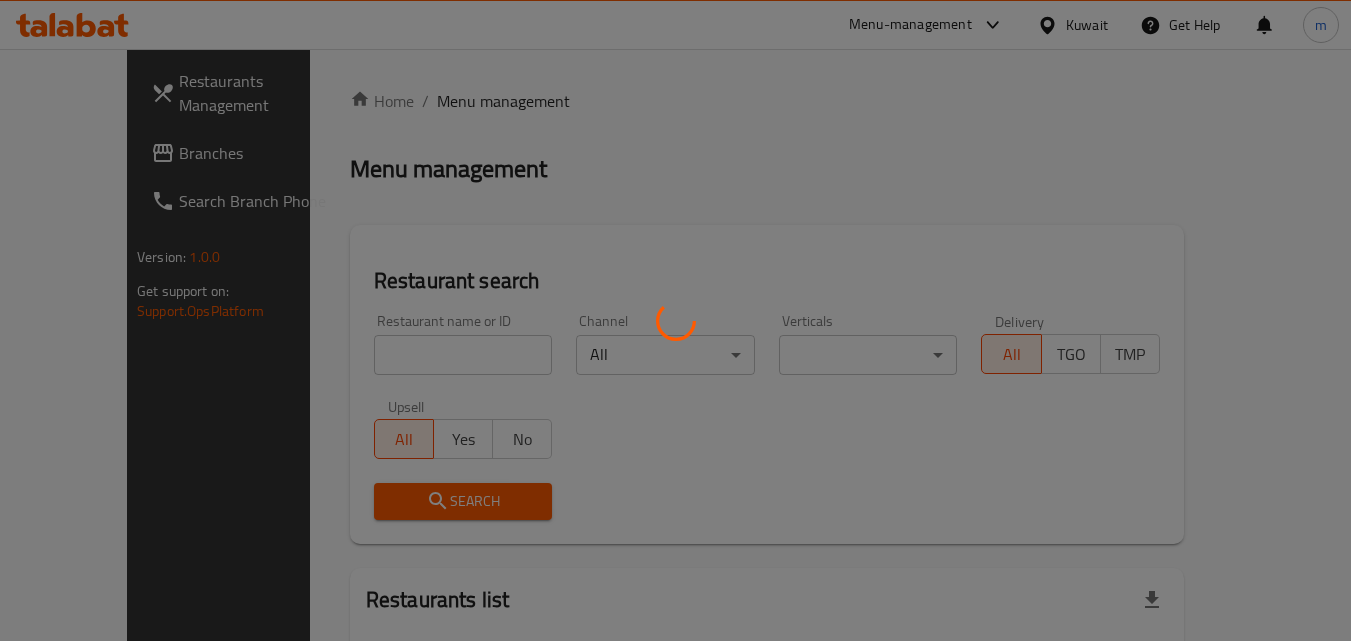 click at bounding box center (675, 320) 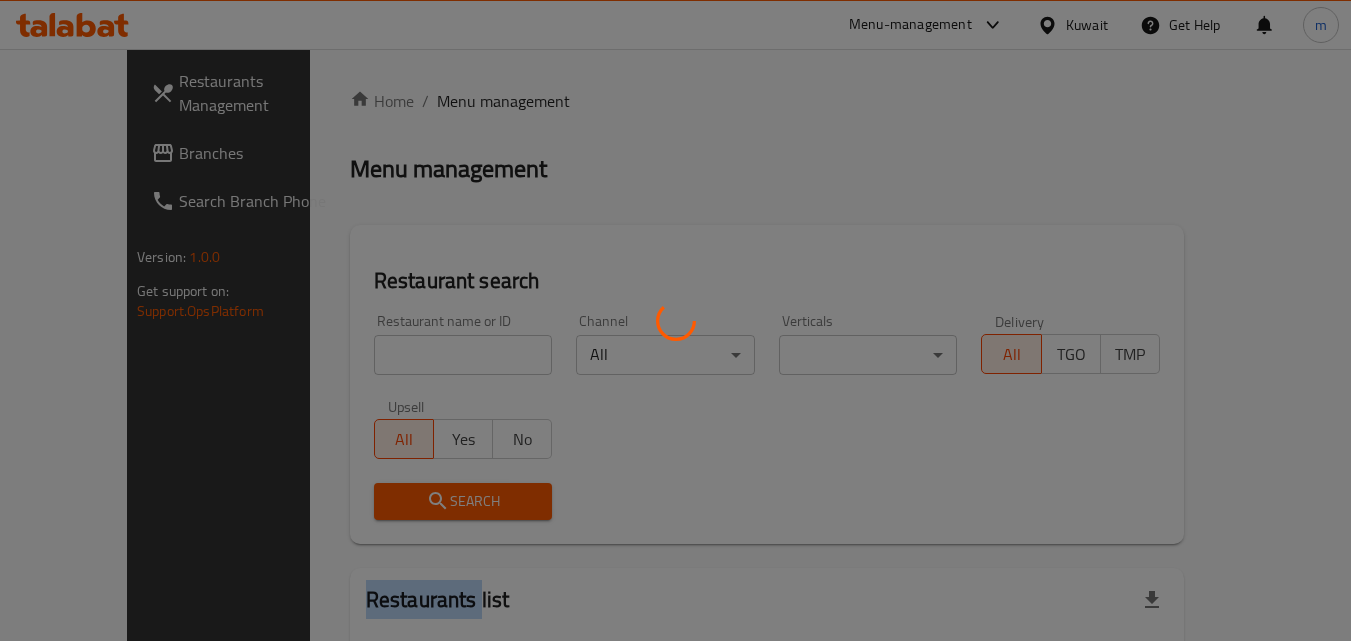 click at bounding box center [675, 320] 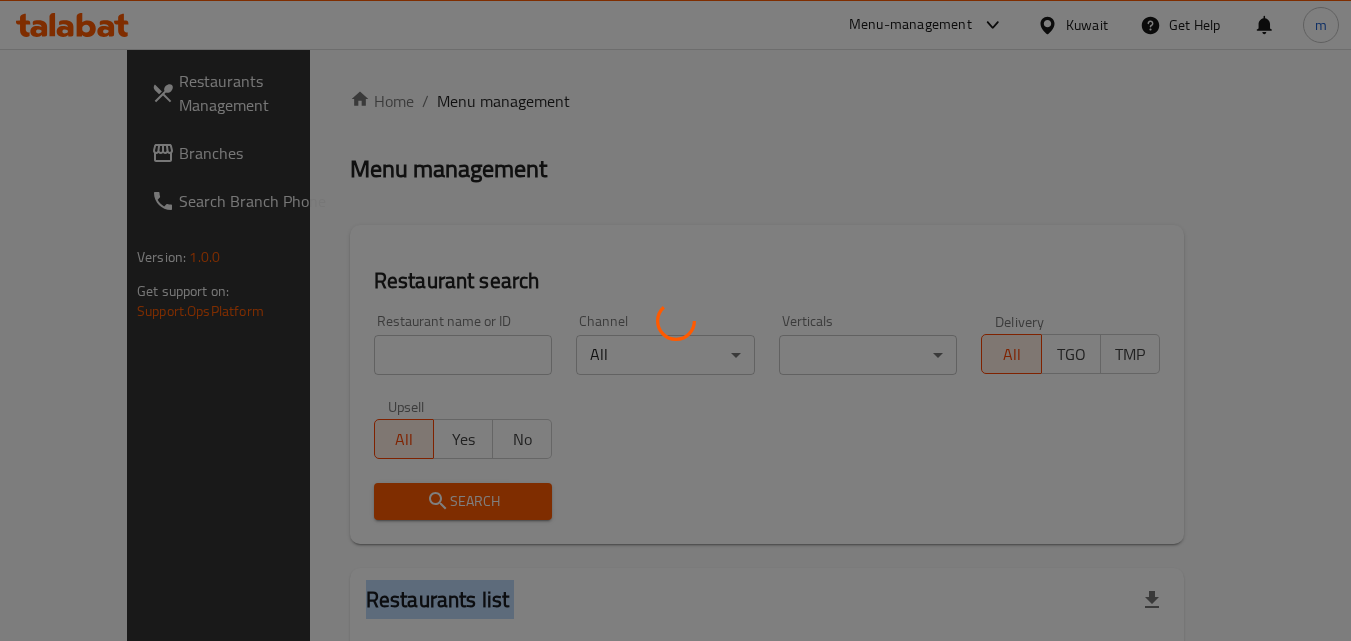 click at bounding box center (675, 320) 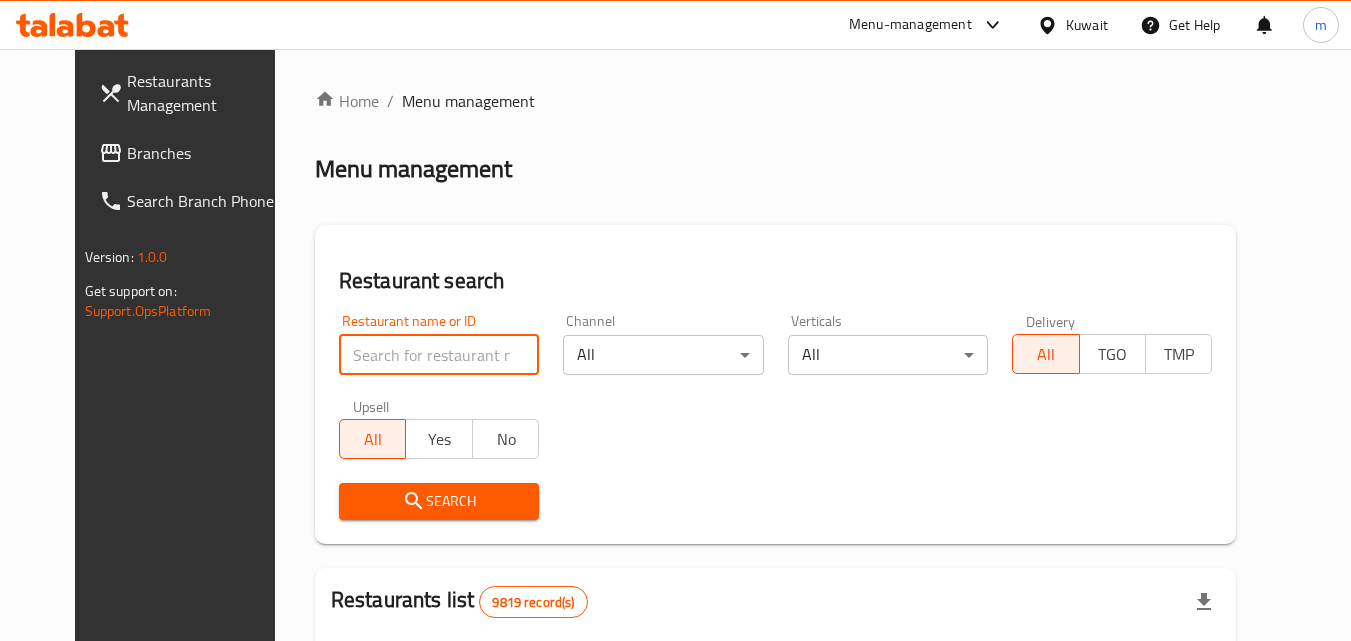 click at bounding box center (439, 355) 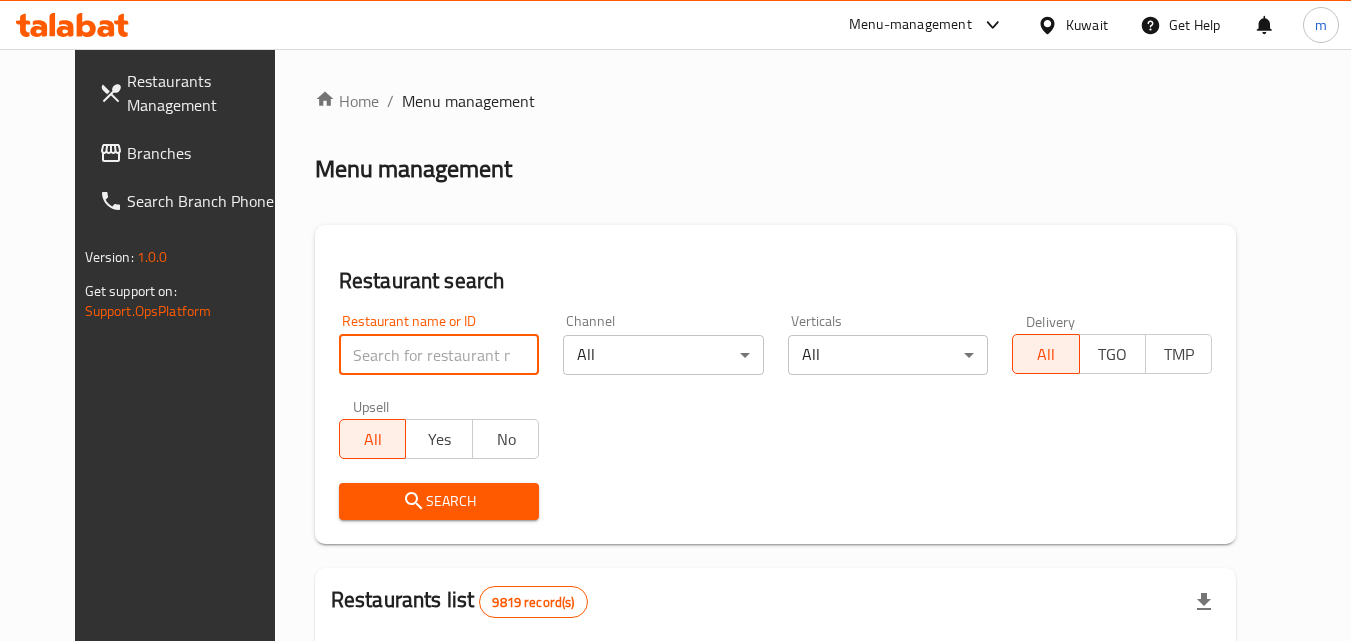 paste on "691959" 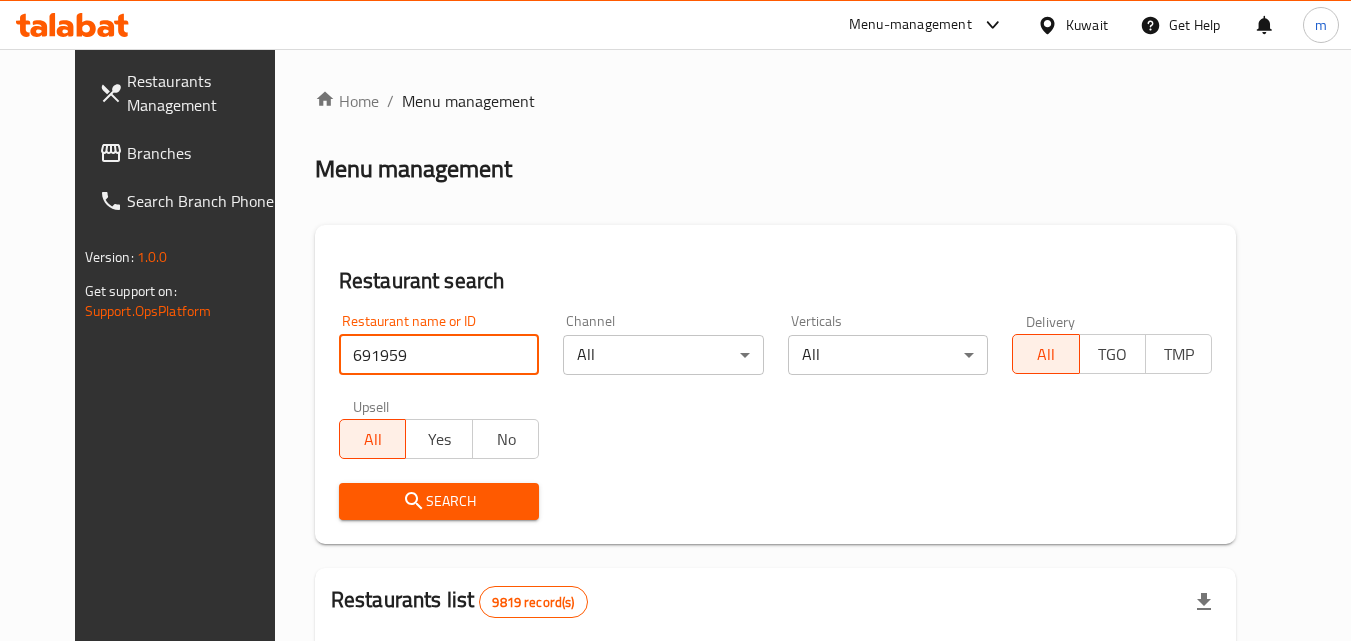 type on "691959" 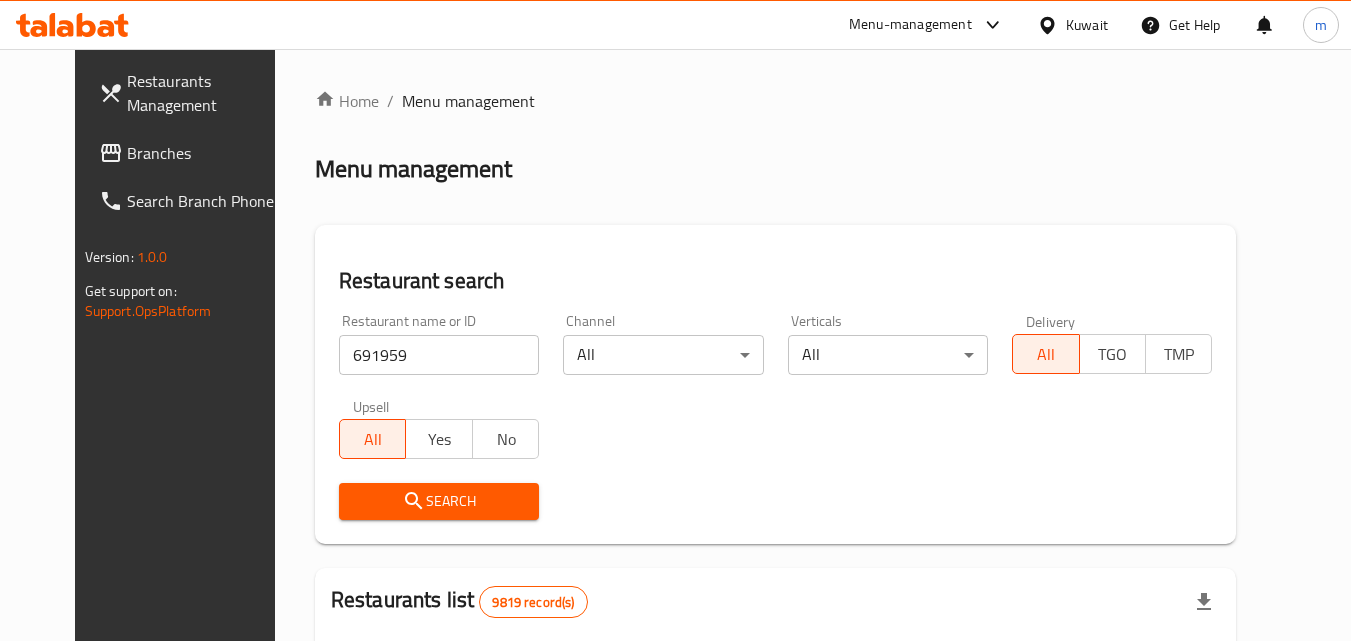 click on "Search" at bounding box center [439, 501] 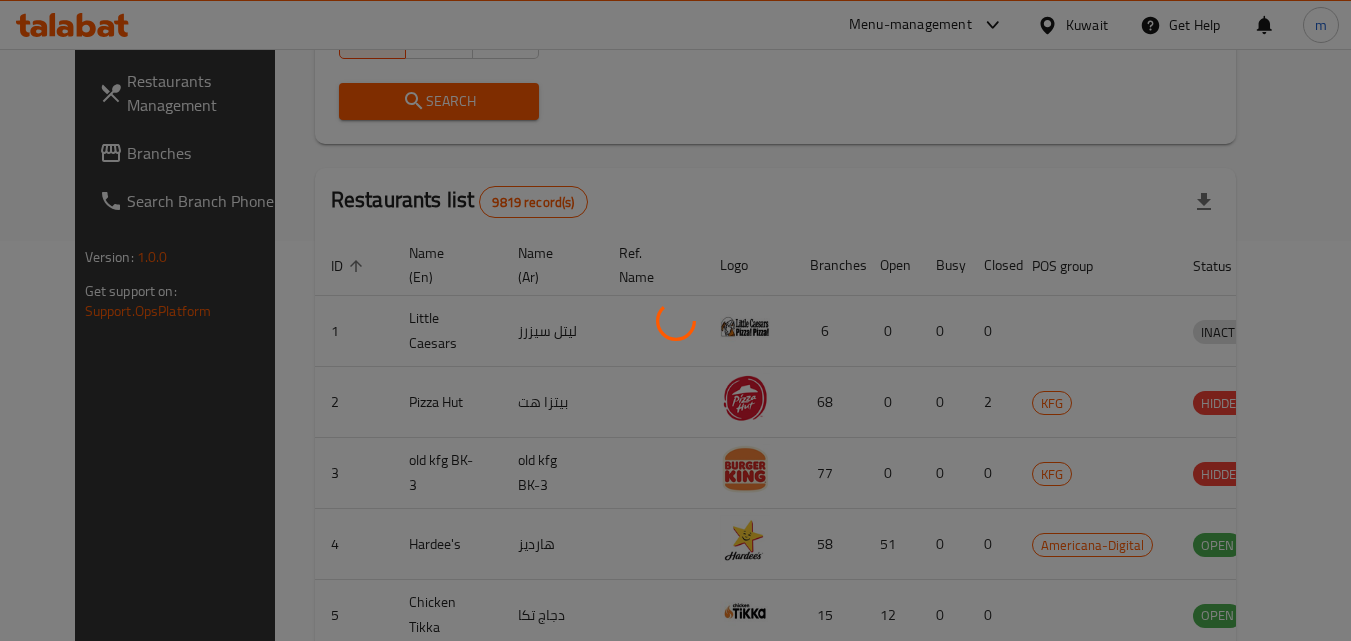 scroll, scrollTop: 276, scrollLeft: 0, axis: vertical 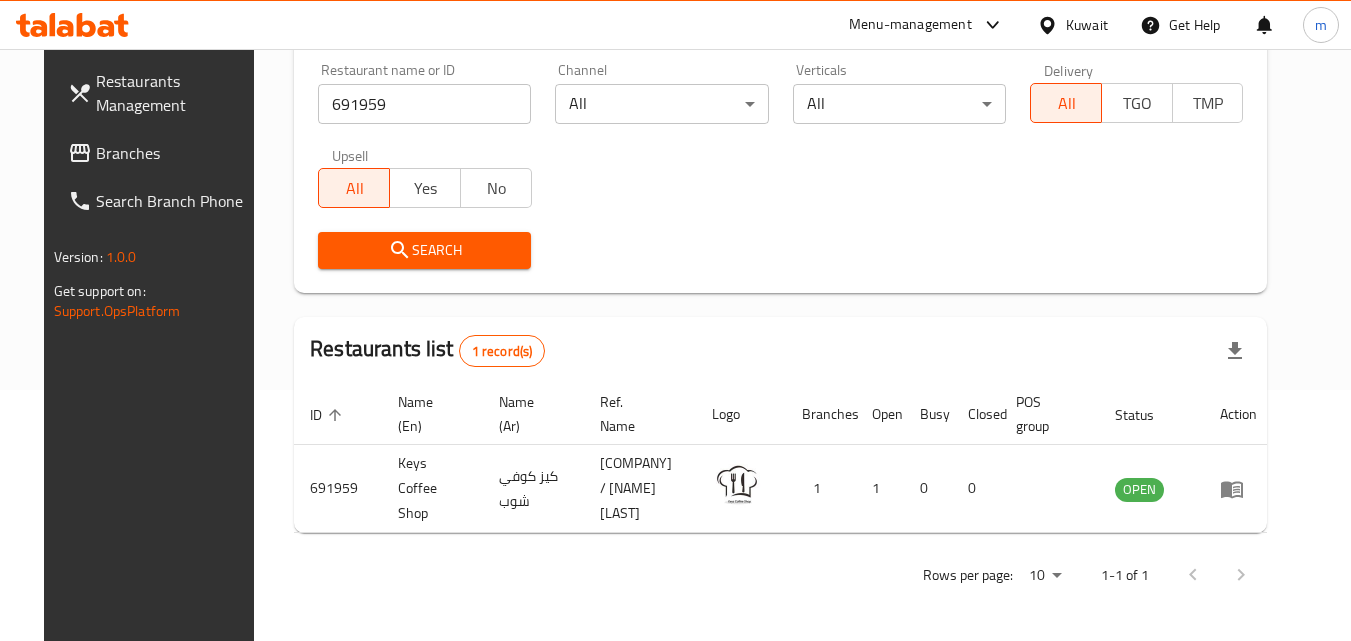click on "Branches" at bounding box center [175, 153] 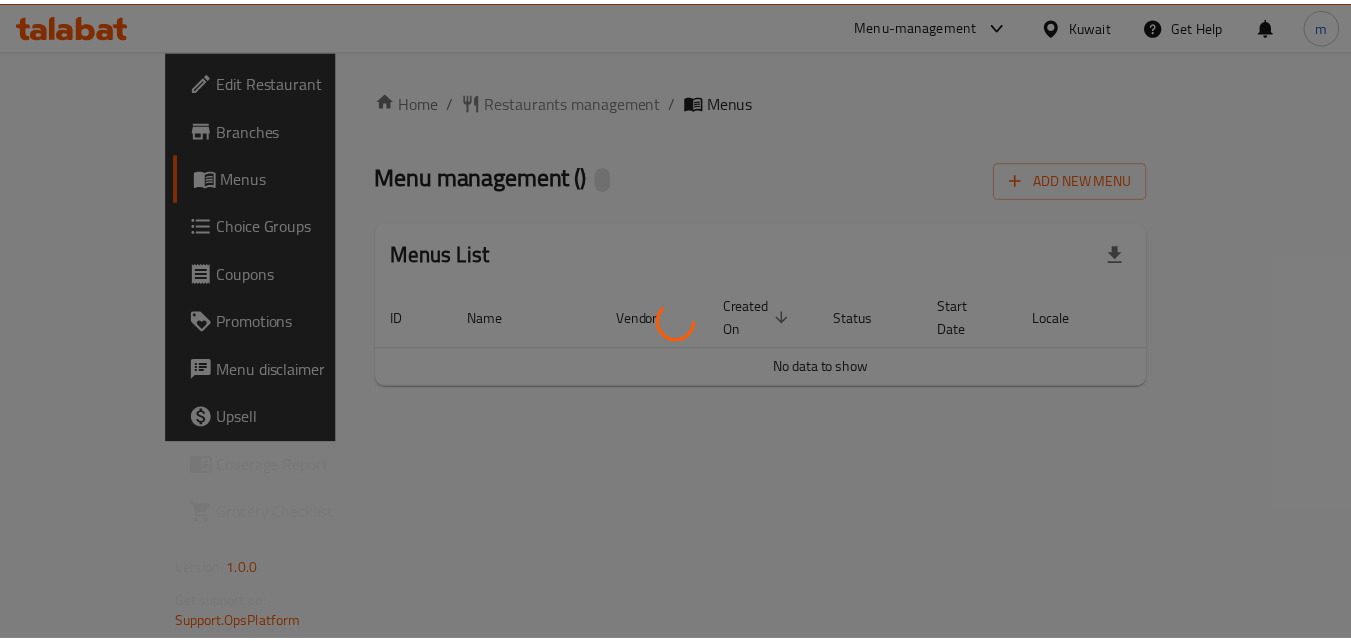 scroll, scrollTop: 0, scrollLeft: 0, axis: both 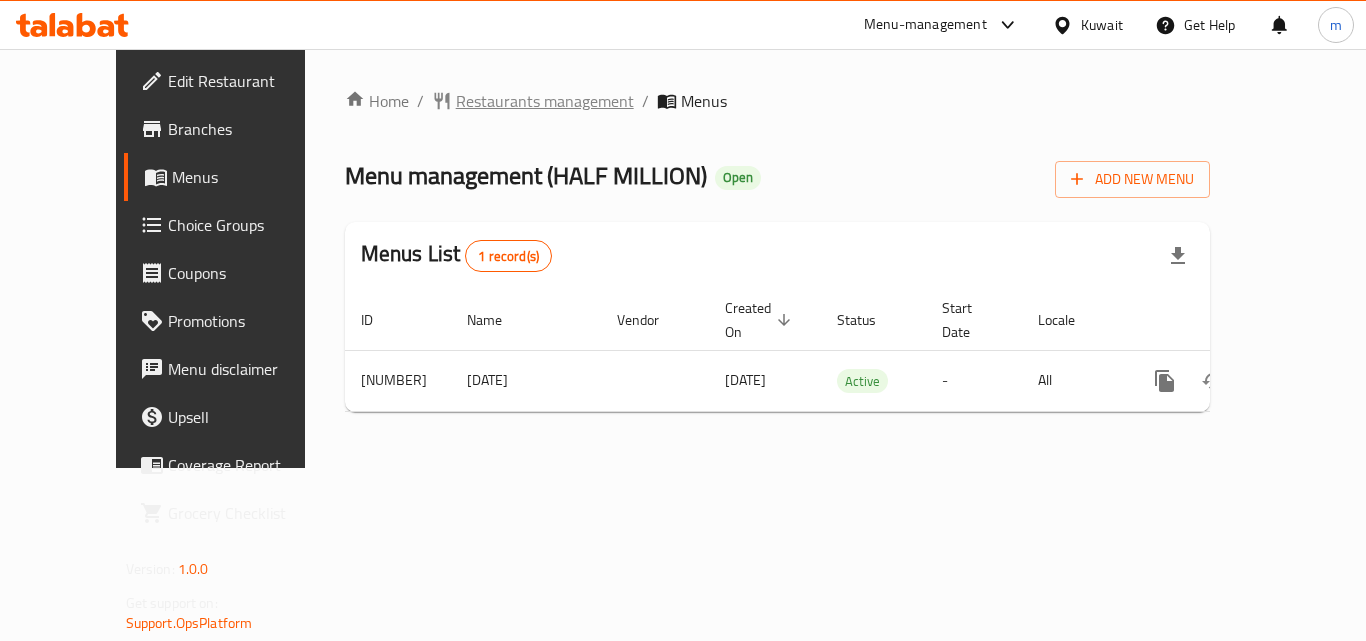 click on "Restaurants management" at bounding box center (545, 101) 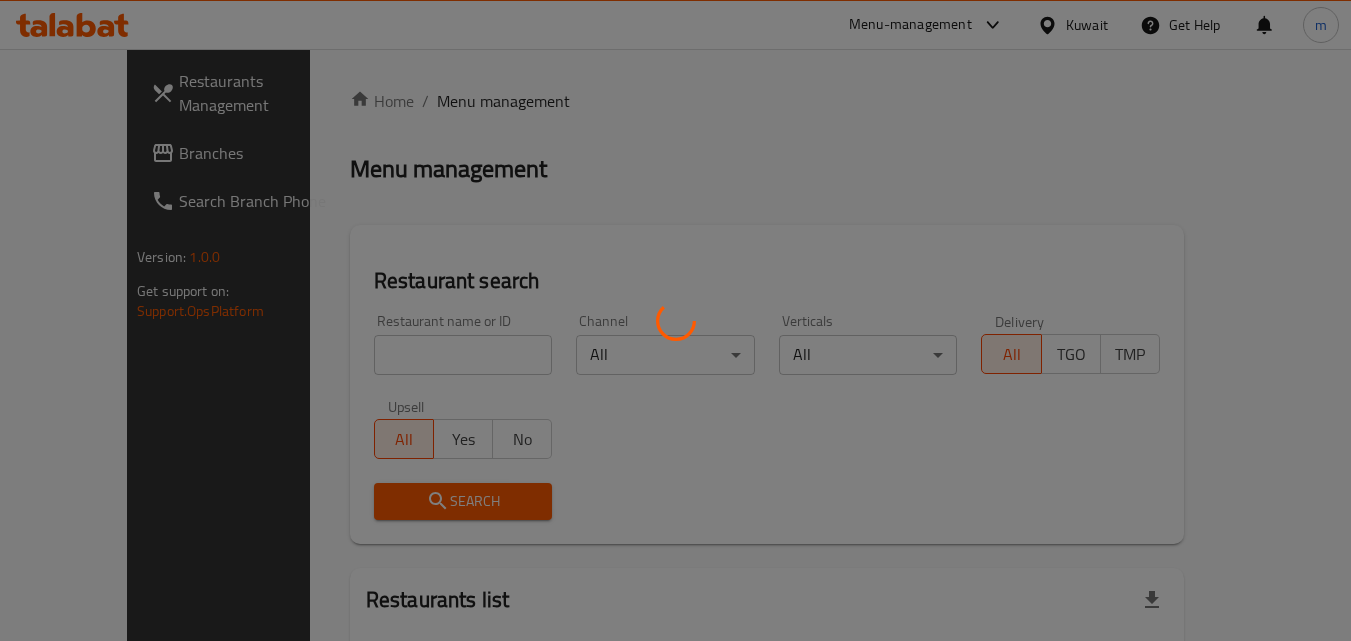 drag, startPoint x: 385, startPoint y: 356, endPoint x: 303, endPoint y: 356, distance: 82 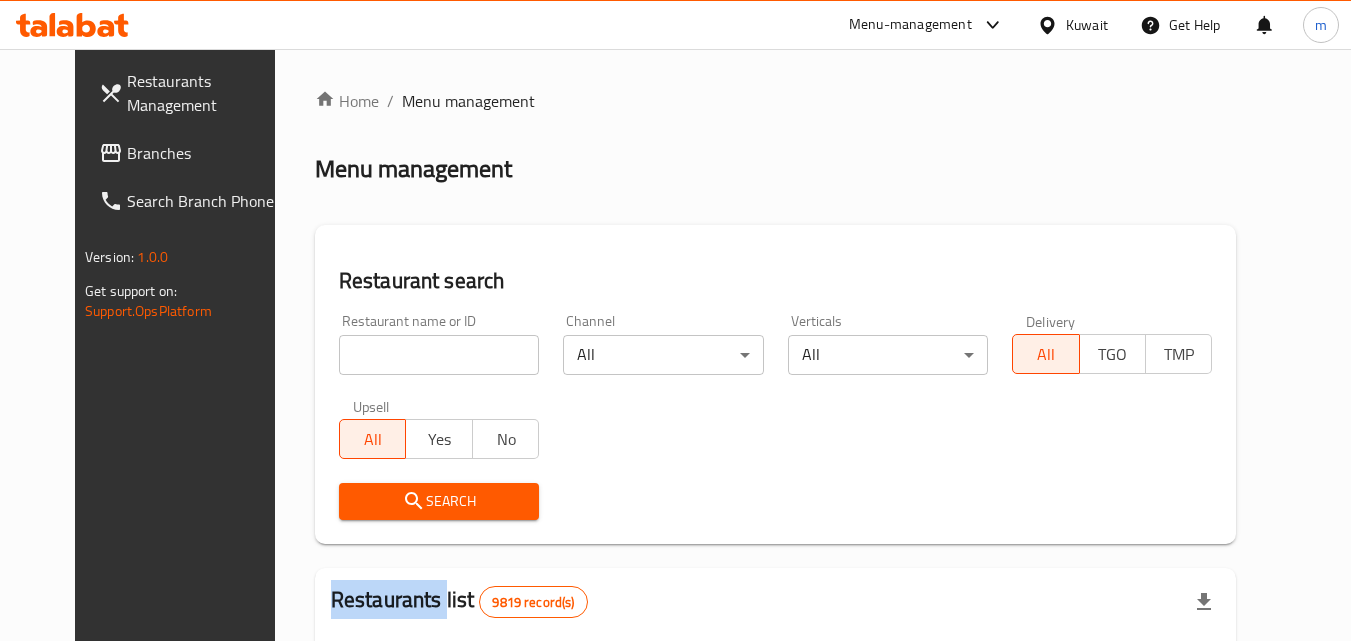 click at bounding box center (675, 320) 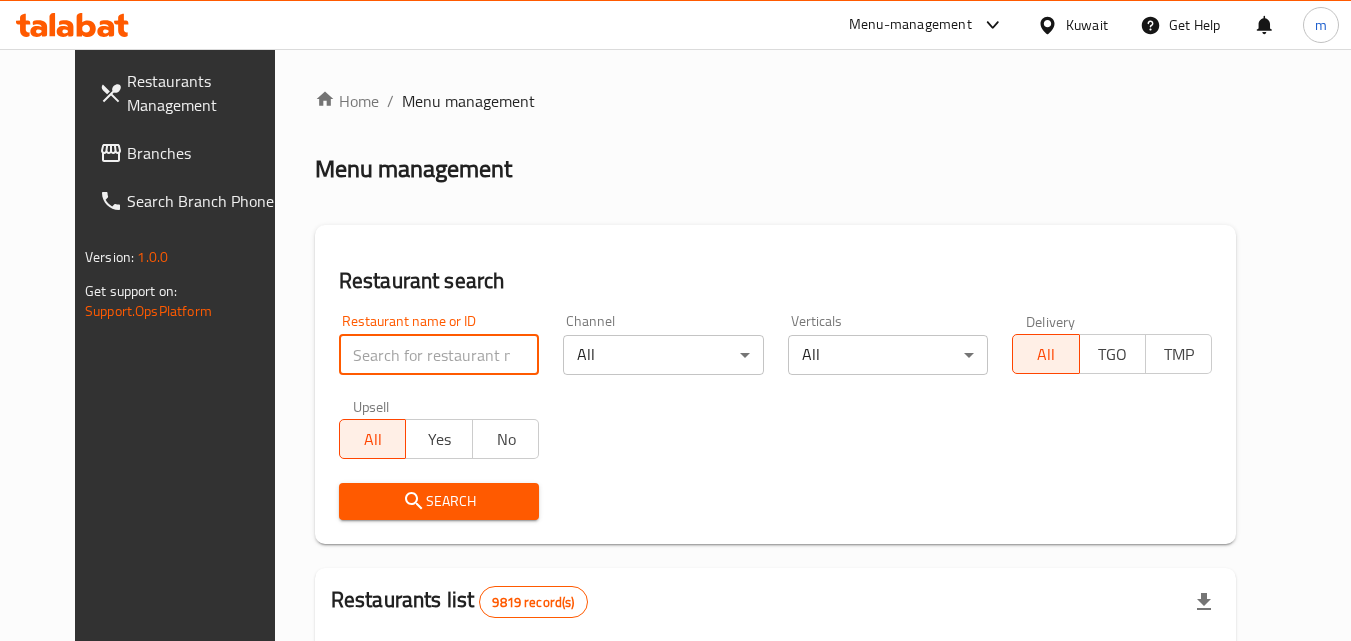 click at bounding box center (439, 355) 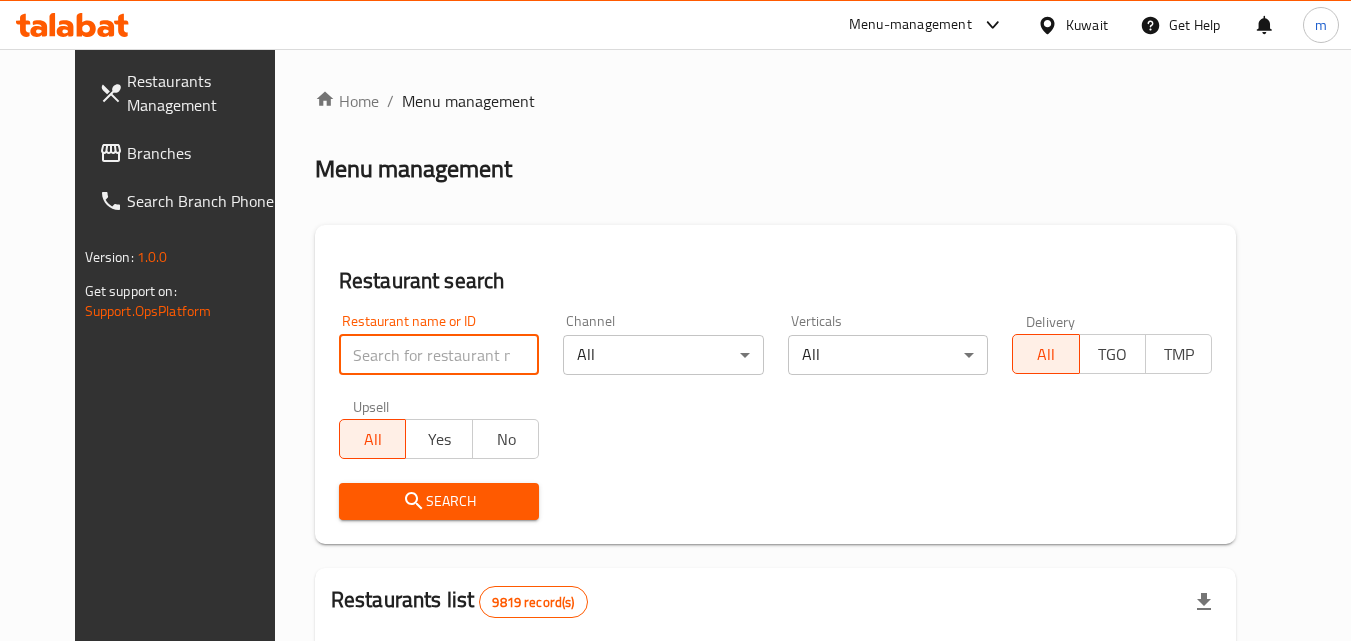 paste on "691184" 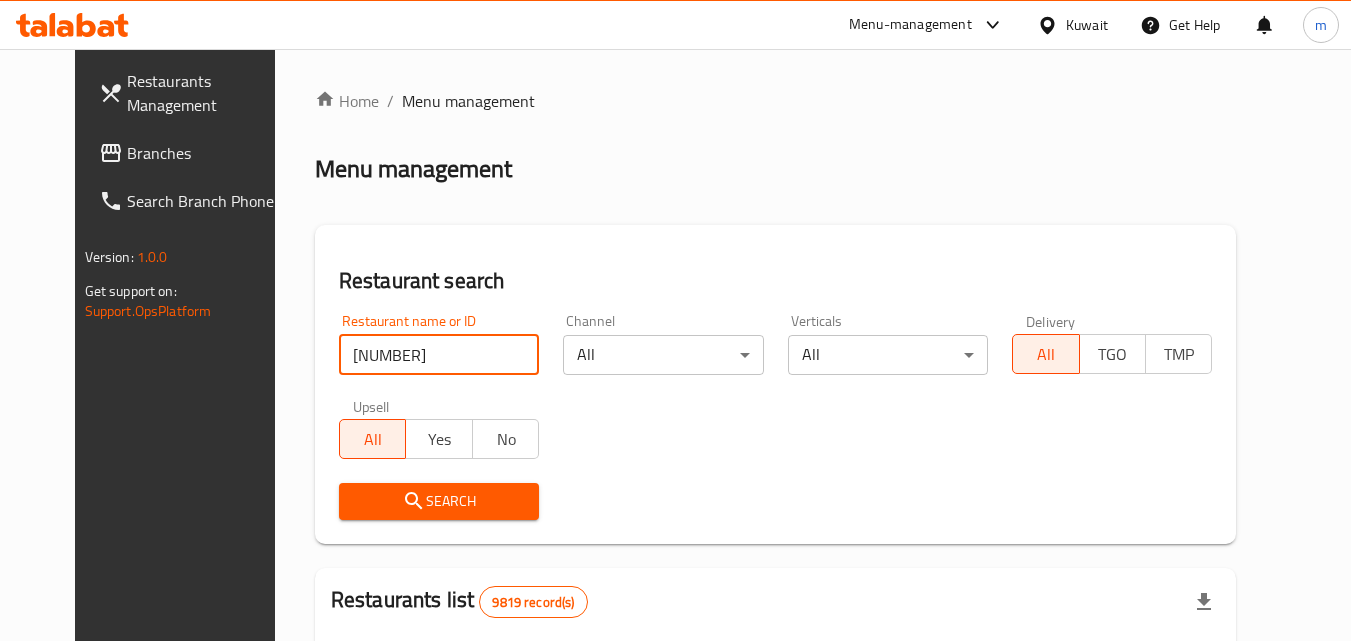 type on "691184" 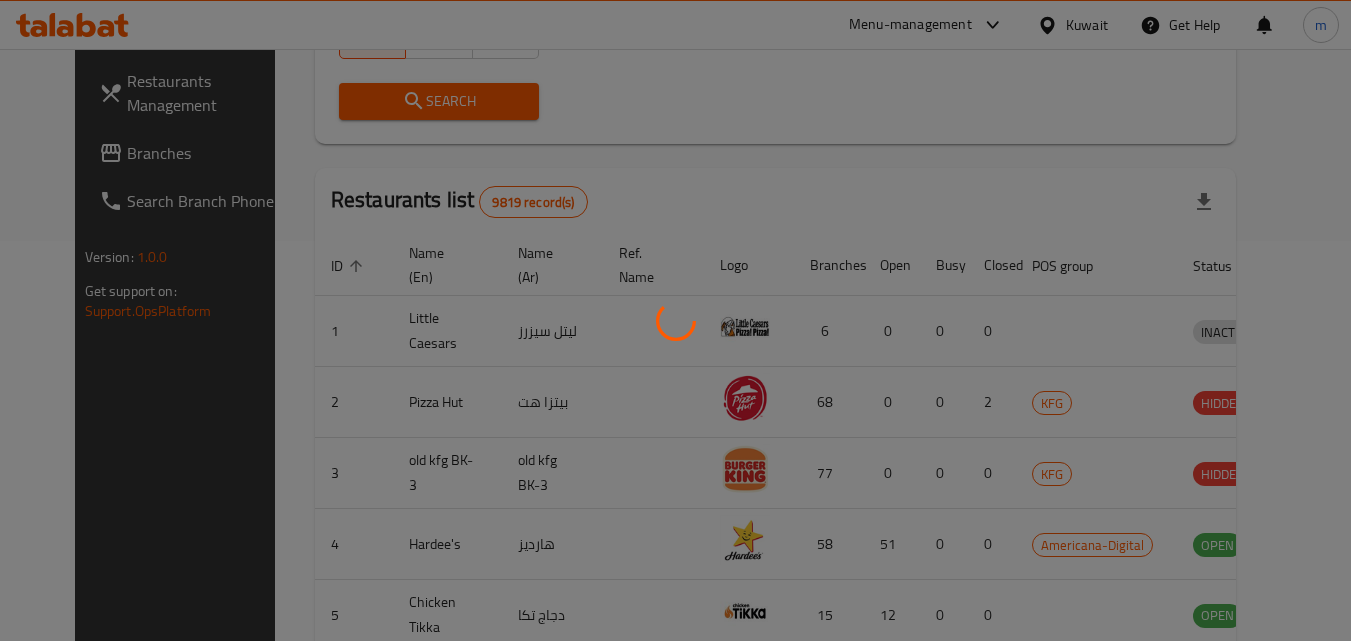 scroll, scrollTop: 251, scrollLeft: 0, axis: vertical 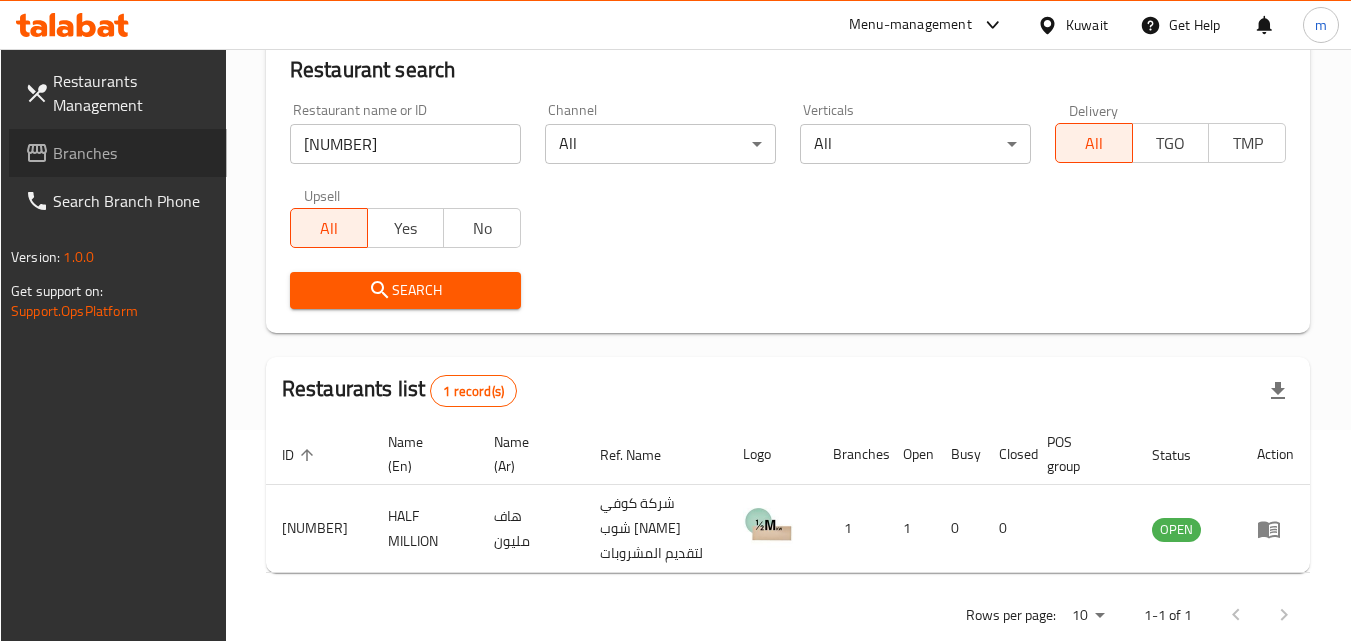 click on "Branches" at bounding box center (118, 153) 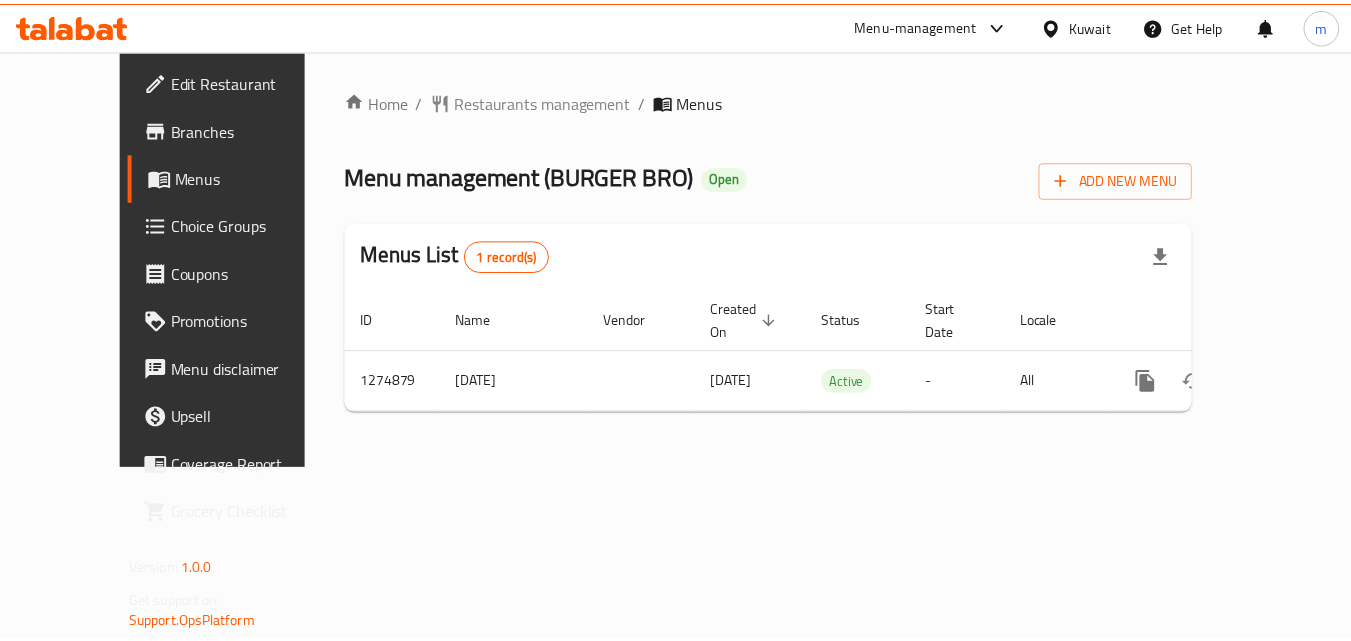 scroll, scrollTop: 0, scrollLeft: 0, axis: both 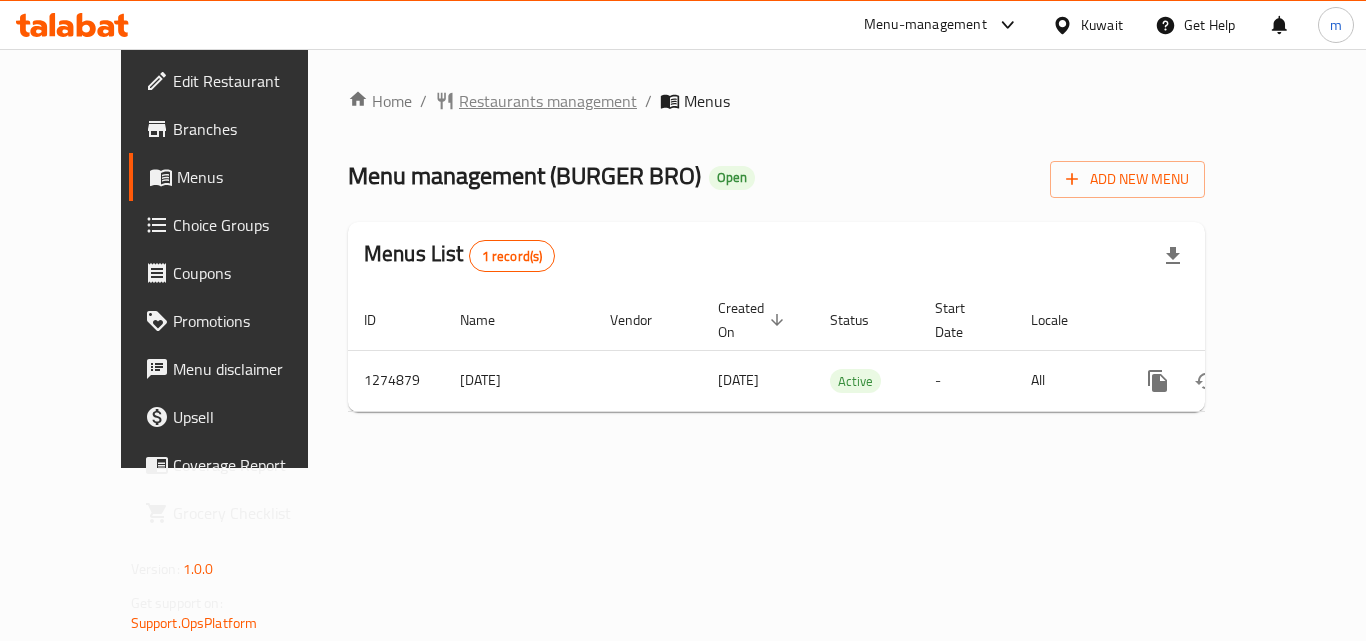 click on "Restaurants management" at bounding box center [548, 101] 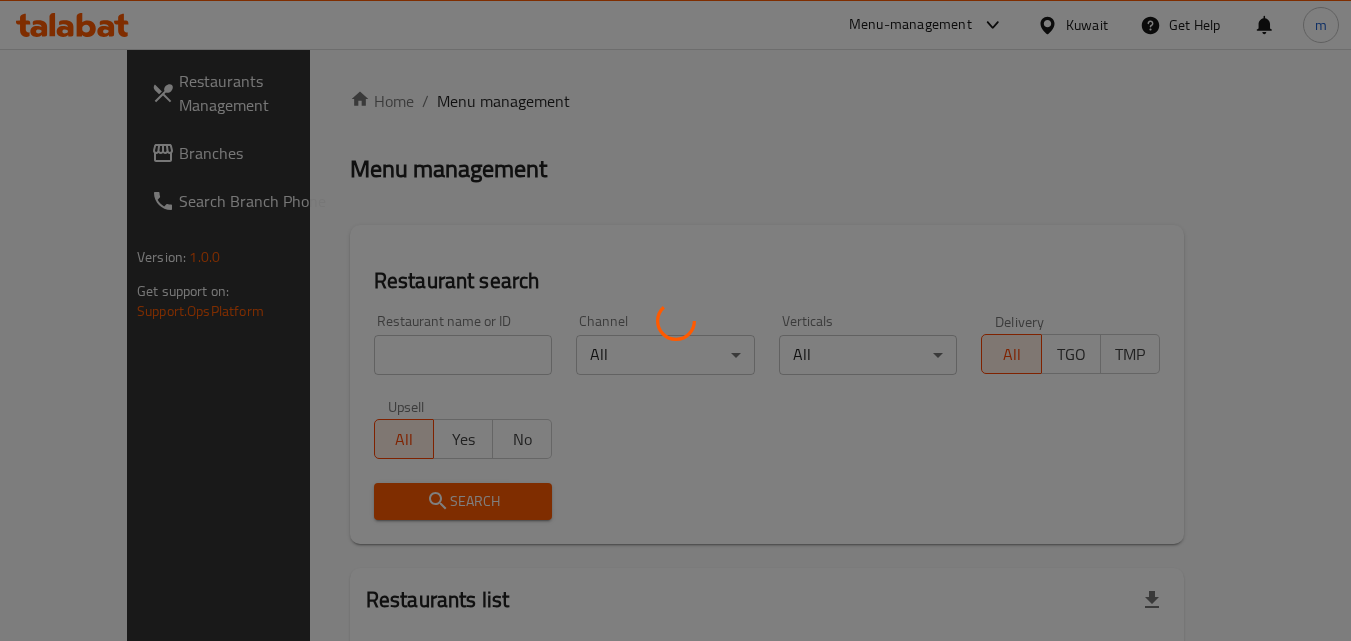 click at bounding box center [675, 320] 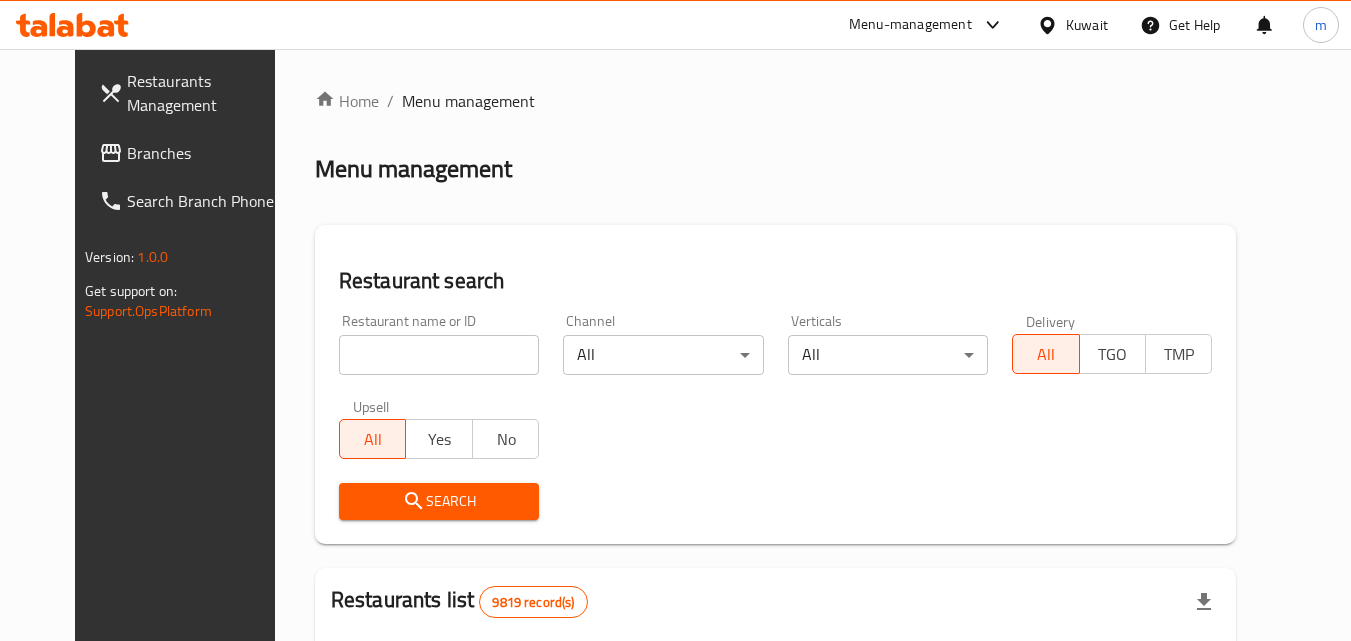 click at bounding box center [439, 355] 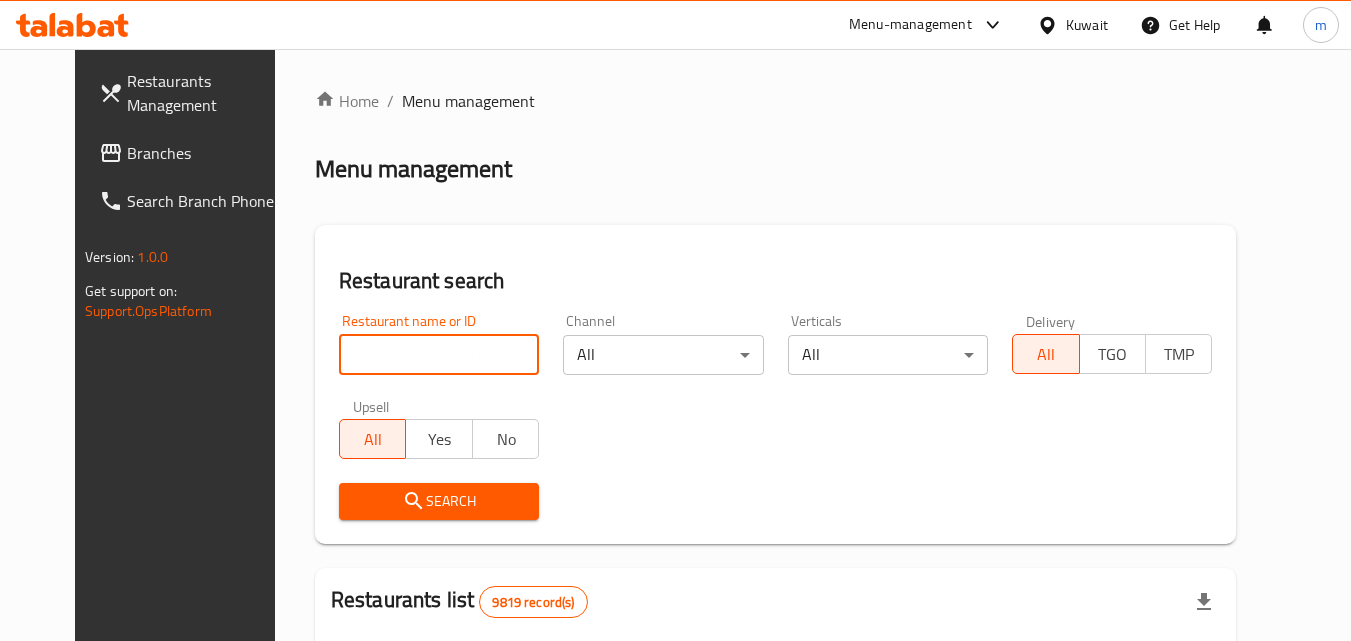 paste on "691387" 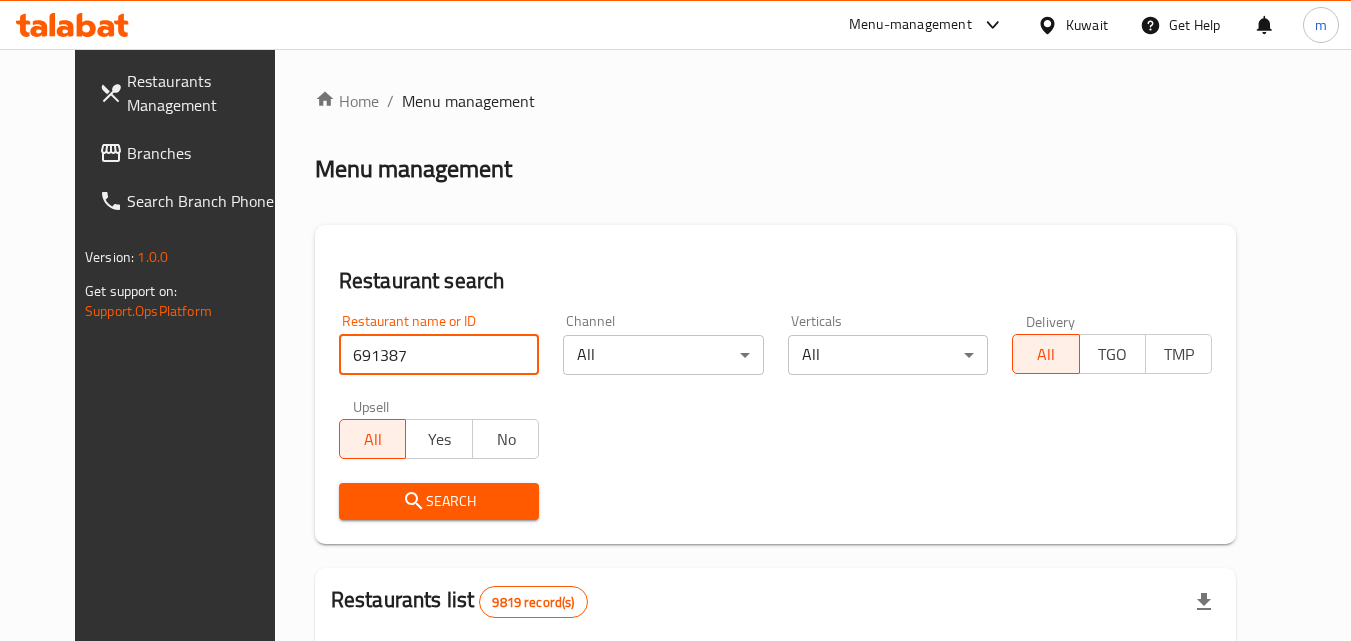type on "691387" 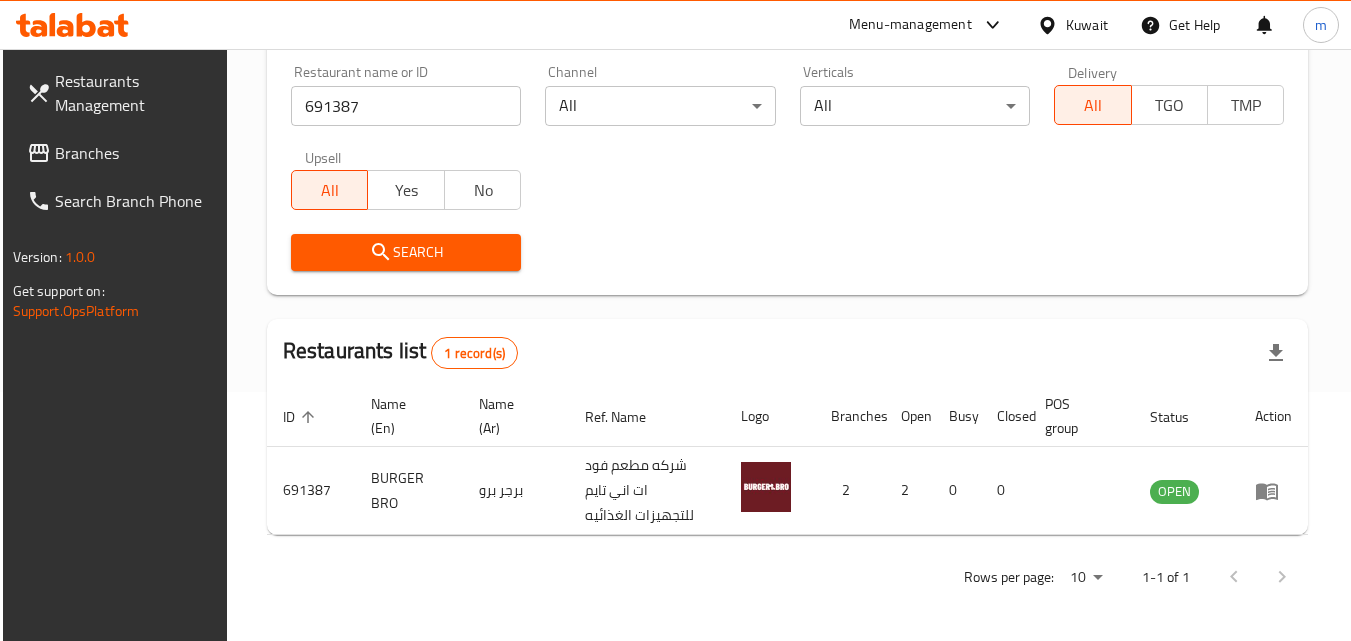 scroll, scrollTop: 251, scrollLeft: 0, axis: vertical 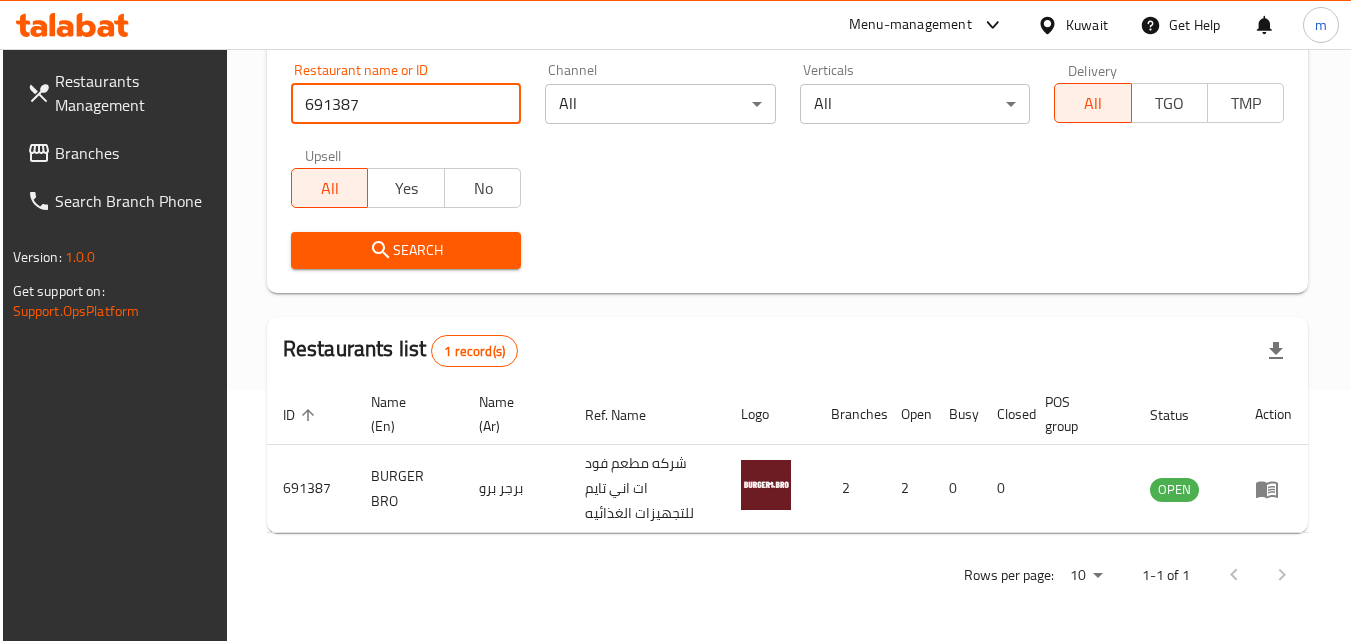 click on "Kuwait" at bounding box center (1087, 25) 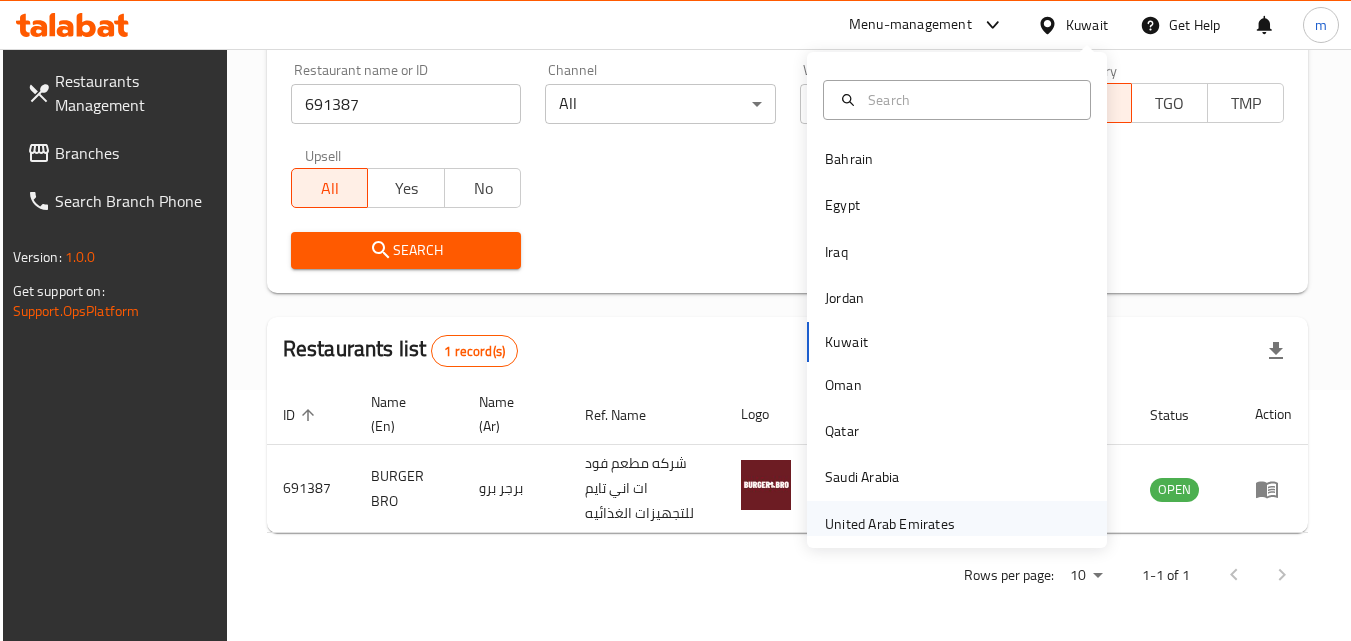 click on "United Arab Emirates" at bounding box center (890, 524) 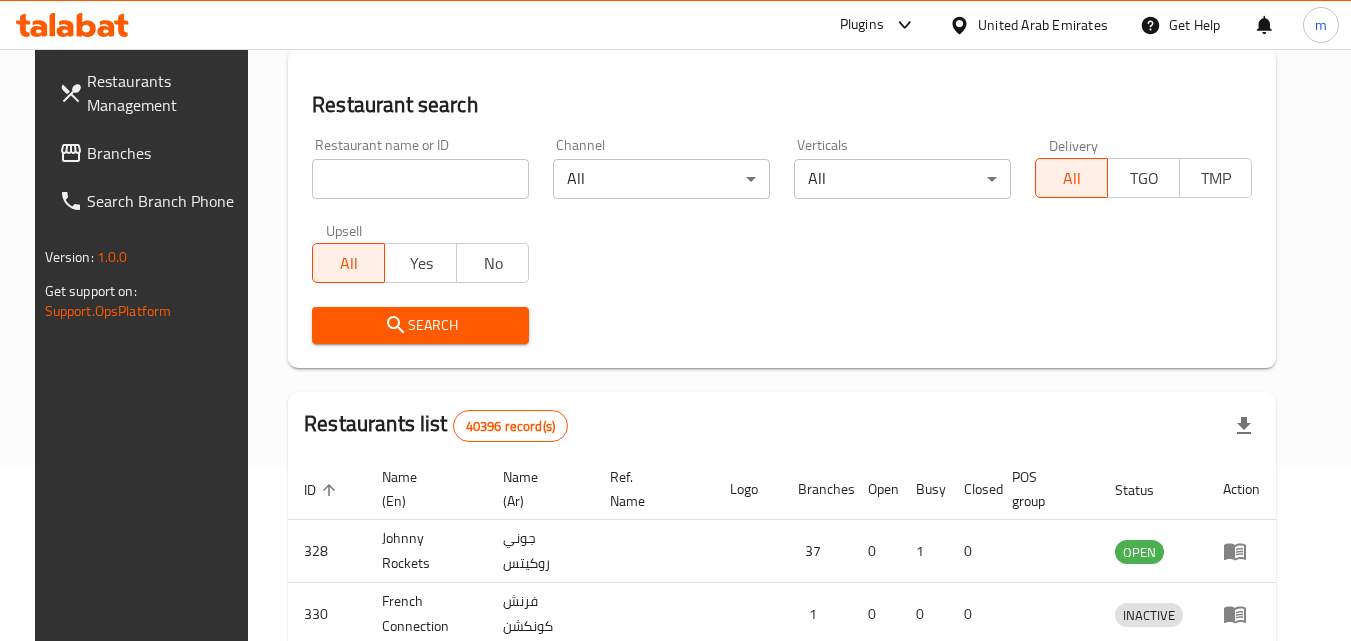 scroll, scrollTop: 251, scrollLeft: 0, axis: vertical 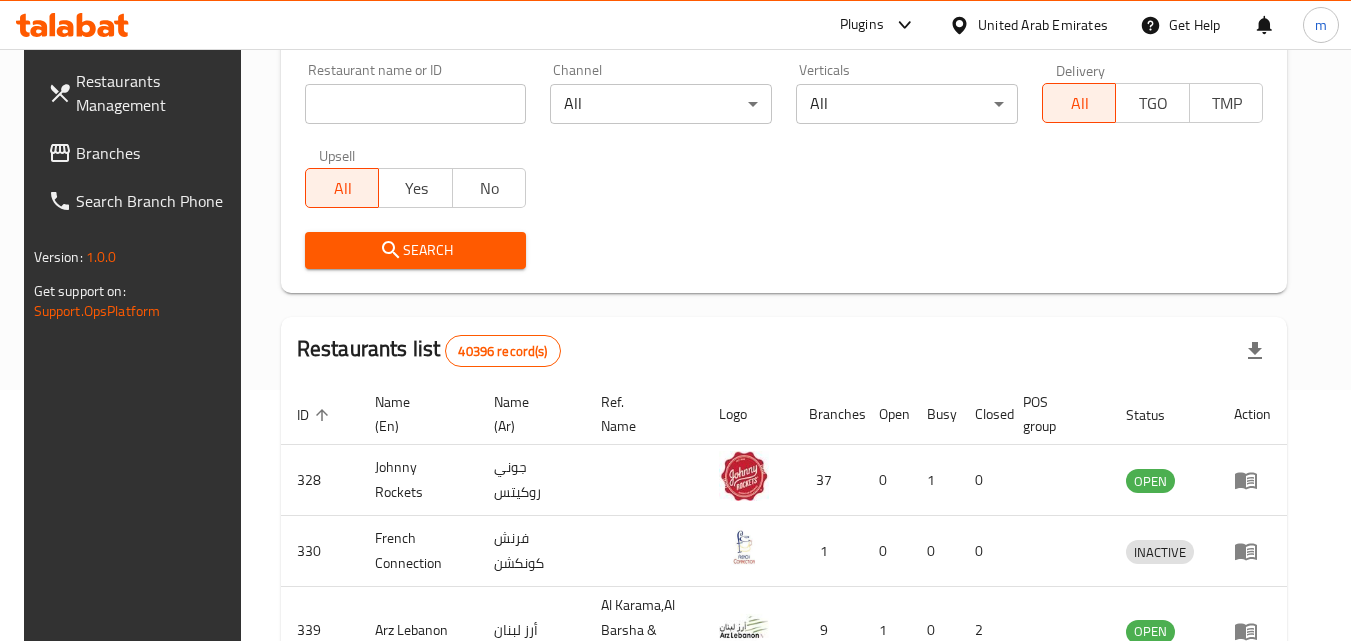 click on "Branches" at bounding box center [155, 153] 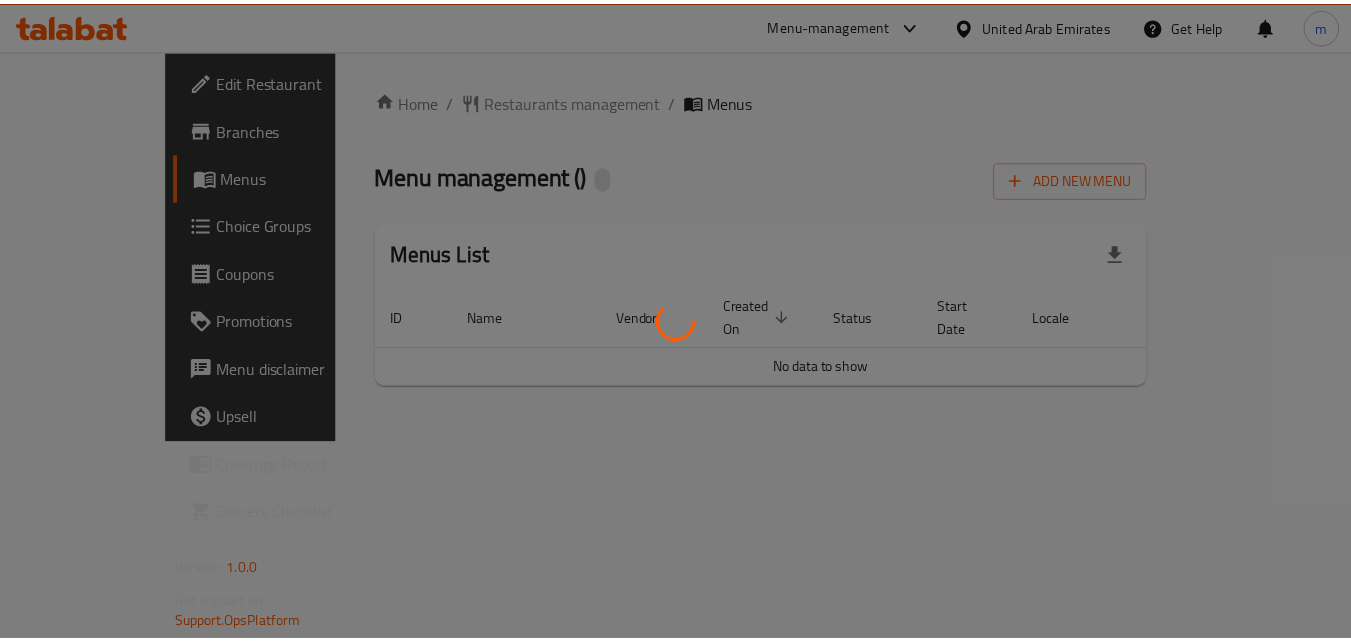 scroll, scrollTop: 0, scrollLeft: 0, axis: both 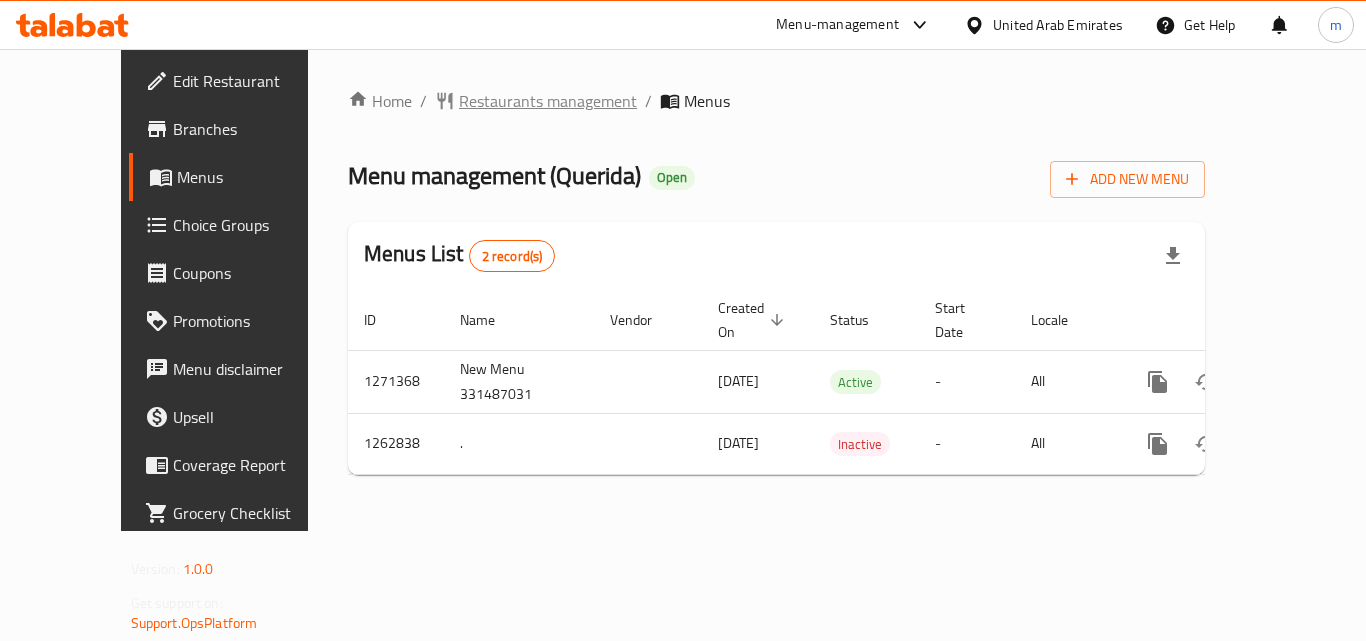click on "Restaurants management" at bounding box center [548, 101] 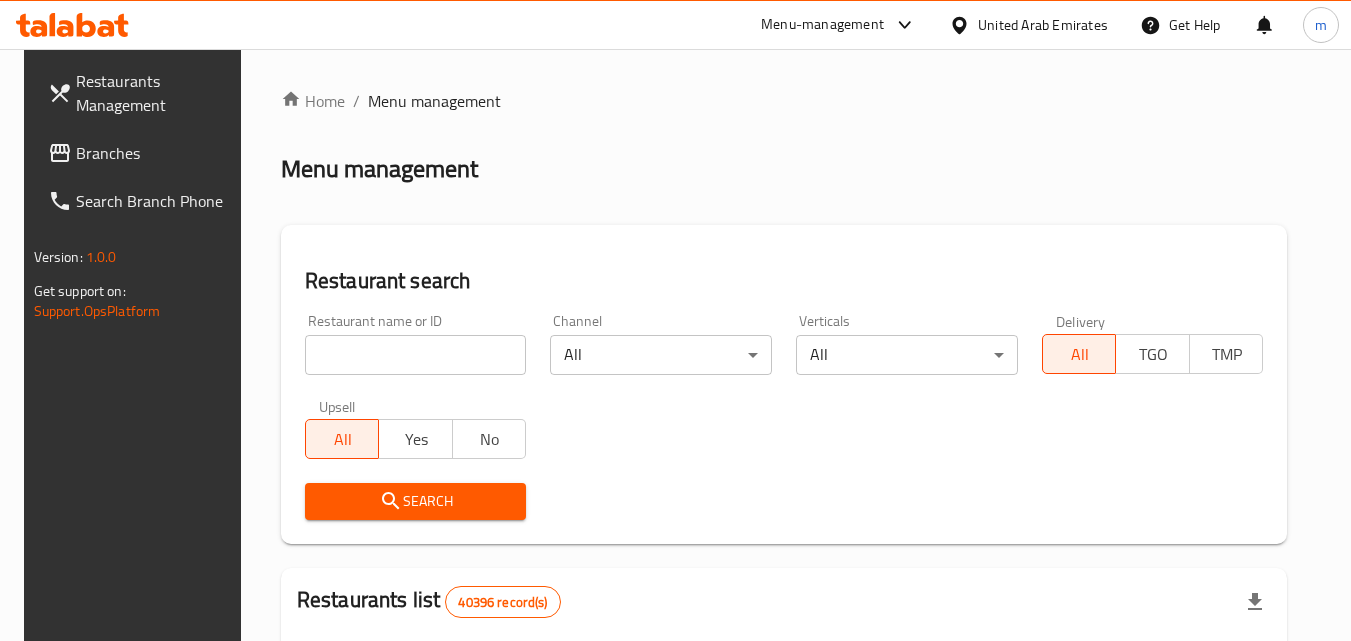 click at bounding box center [416, 355] 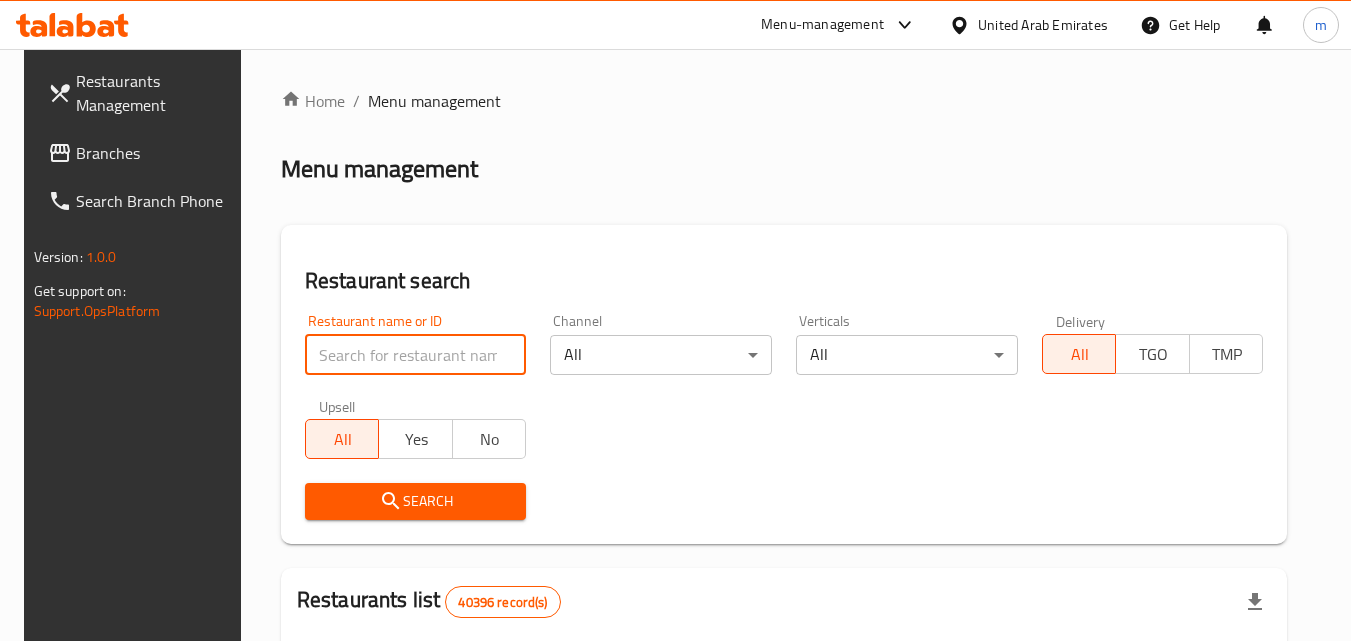 click at bounding box center [416, 355] 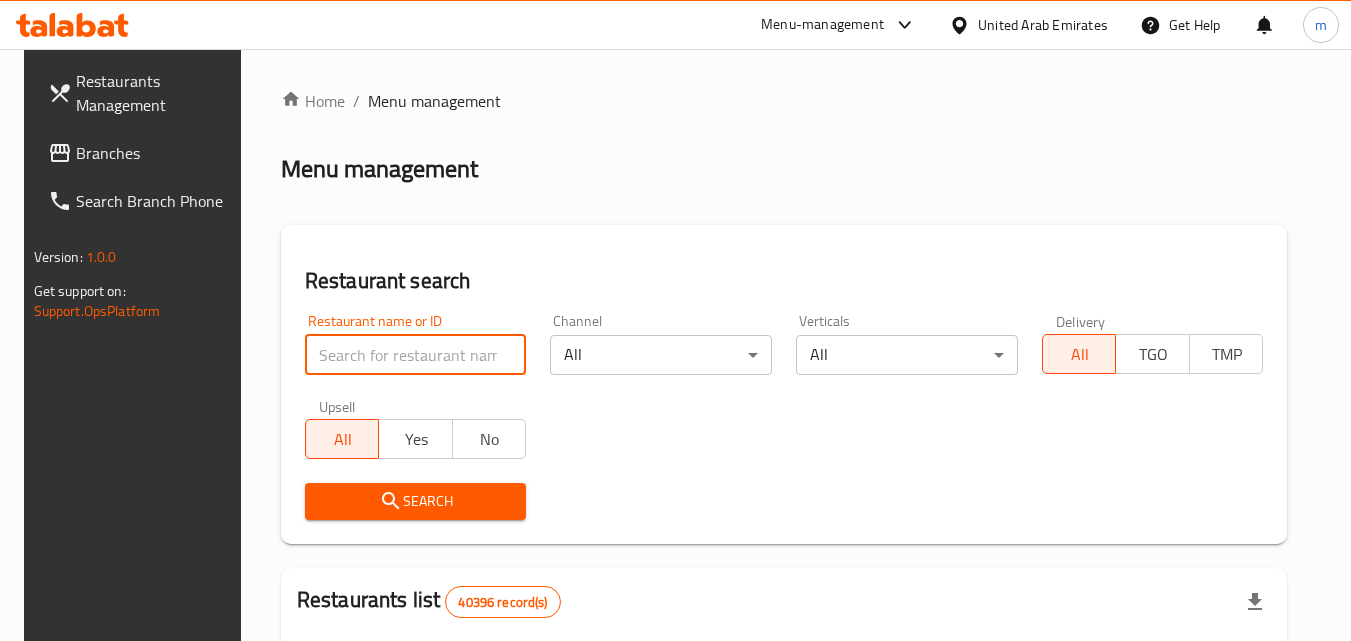paste on "685721" 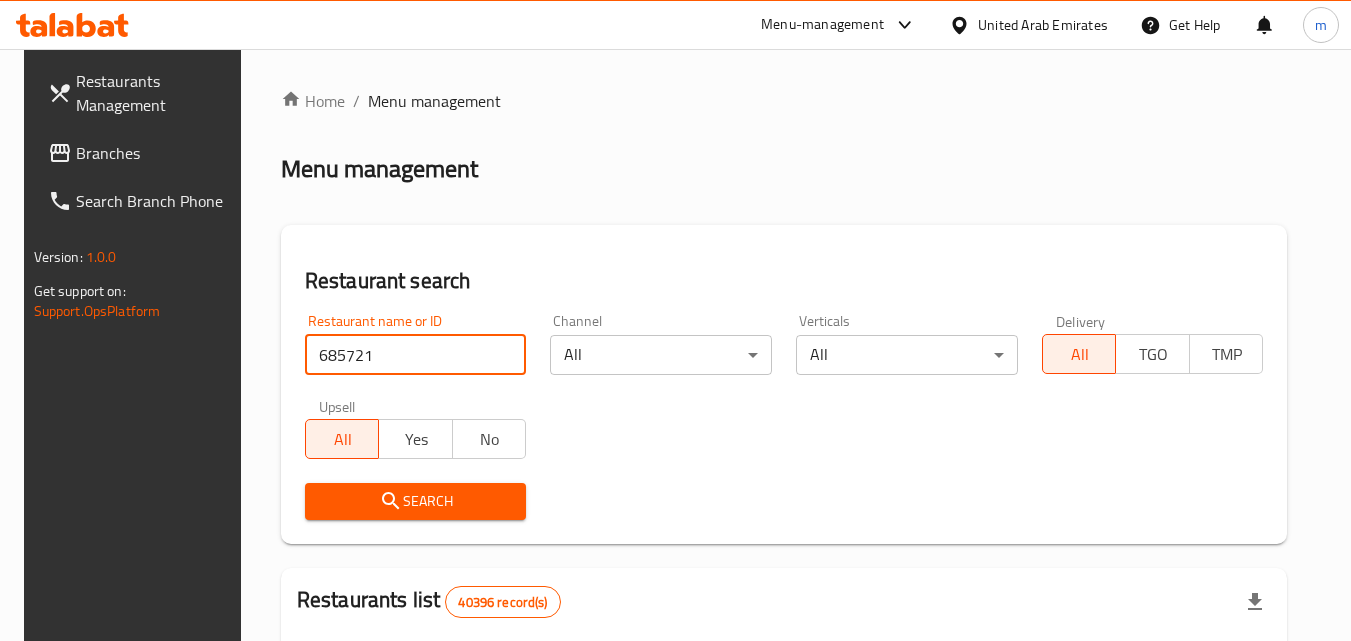 type on "685721" 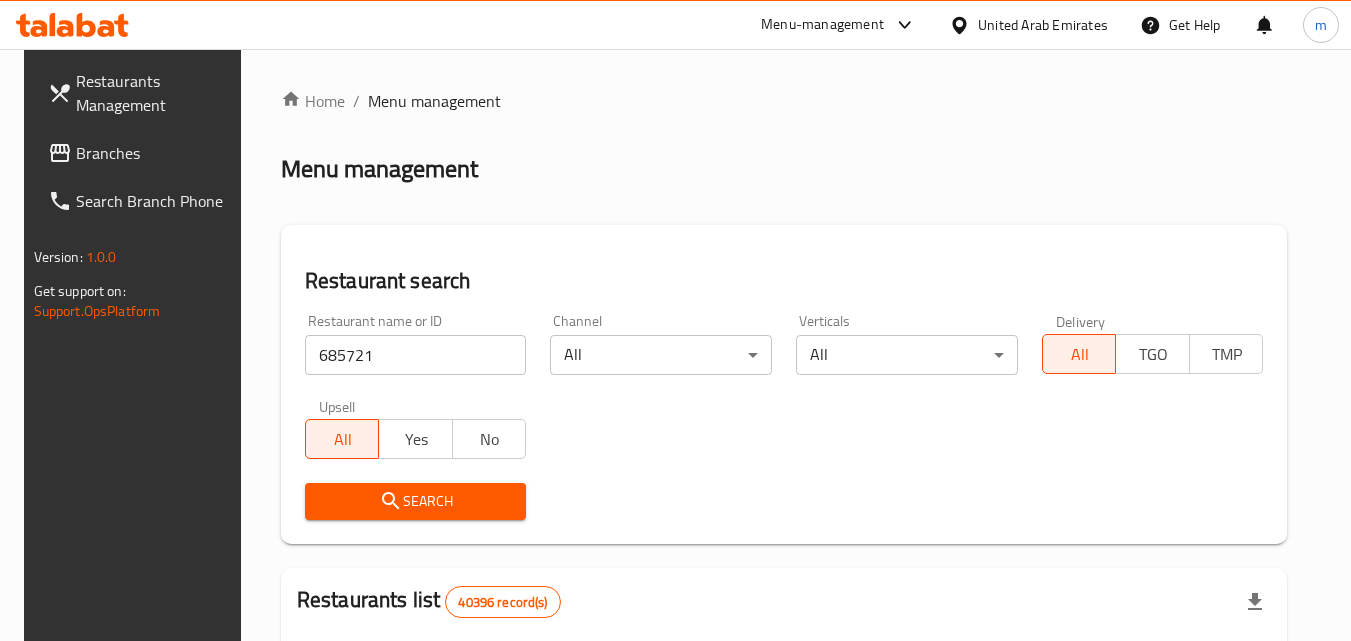 click 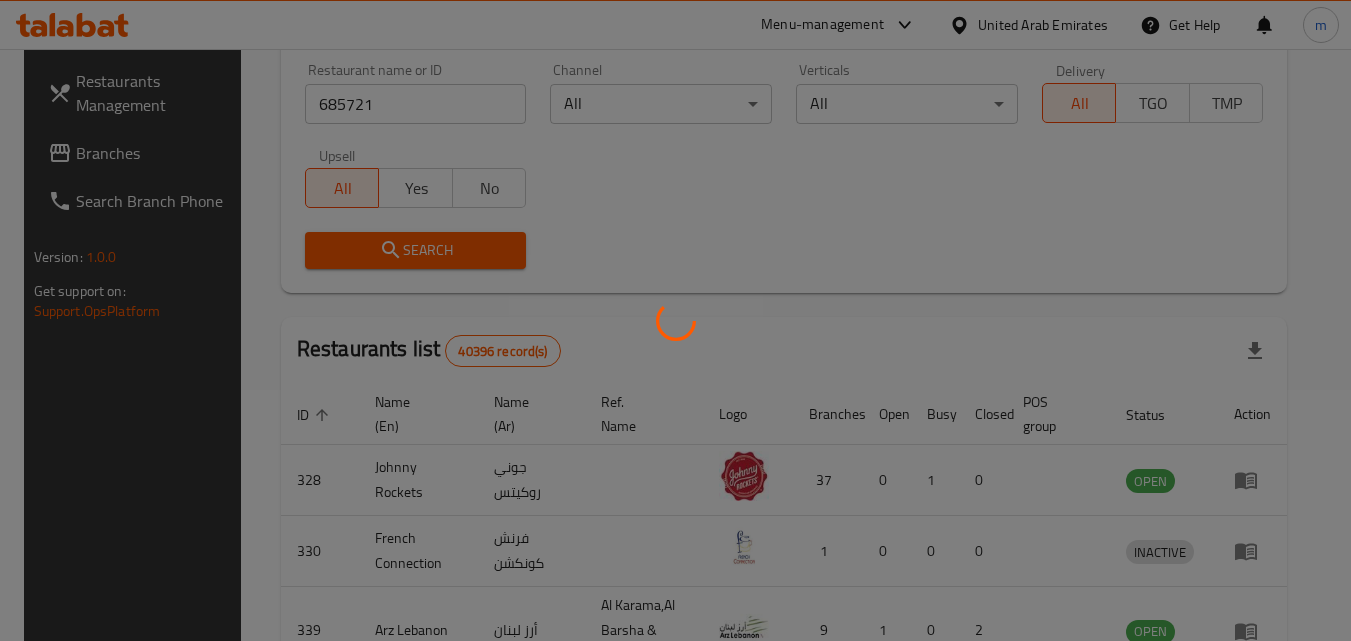 scroll, scrollTop: 276, scrollLeft: 0, axis: vertical 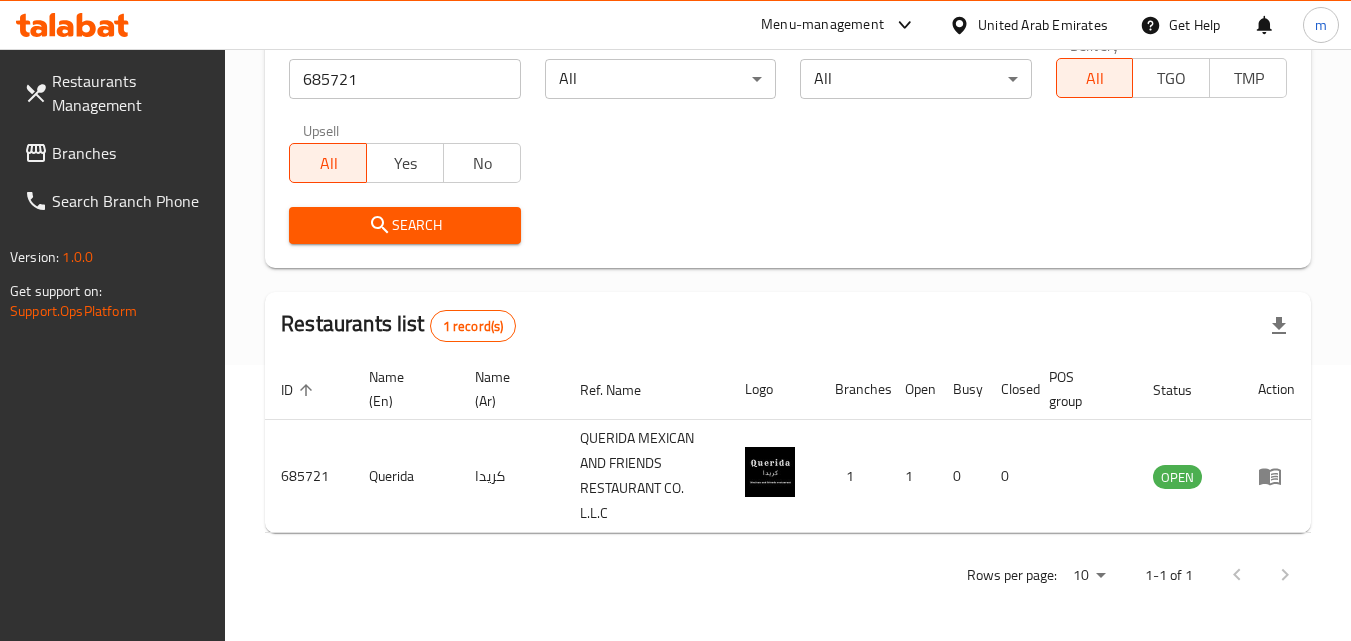 click on "United Arab Emirates" at bounding box center [1043, 25] 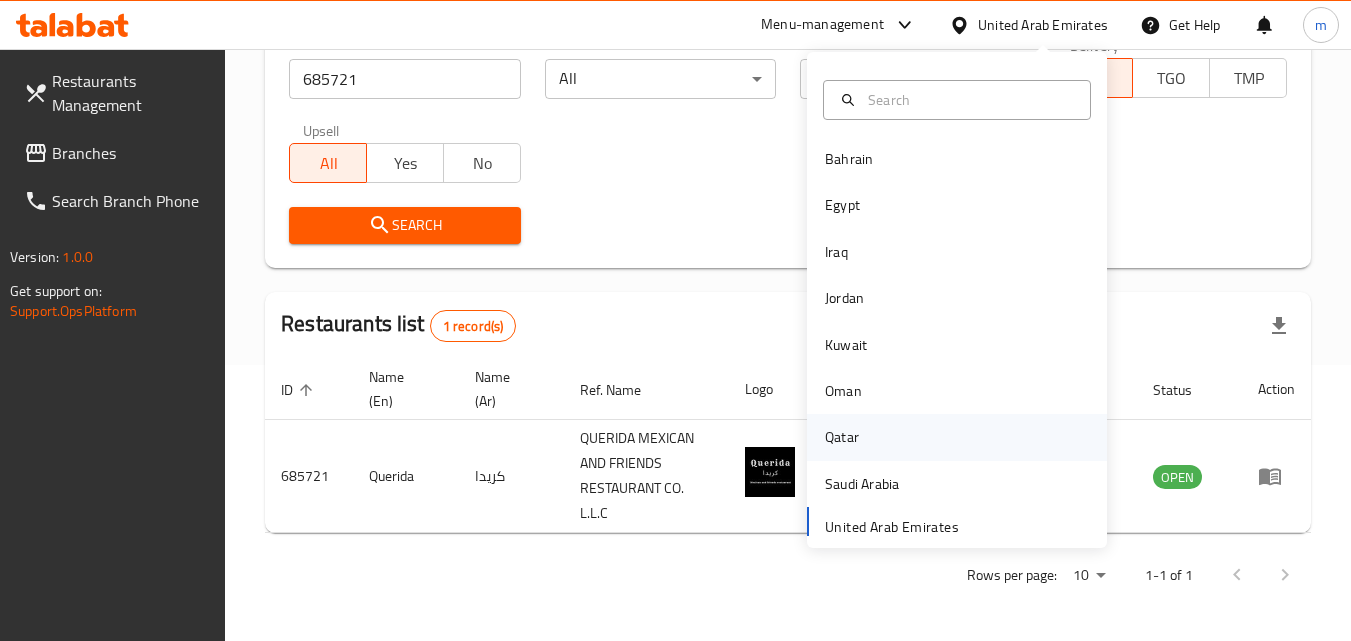 click on "Qatar" at bounding box center (842, 437) 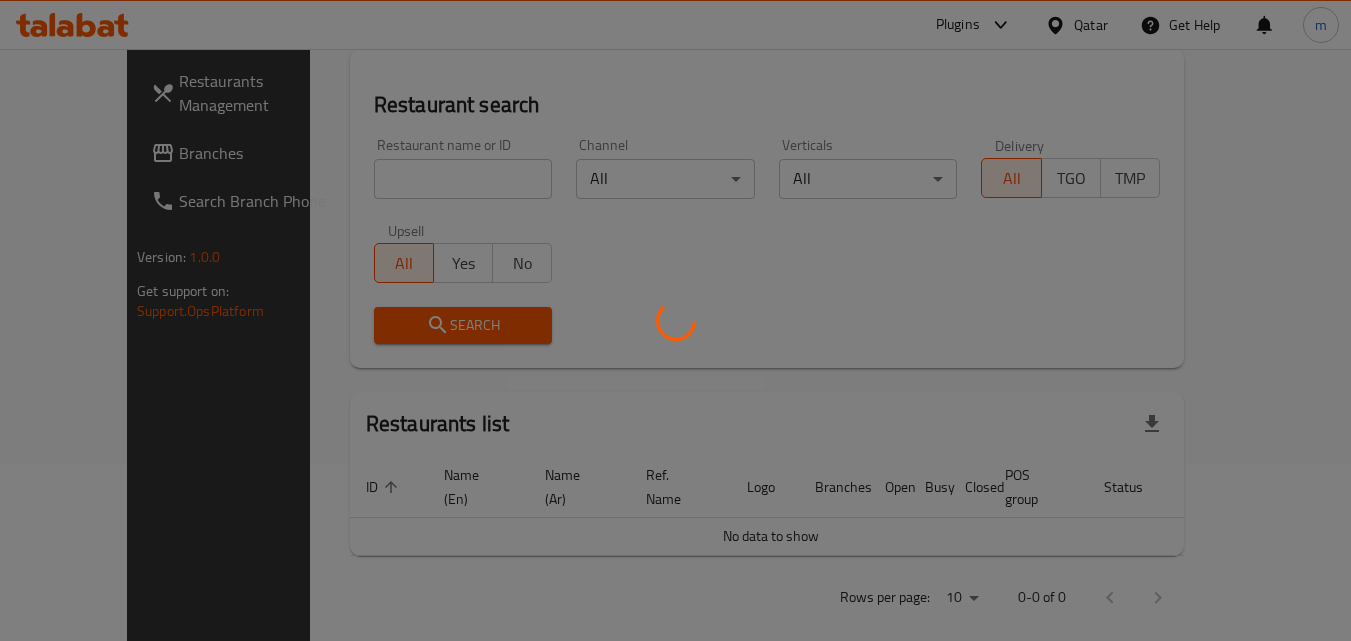 scroll, scrollTop: 276, scrollLeft: 0, axis: vertical 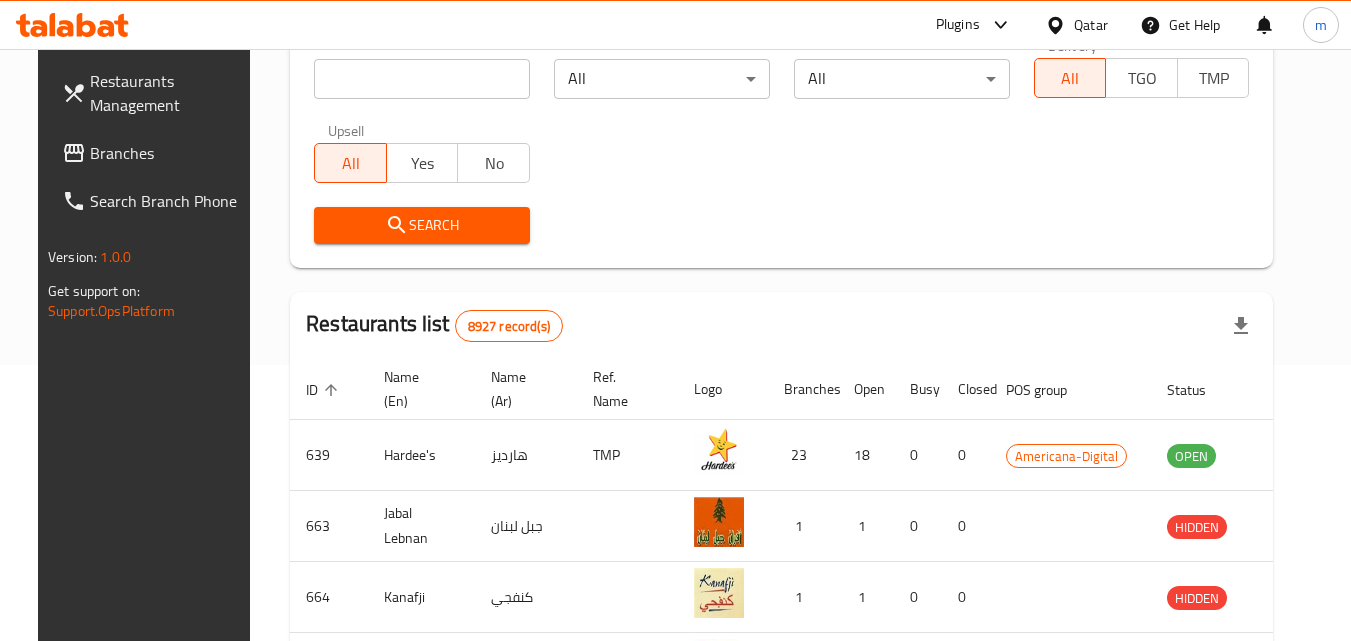 click on "Branches" at bounding box center (169, 153) 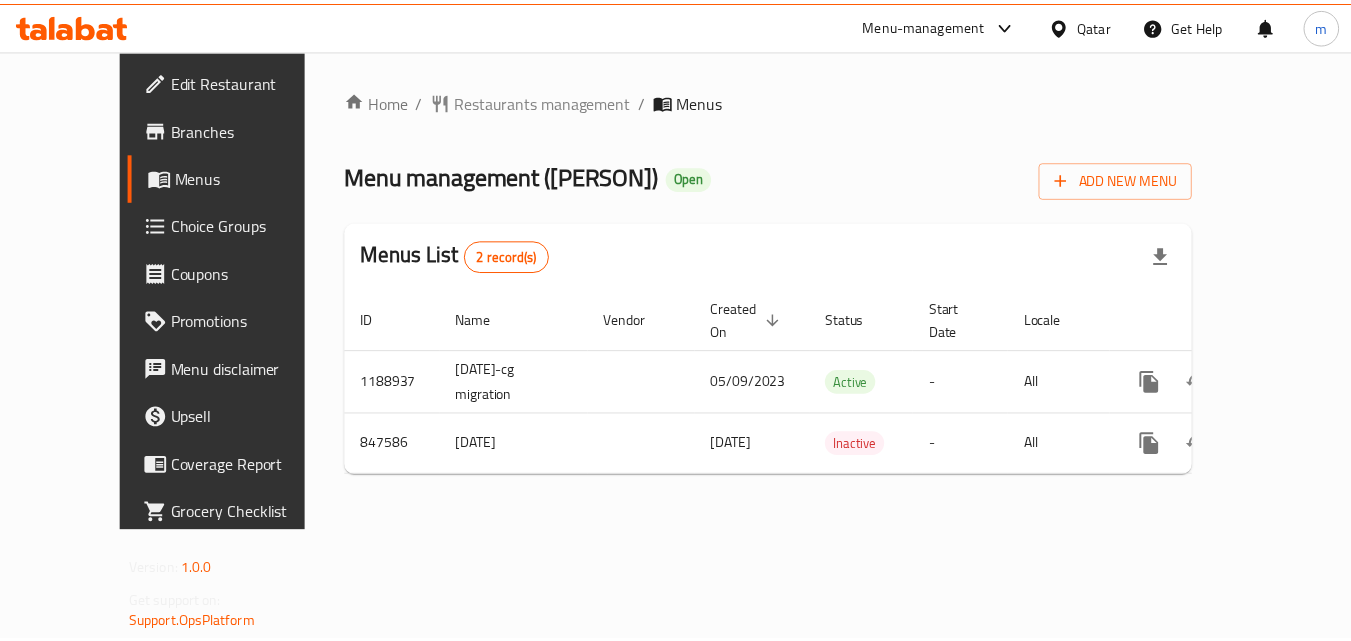 scroll, scrollTop: 0, scrollLeft: 0, axis: both 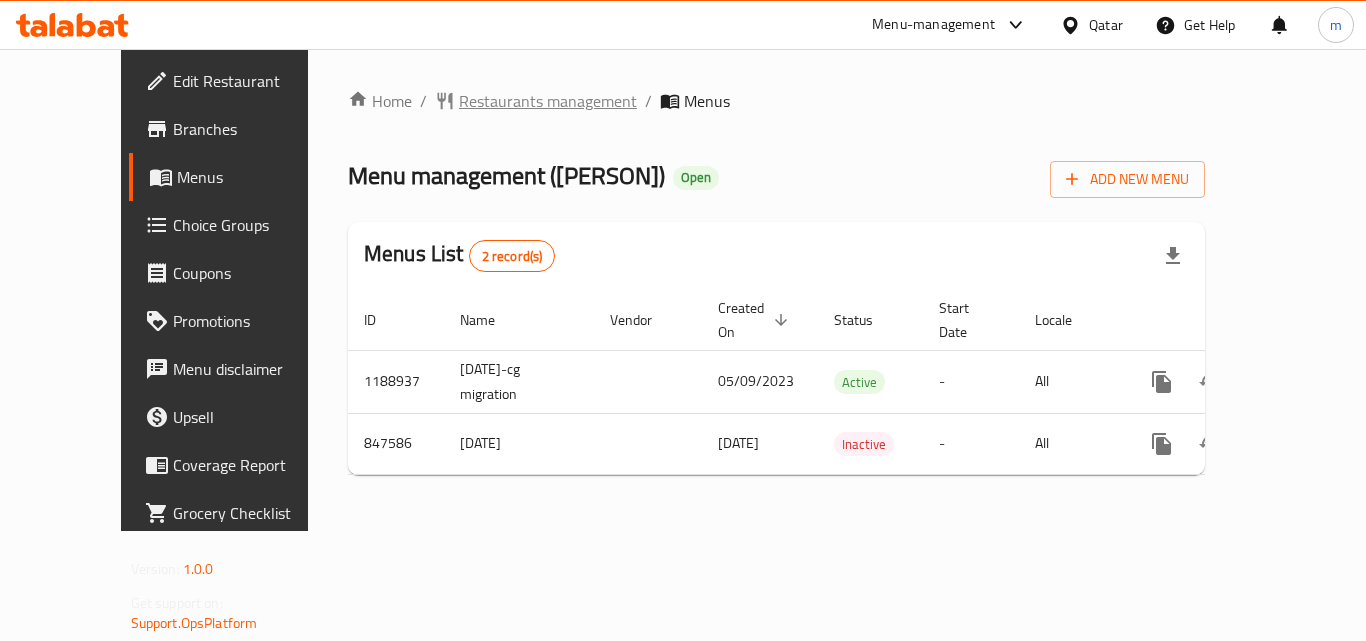 click on "Restaurants management" at bounding box center [548, 101] 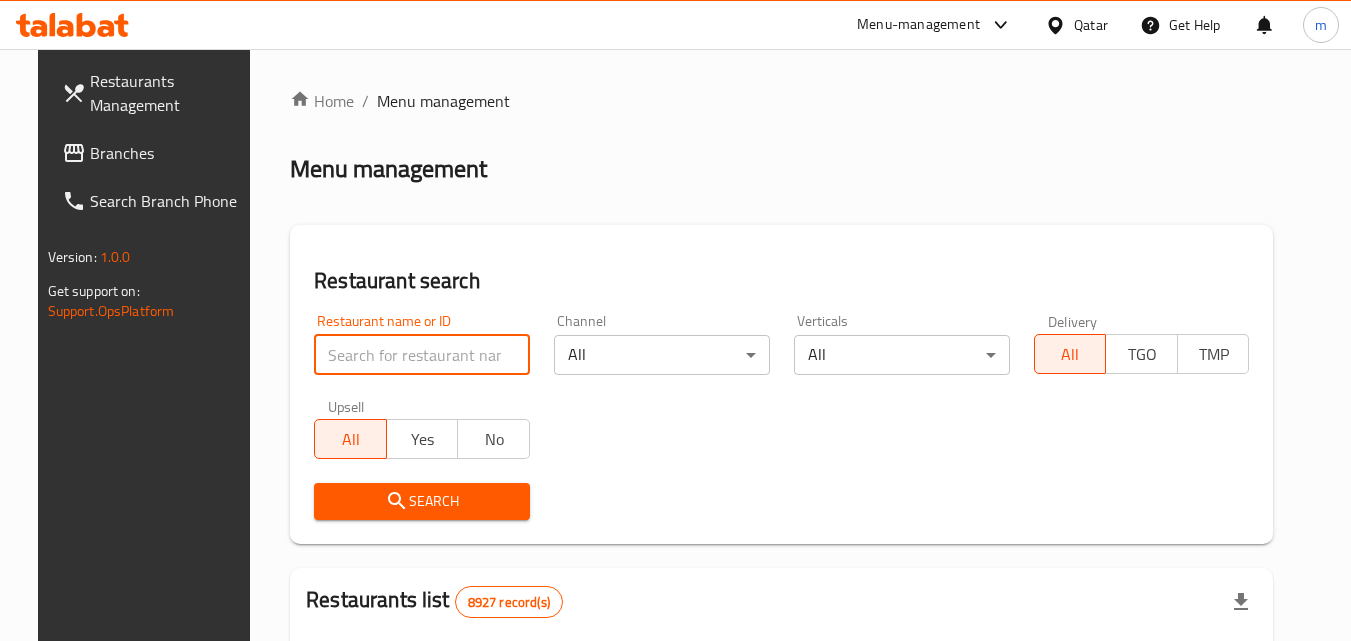 click at bounding box center [422, 355] 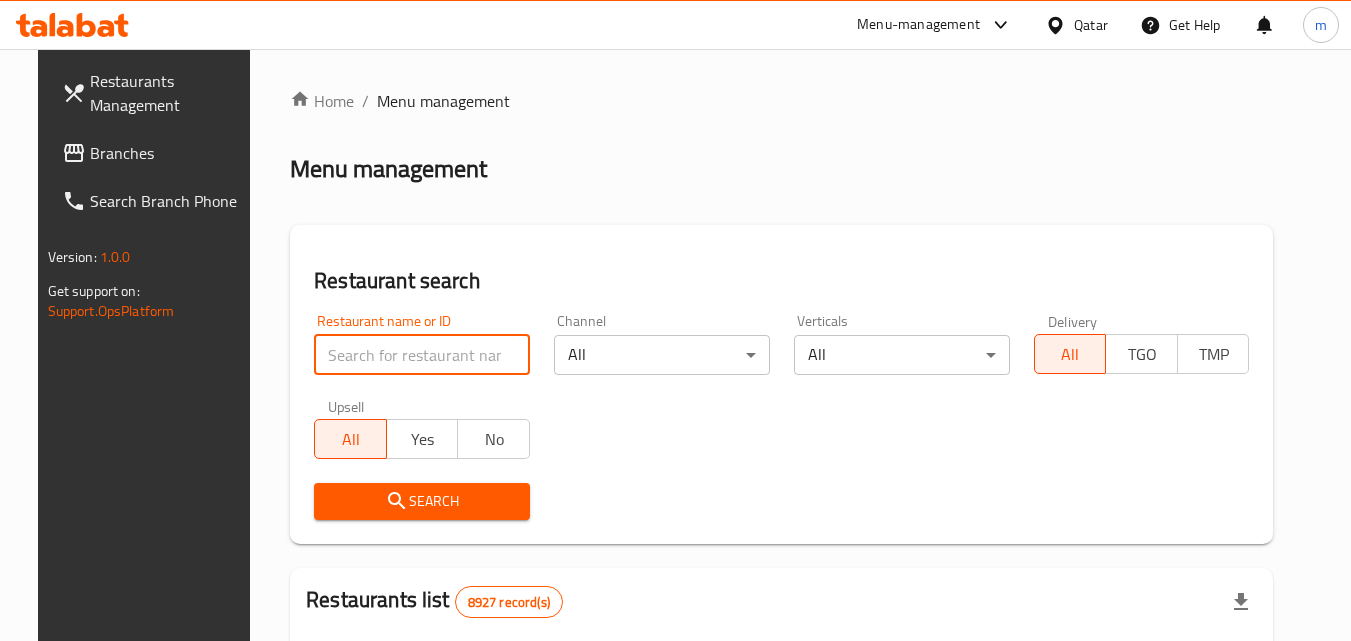 paste on "656345" 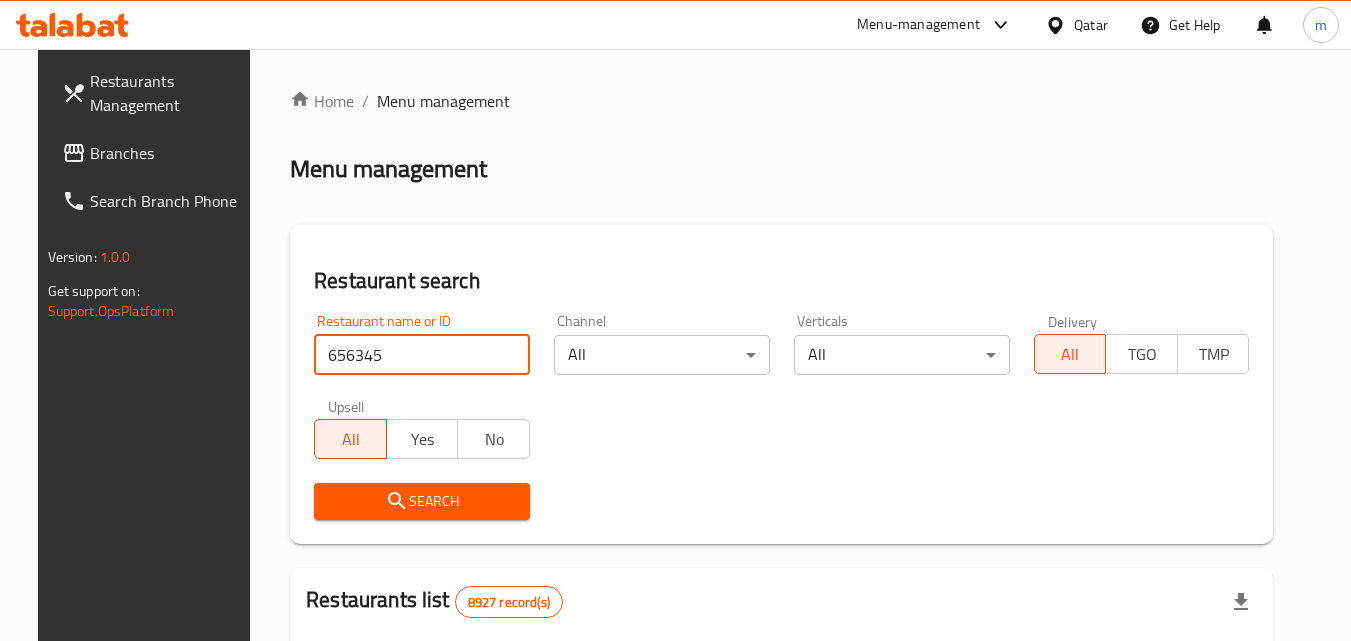 type on "656345" 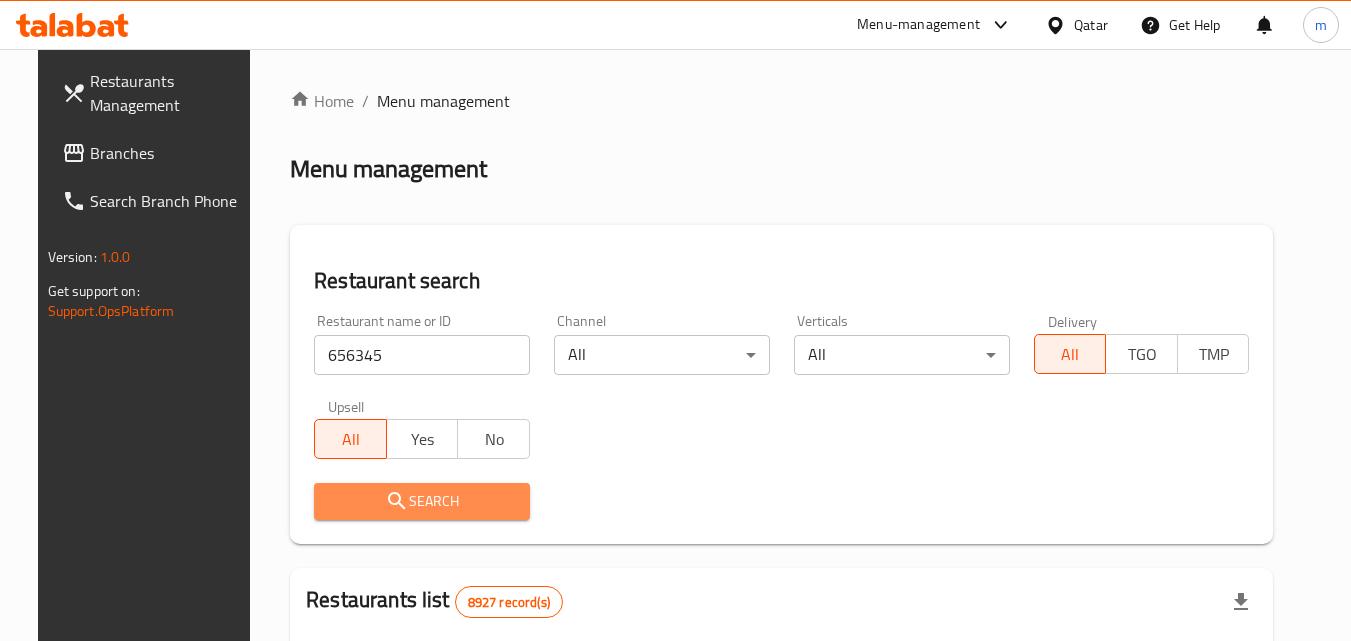click on "Search" at bounding box center (422, 501) 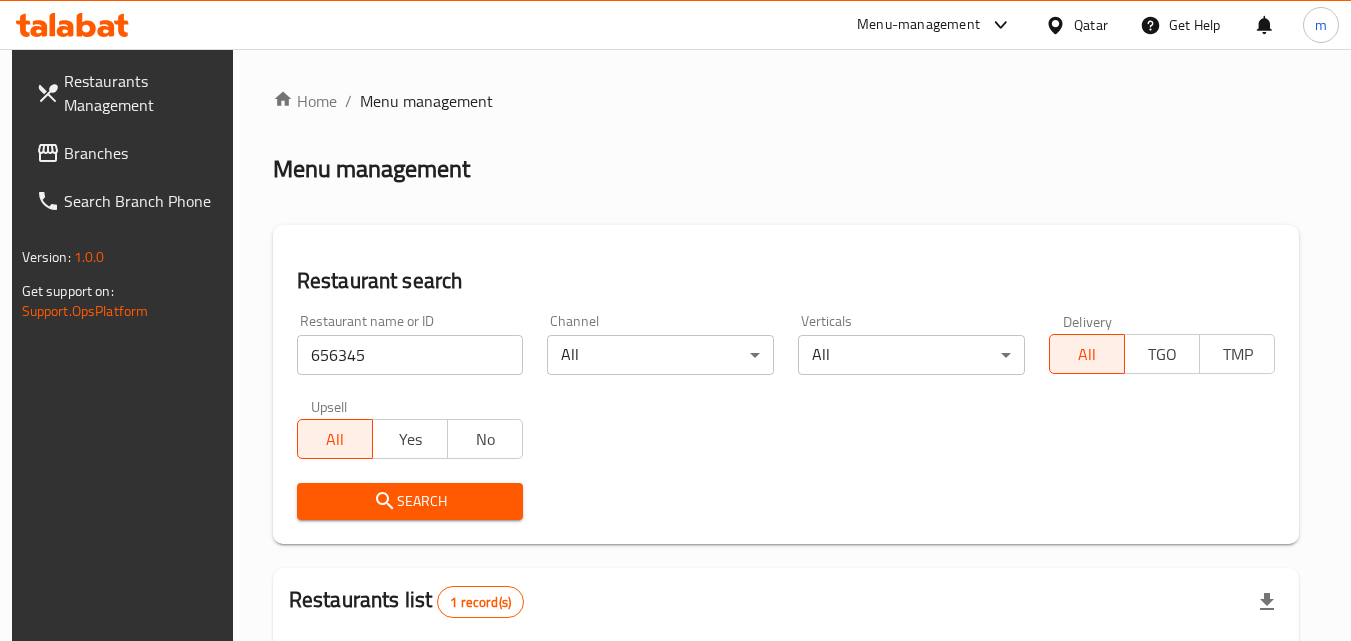 scroll, scrollTop: 251, scrollLeft: 0, axis: vertical 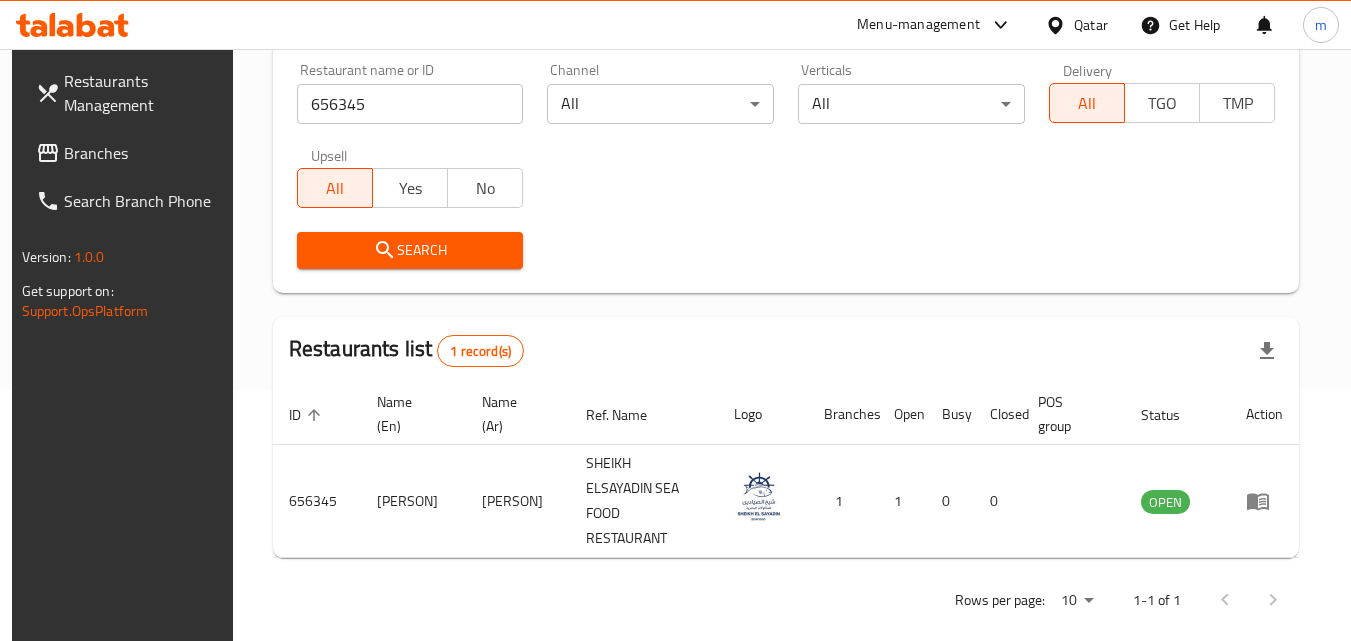 click 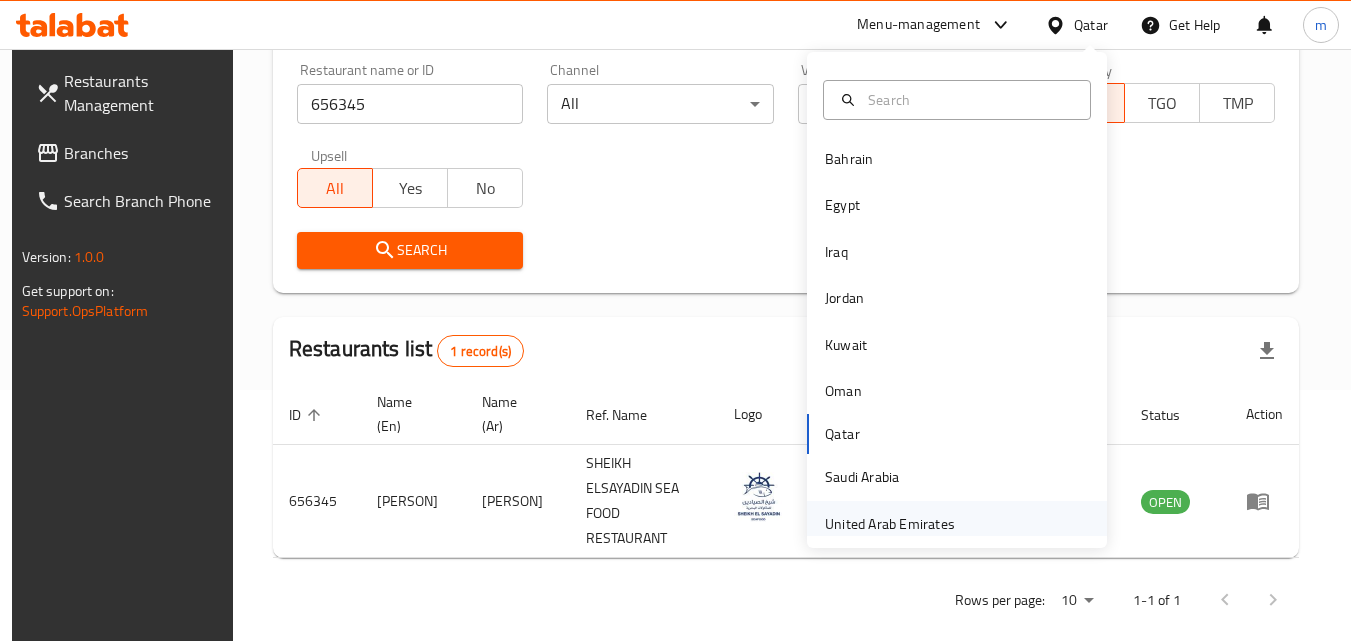 click on "United Arab Emirates" at bounding box center [890, 524] 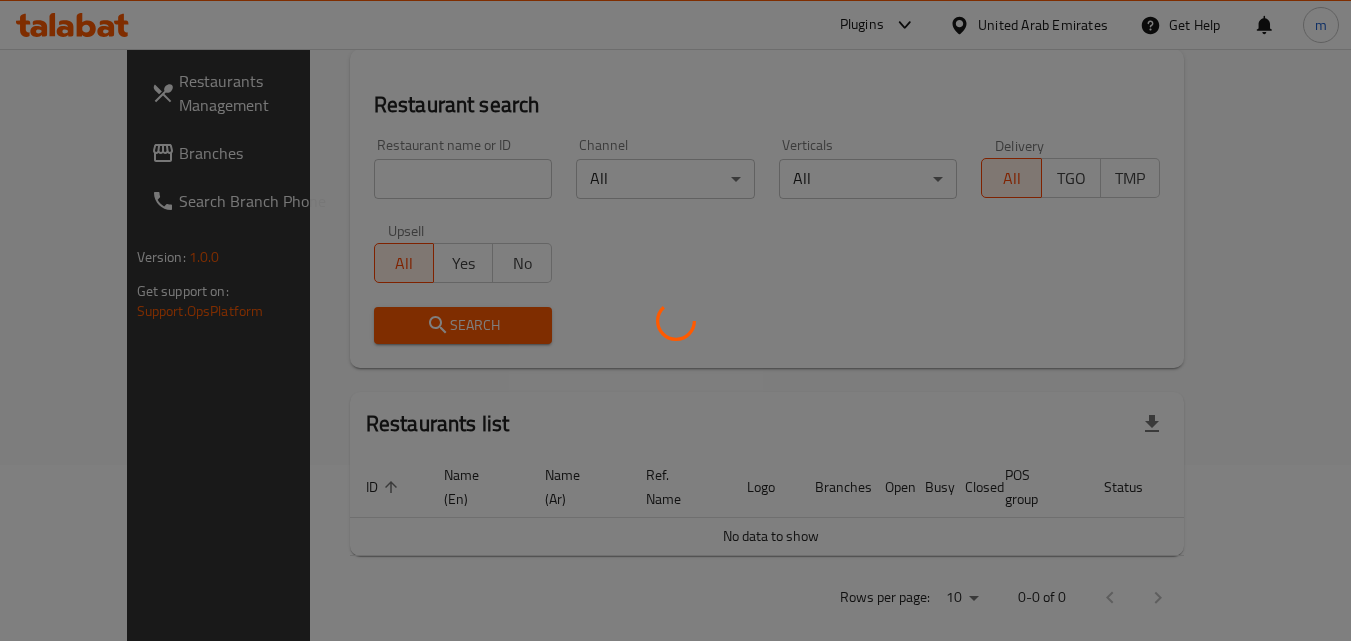 scroll, scrollTop: 251, scrollLeft: 0, axis: vertical 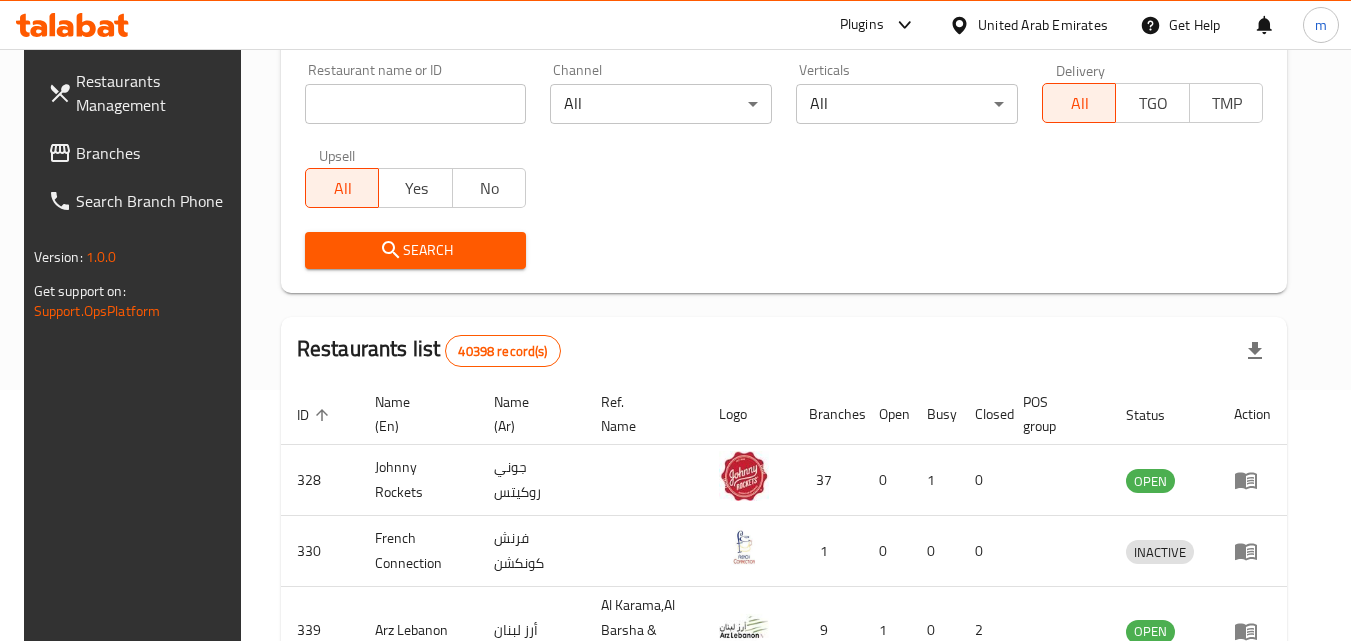 click on "Branches" at bounding box center [155, 153] 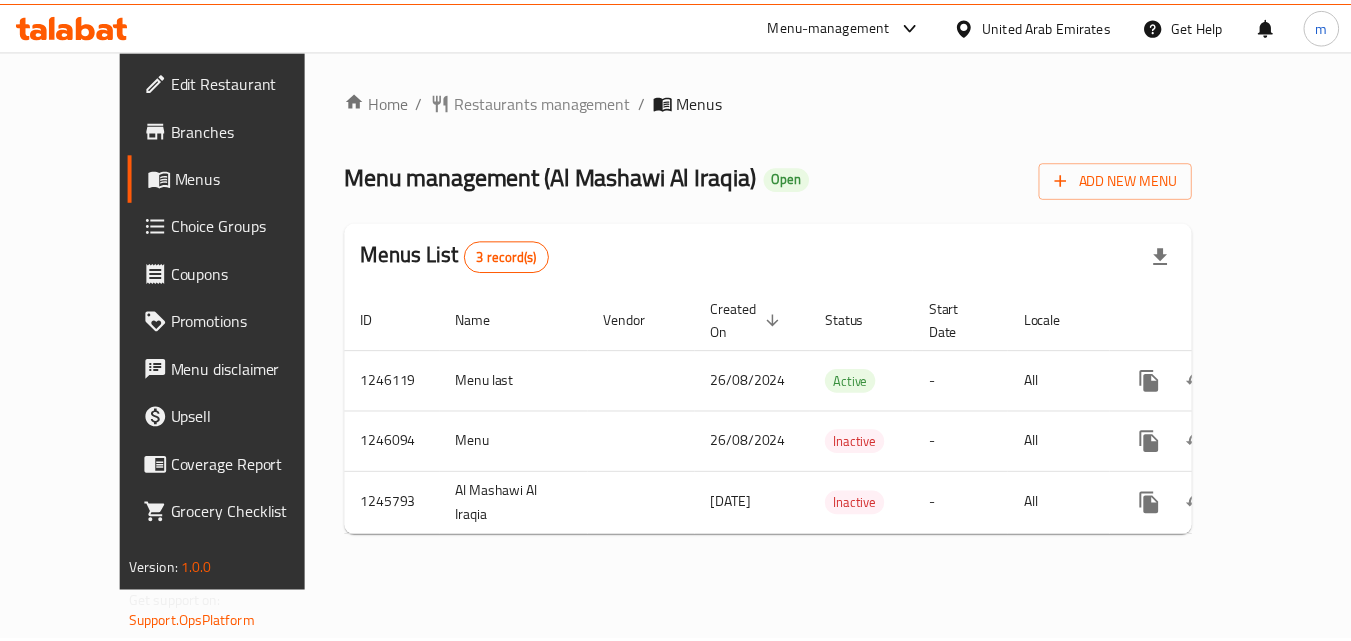scroll, scrollTop: 0, scrollLeft: 0, axis: both 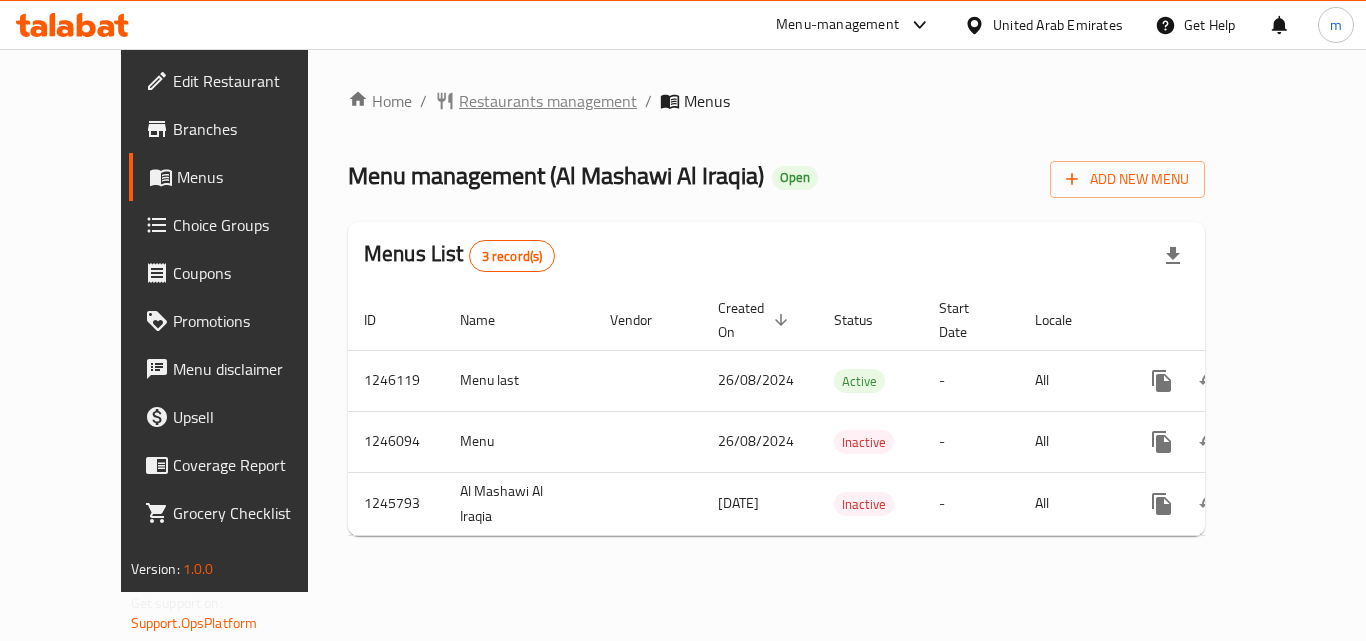 click on "Restaurants management" at bounding box center [548, 101] 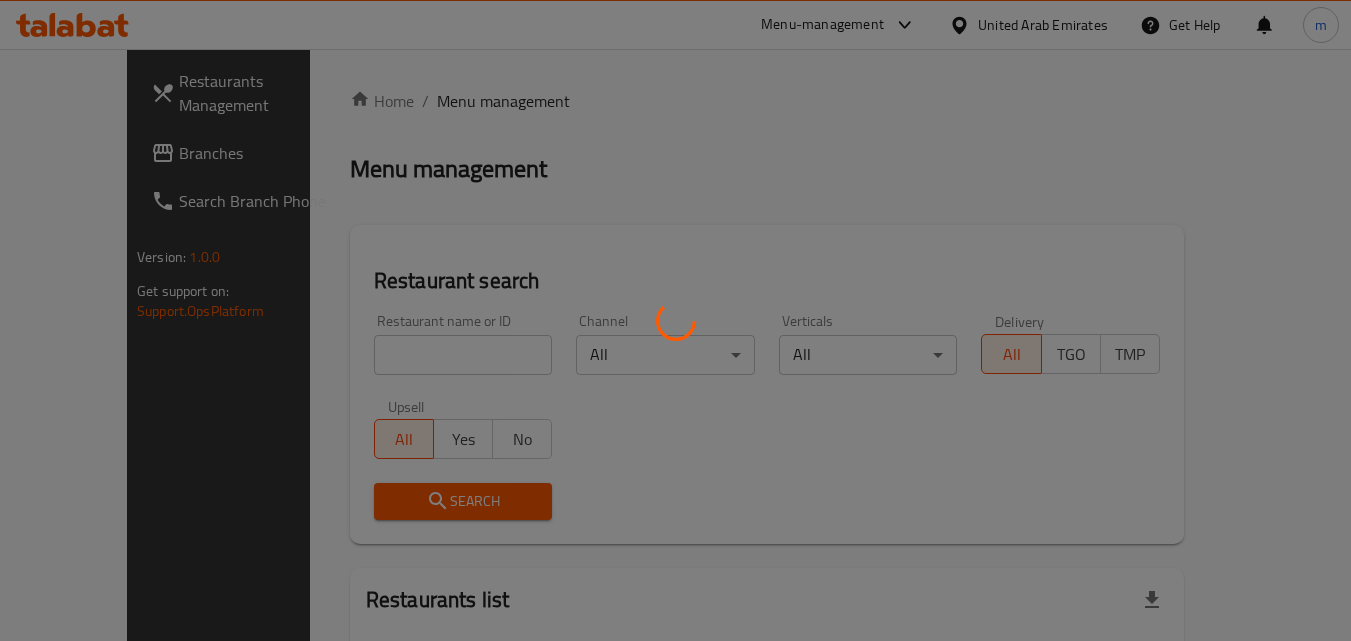 click at bounding box center (675, 320) 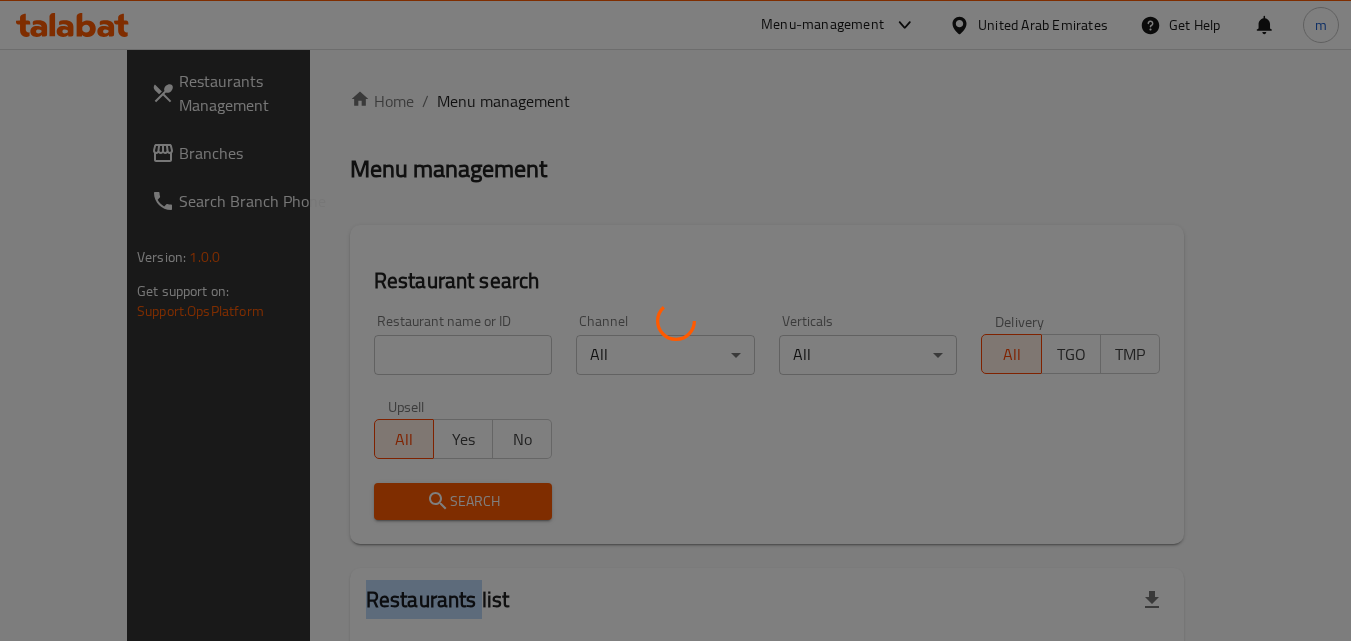 click at bounding box center (675, 320) 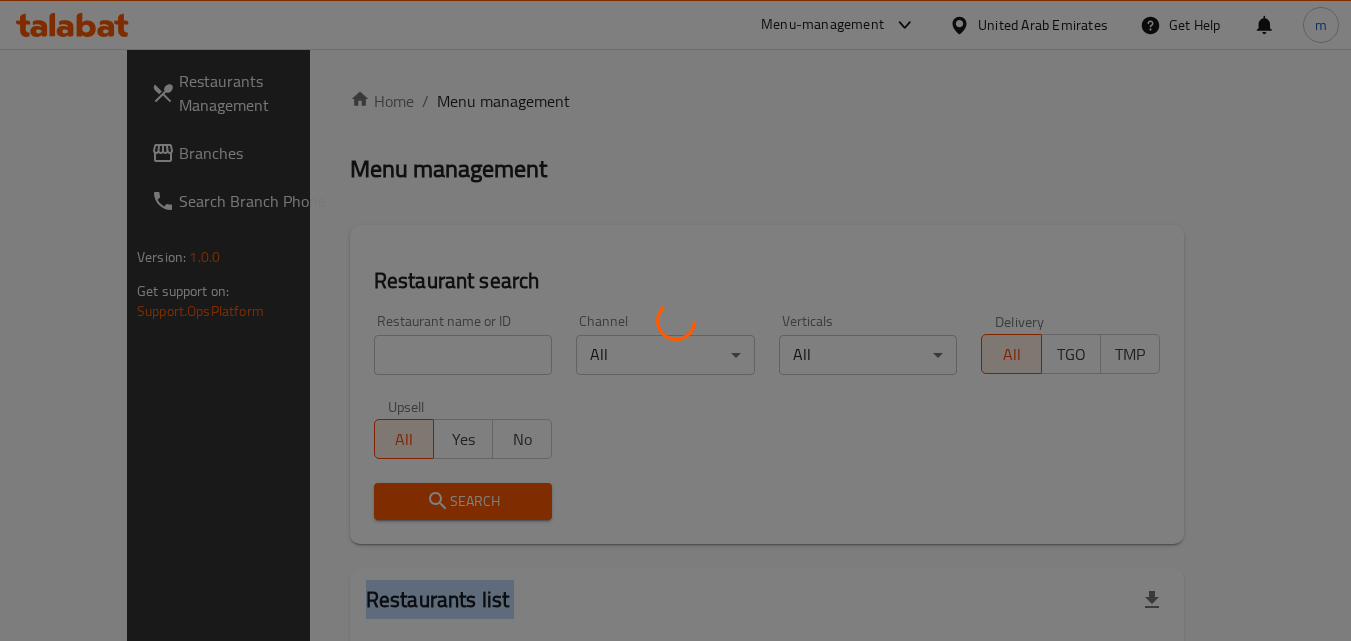 click at bounding box center (675, 320) 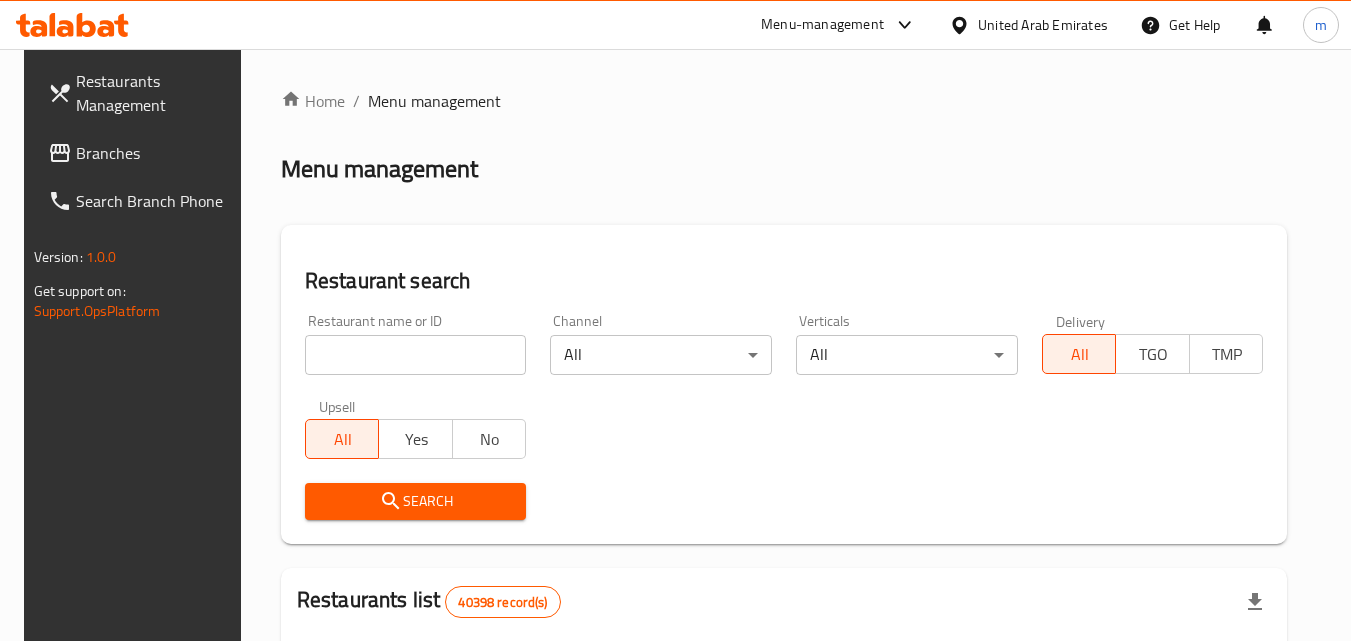 click on "Home / Menu management Menu management Restaurant search Restaurant name or ID Restaurant name or ID Channel All ​ Verticals All ​ Delivery All TGO TMP Upsell All Yes No   Search Restaurants list   40398 record(s) ID sorted ascending Name (En) Name (Ar) Ref. Name Logo Branches Open Busy Closed POS group Status Action 328 [NAME] [LAST] [NAME] [LAST] 37 0 1 0 OPEN 330 [NAME] [LAST] [NAME] [LAST] 1 0 0 0 INACTIVE 339 [NAME] [LAST] [NAME] [LAST] [STREET], [STREET] & [STREET] 9 1 0 2 OPEN 340 [NAME] [LAST] [NAME] [LAST] 3 0 0 0 INACTIVE 342 [NAME] [LAST] [NAME] [LAST] 7 0 0 0 INACTIVE 343 [NAME] [LAST] [NAME] [LAST] 1 0 0 0 INACTIVE 348 [NAME] [LAST] [NAME] [LAST] 1 0 0 0 INACTIVE 349 [NAME]  [LAST] 1 0 0 0 HIDDEN 350 [NAME] (Old) [NAME] [LAST] 1 0 0 0 INACTIVE 355 [NAME]  [LAST] 11 1 0 0 HIDDEN Rows per page: 10 1-10 of 40398" at bounding box center (784, 721) 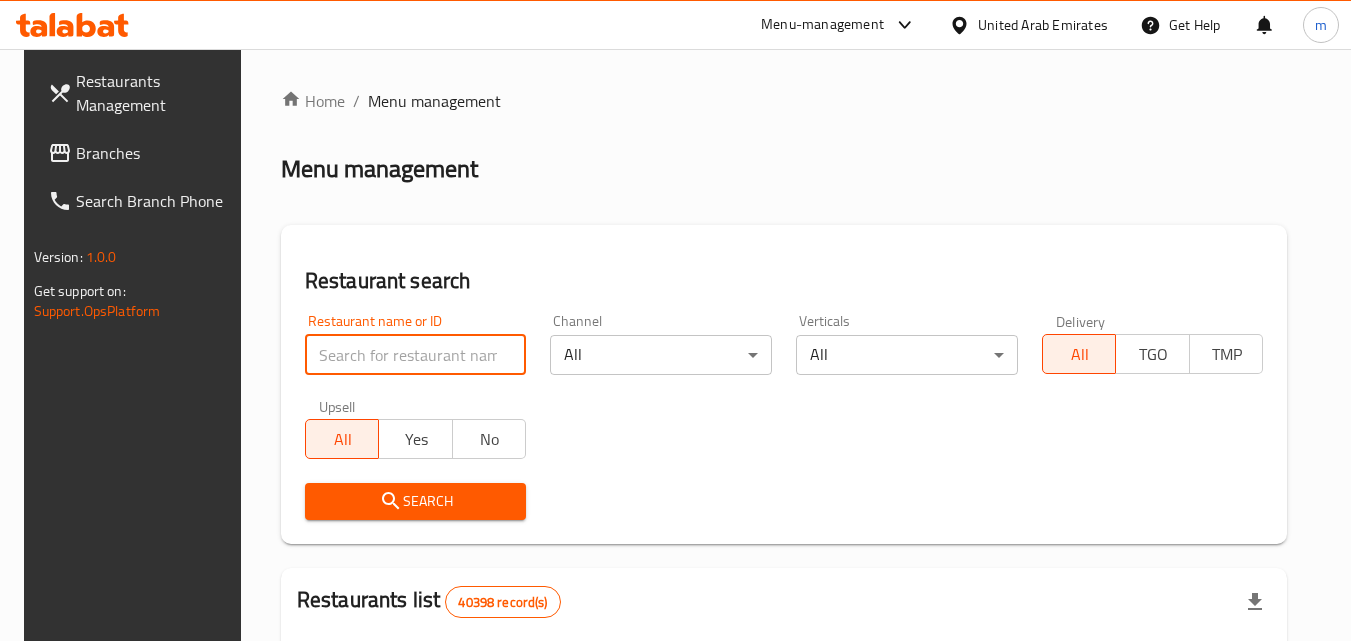 click at bounding box center (416, 355) 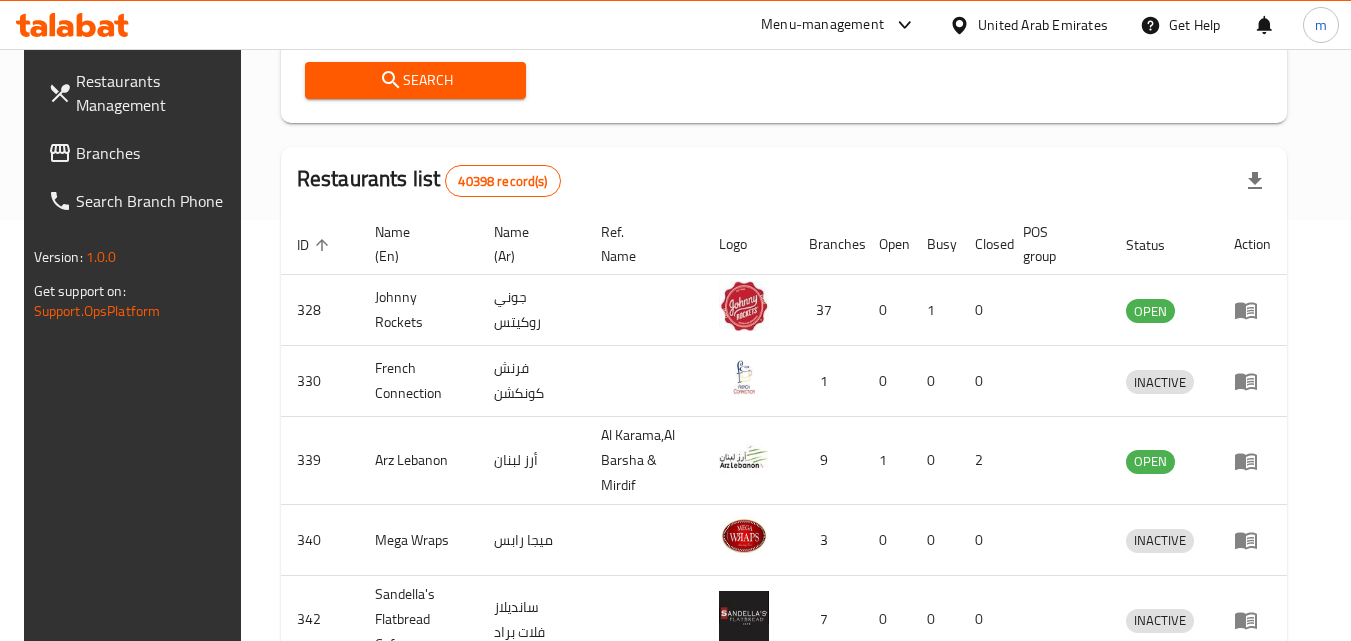 scroll, scrollTop: 300, scrollLeft: 0, axis: vertical 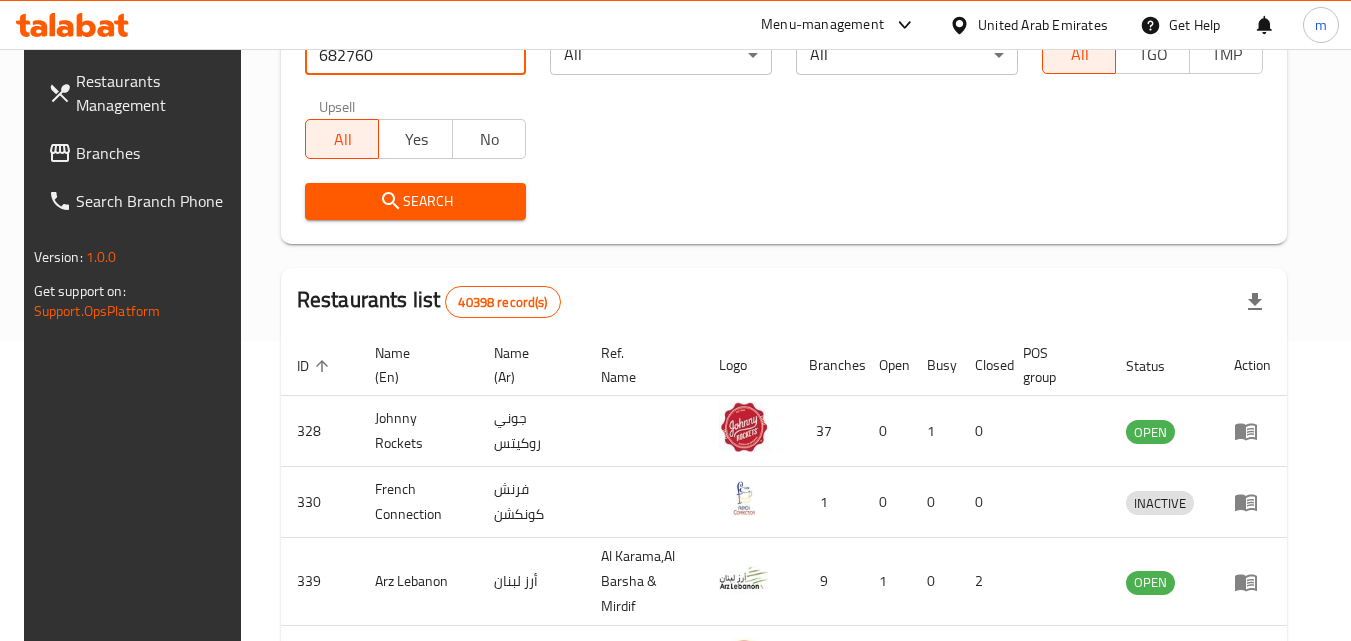 type on "682760" 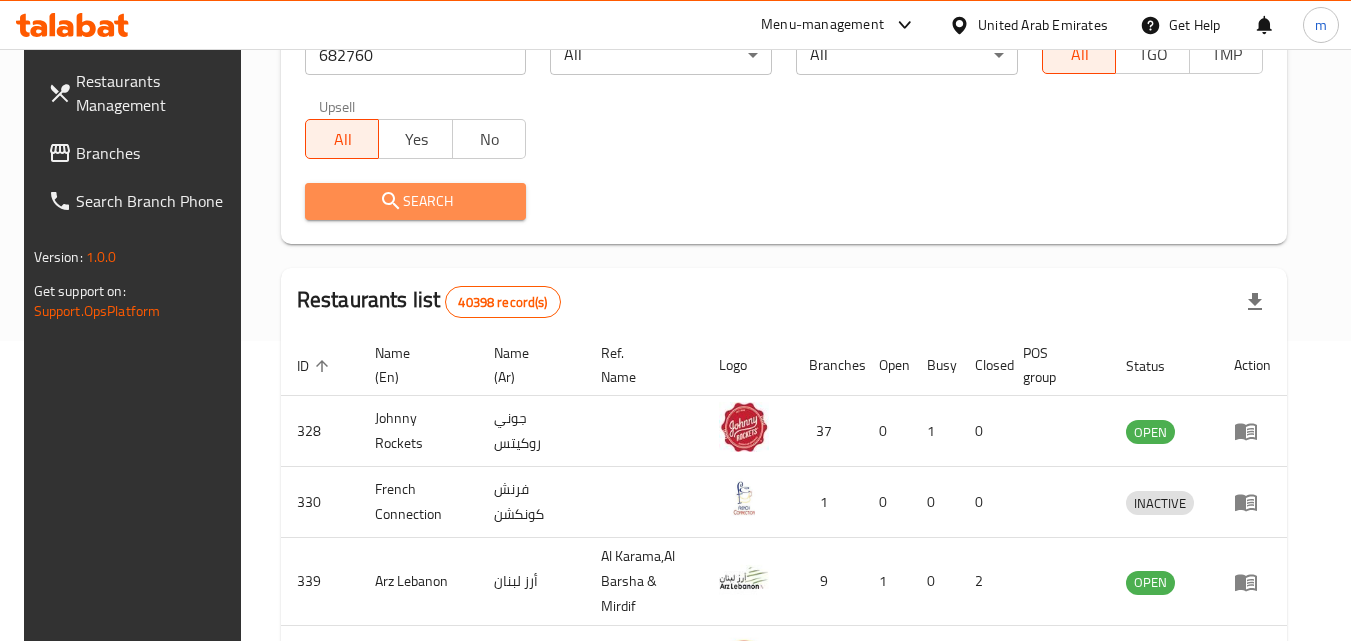 click on "Search" at bounding box center (416, 201) 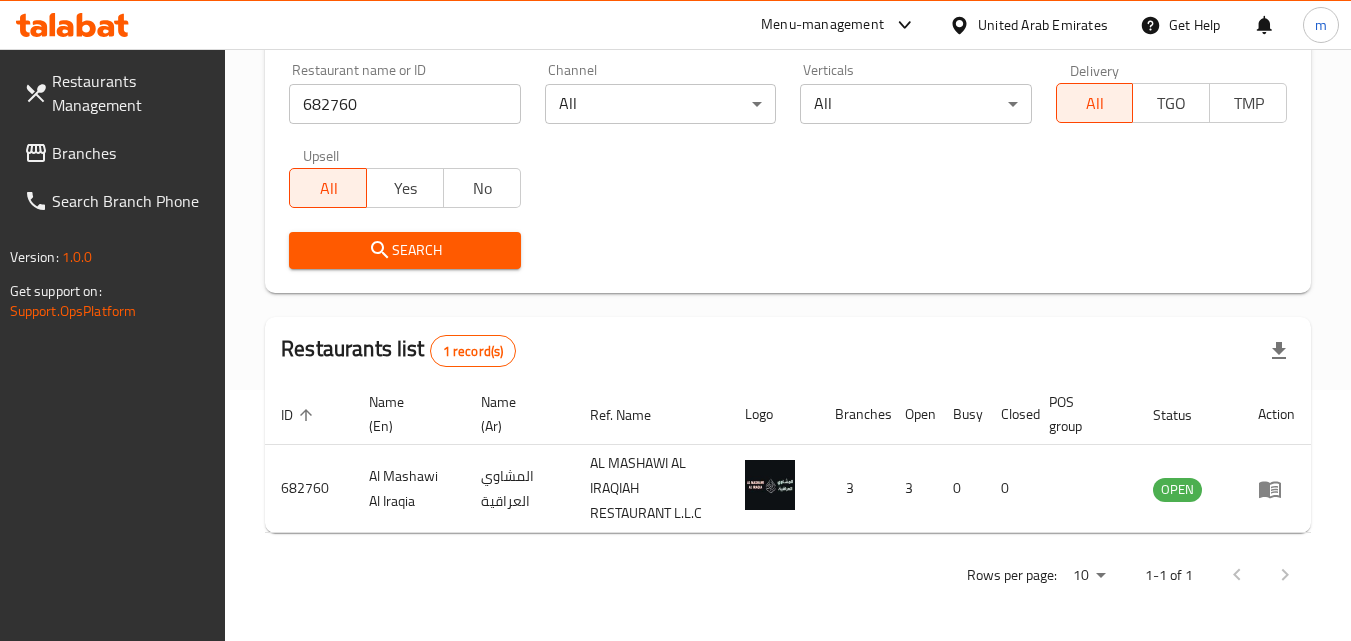 scroll, scrollTop: 251, scrollLeft: 0, axis: vertical 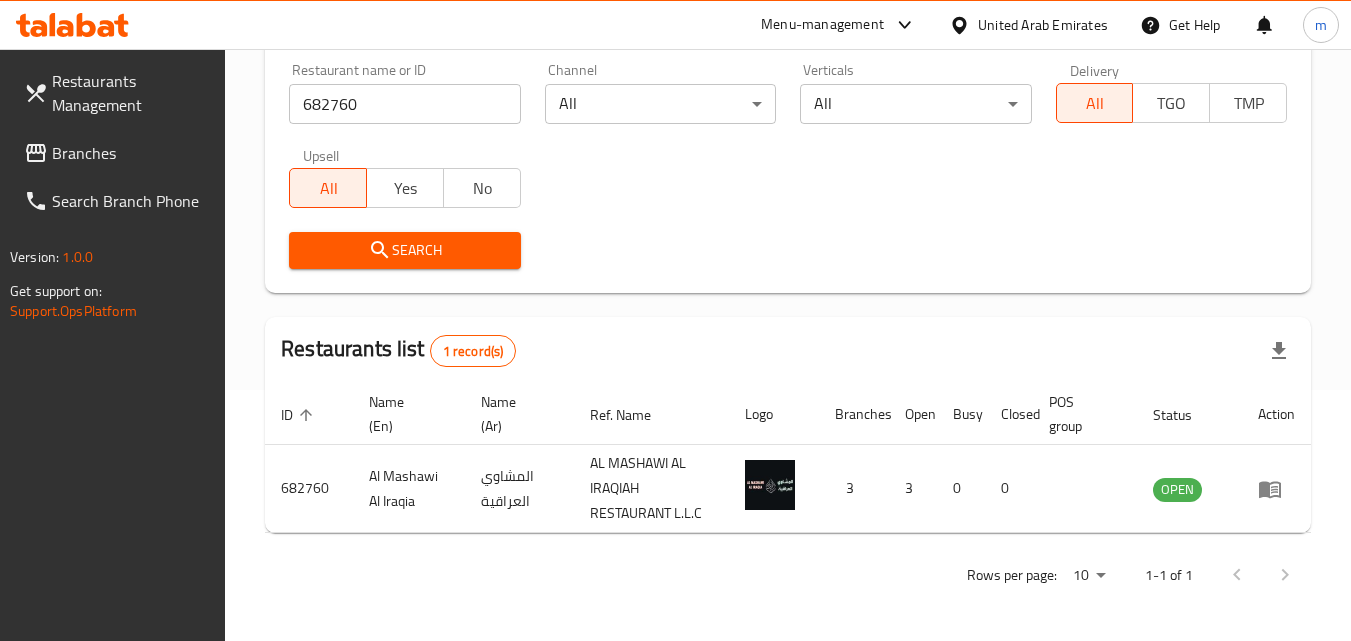 click on "United Arab Emirates" at bounding box center [1043, 25] 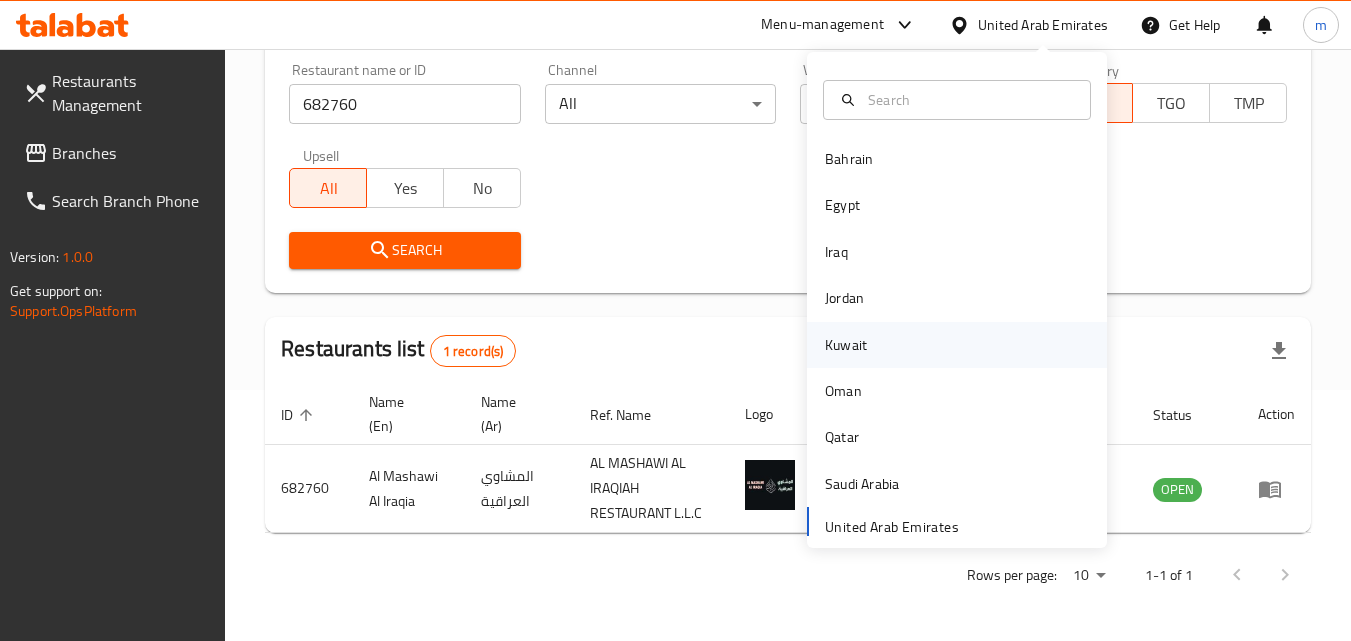 click on "Kuwait" at bounding box center [846, 345] 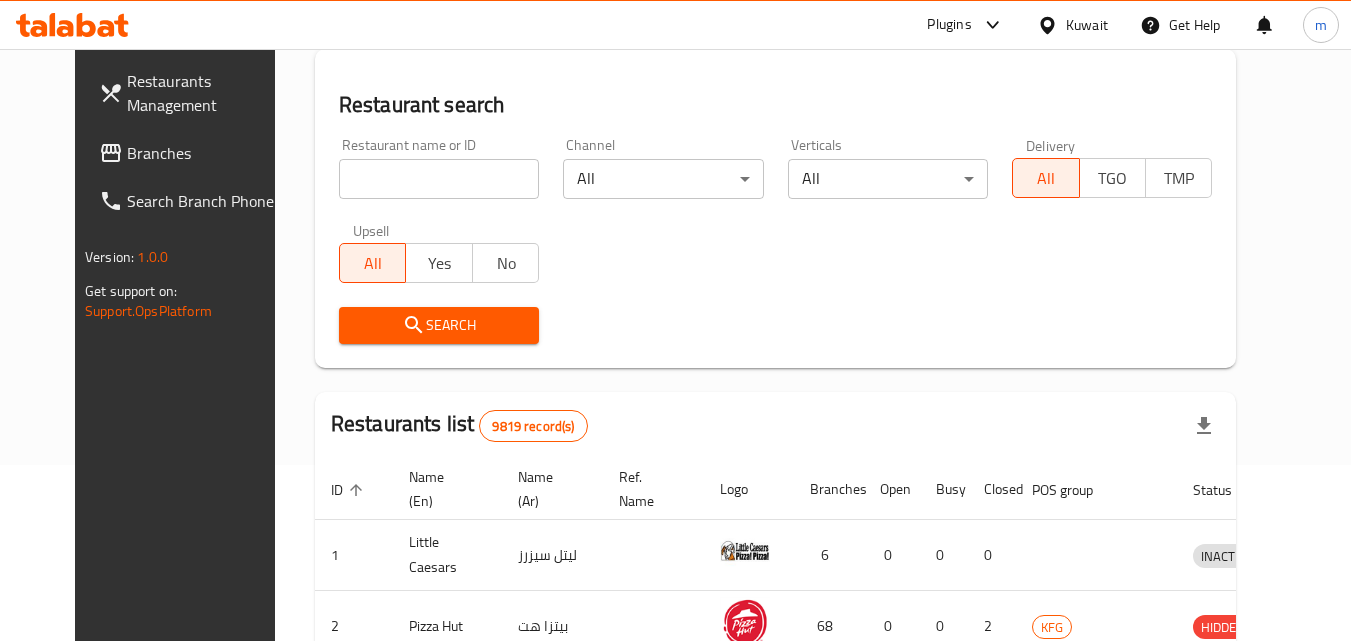 scroll, scrollTop: 251, scrollLeft: 0, axis: vertical 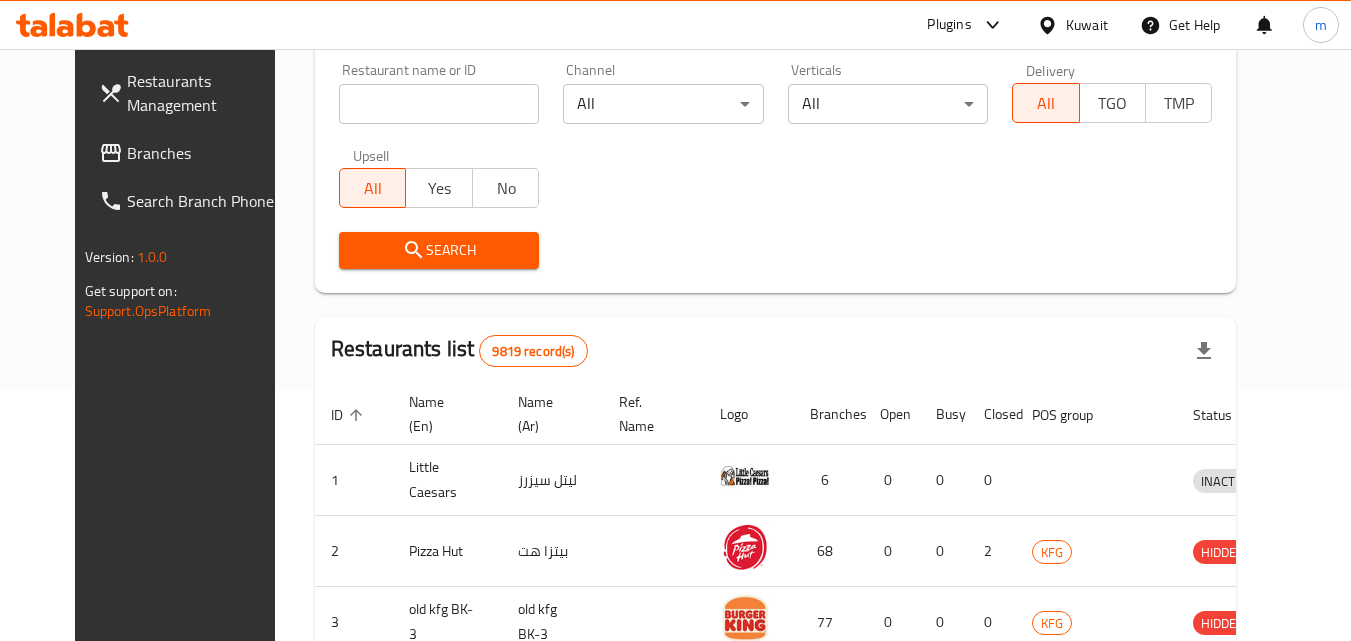 click on "Branches" at bounding box center (206, 153) 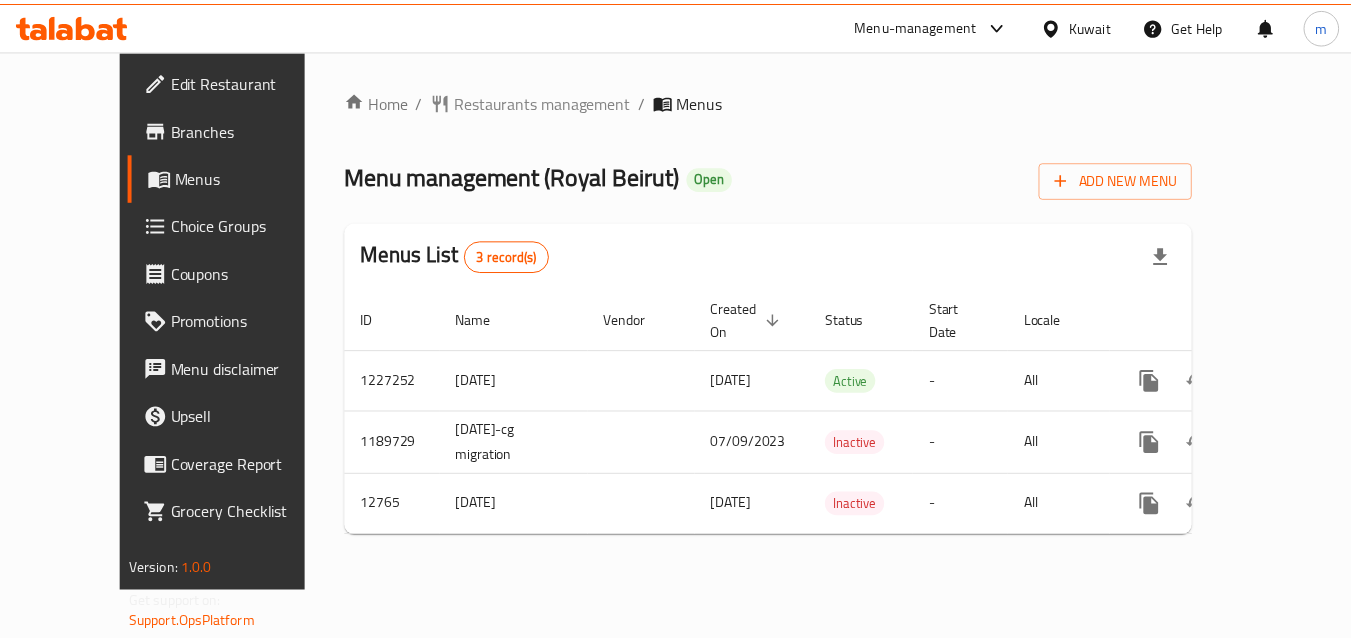 scroll, scrollTop: 0, scrollLeft: 0, axis: both 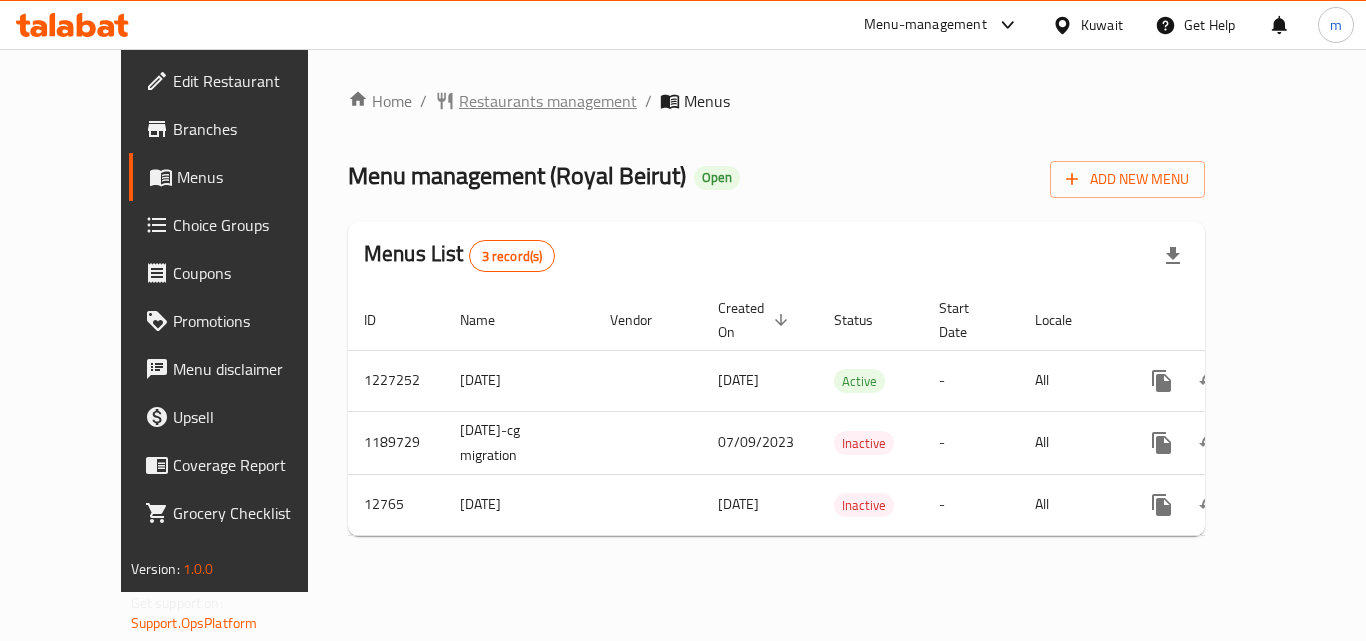 click on "Restaurants management" at bounding box center [548, 101] 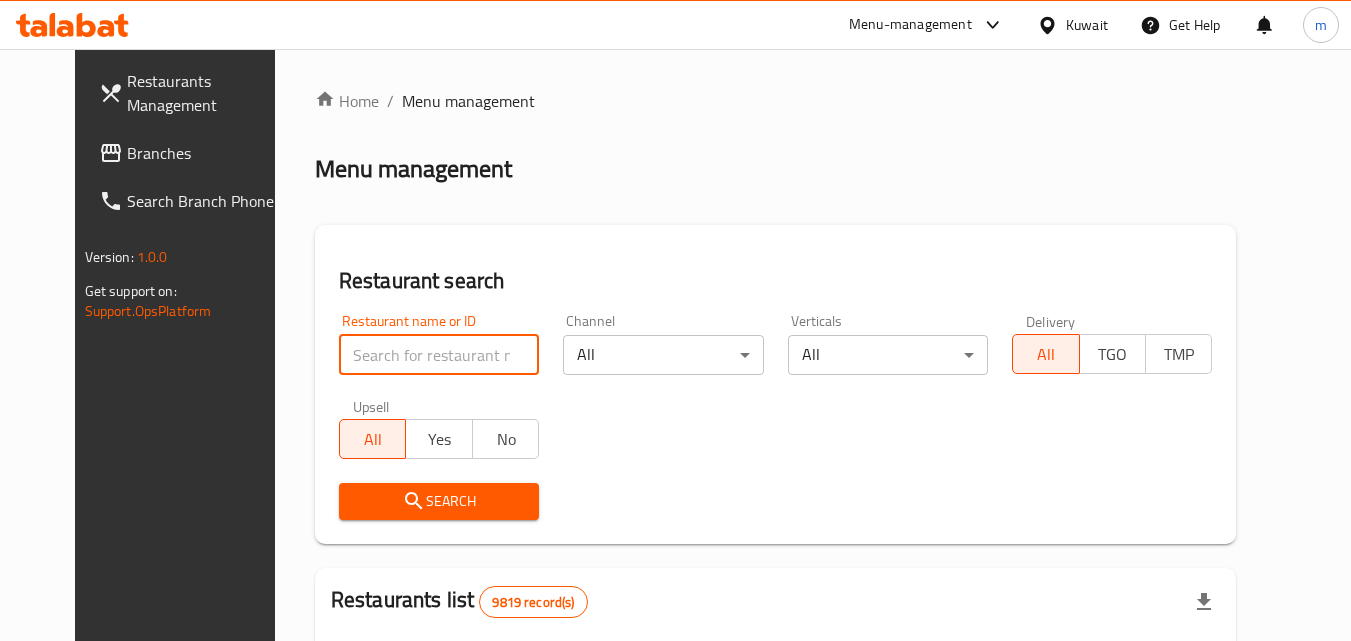 click at bounding box center [439, 355] 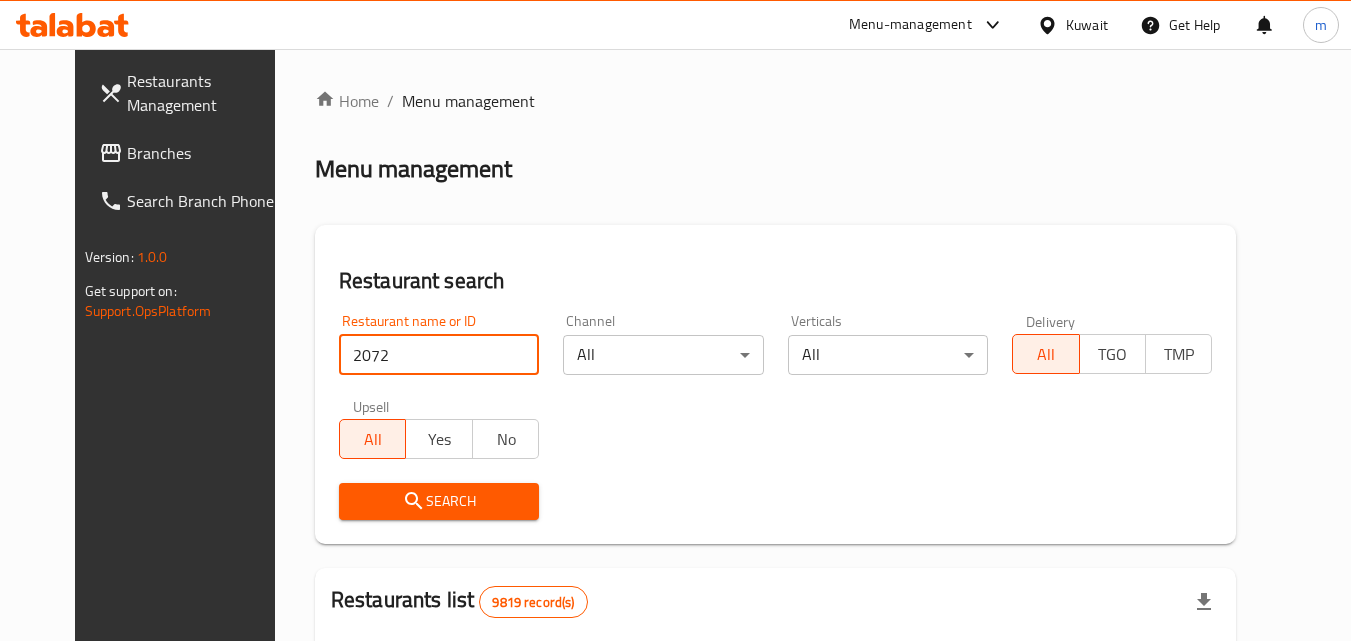 type on "2072" 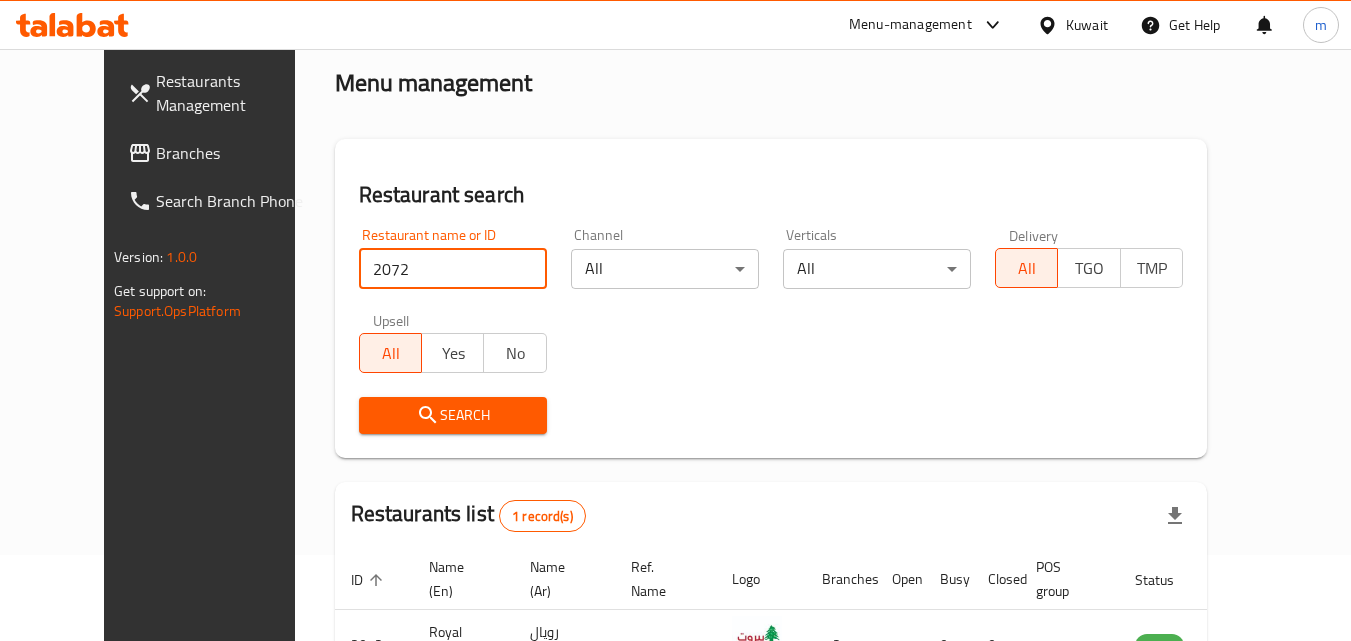 scroll, scrollTop: 234, scrollLeft: 0, axis: vertical 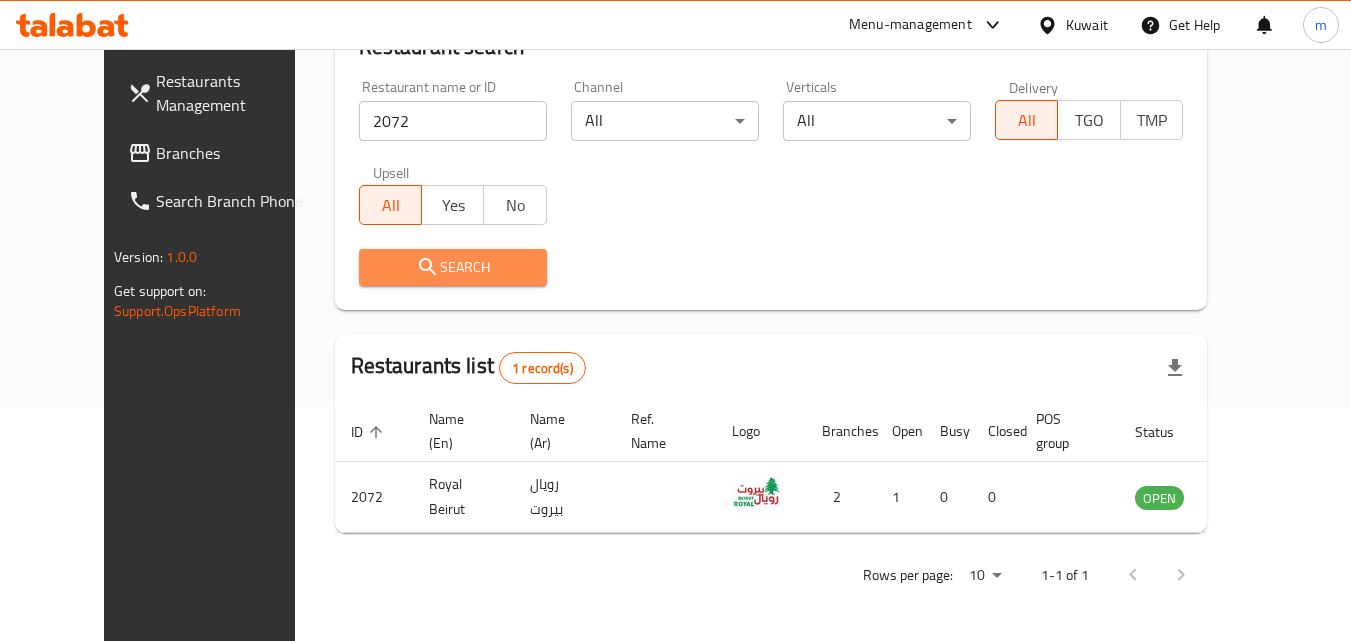 click on "Search" at bounding box center [453, 267] 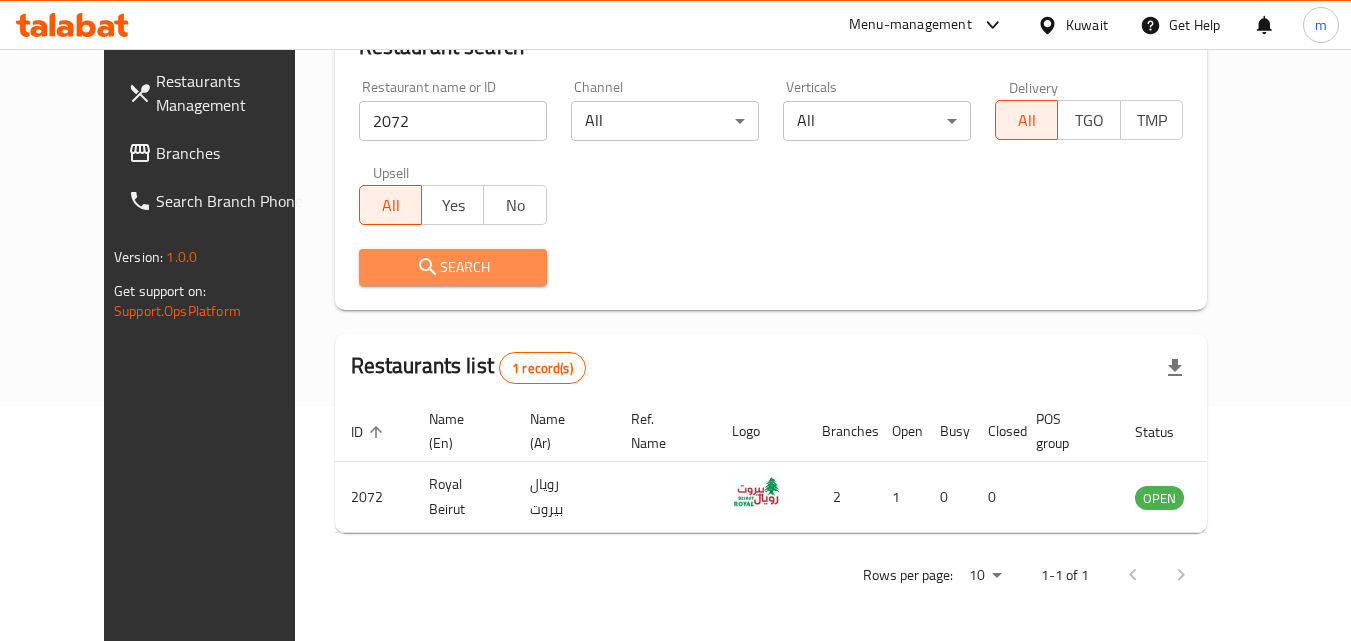 click on "Search" at bounding box center (453, 267) 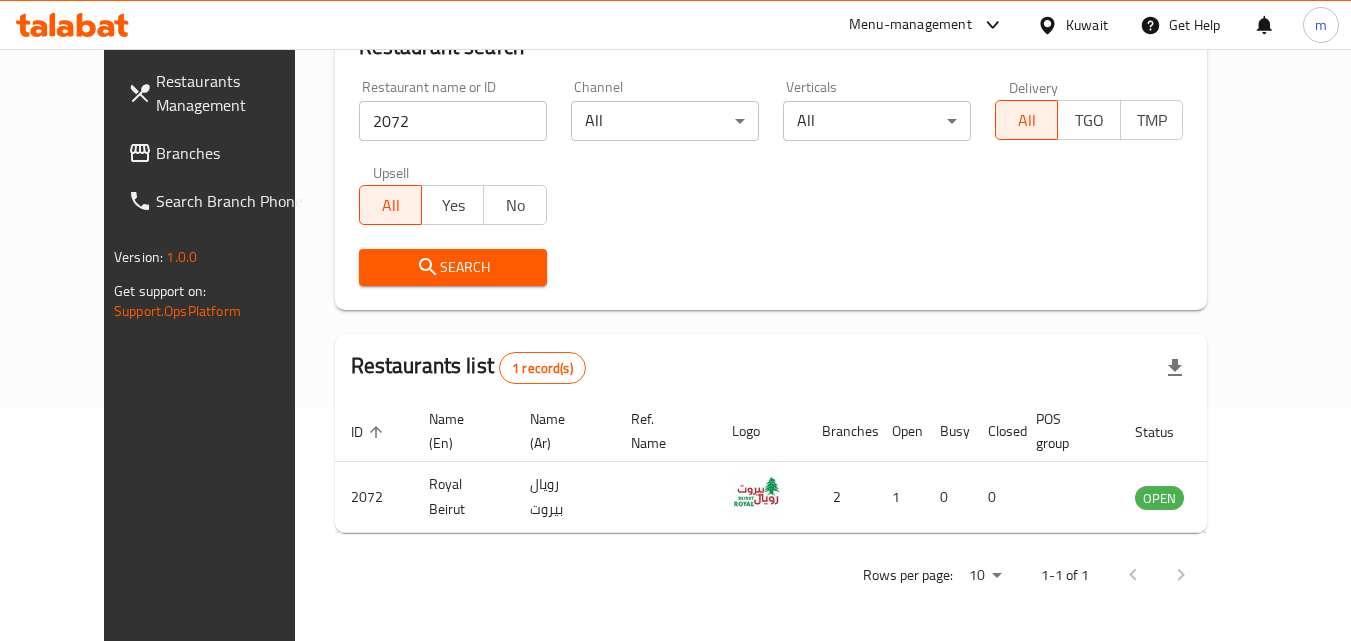 click on "Search" at bounding box center [453, 267] 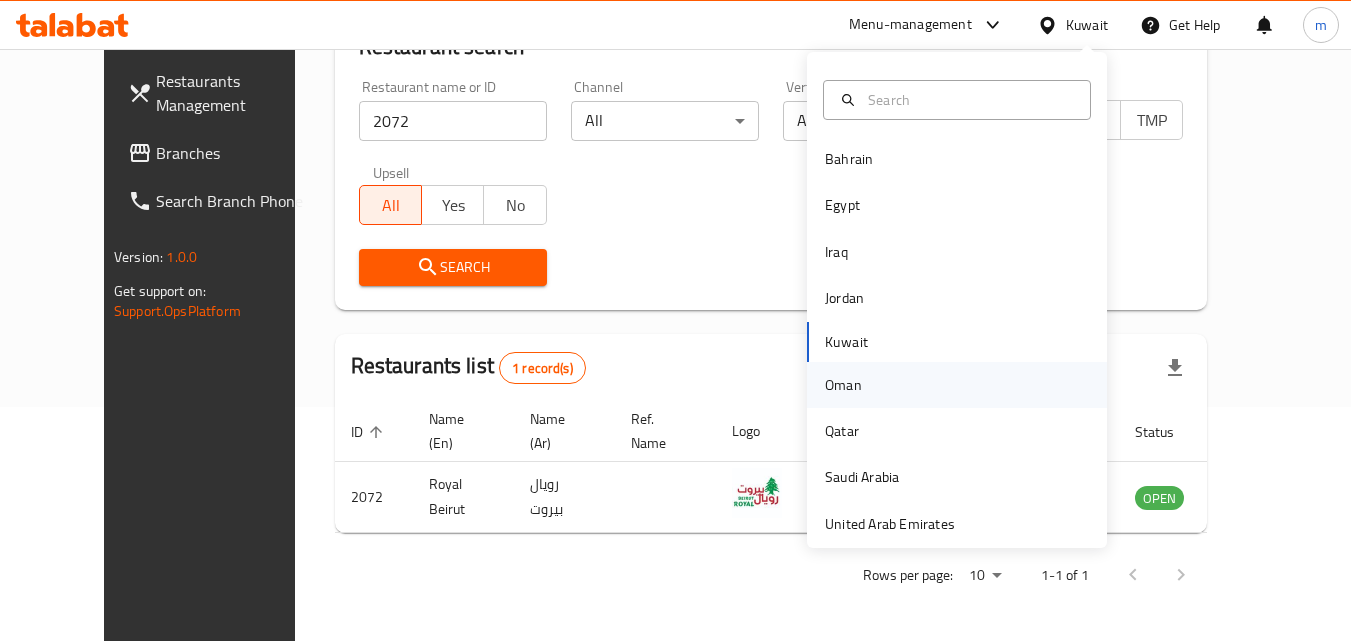 click on "Oman" at bounding box center (843, 385) 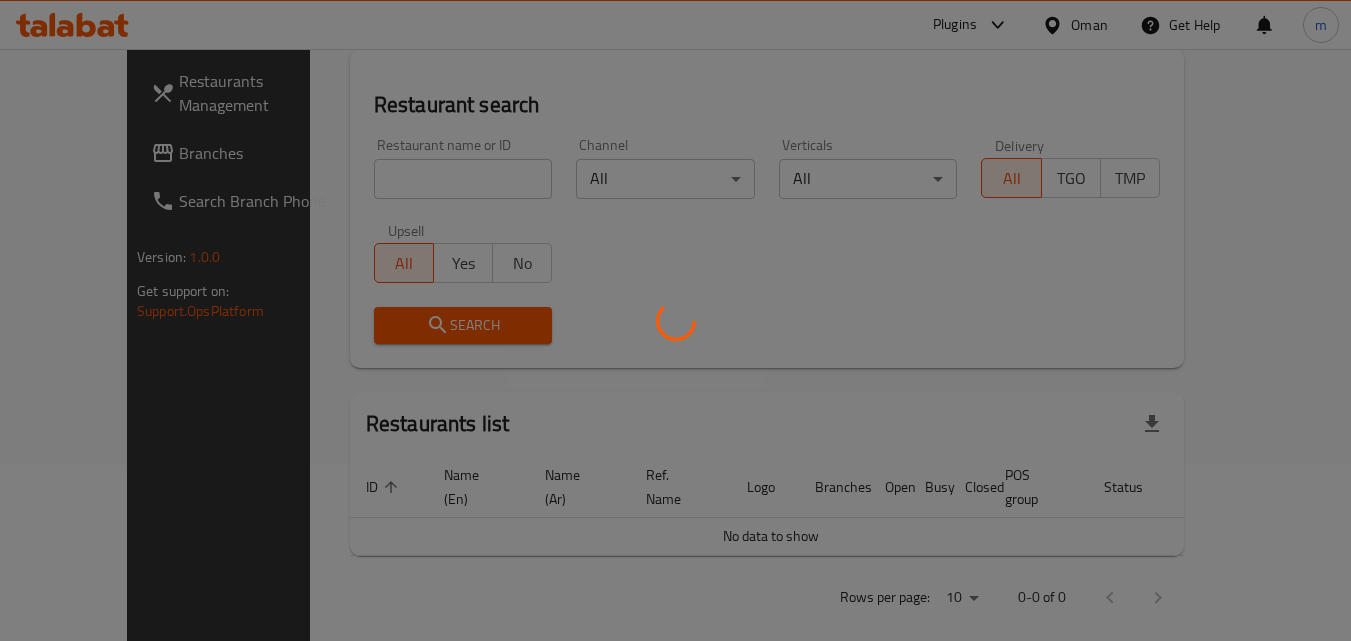 scroll, scrollTop: 234, scrollLeft: 0, axis: vertical 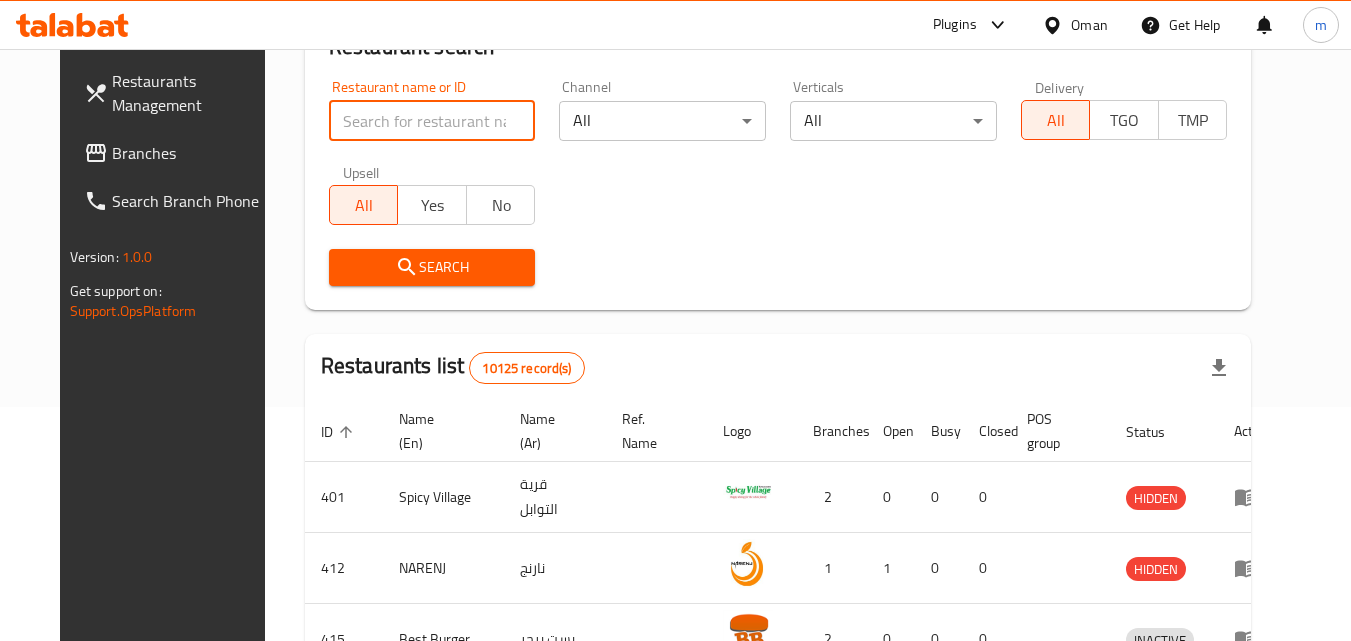 click at bounding box center [432, 121] 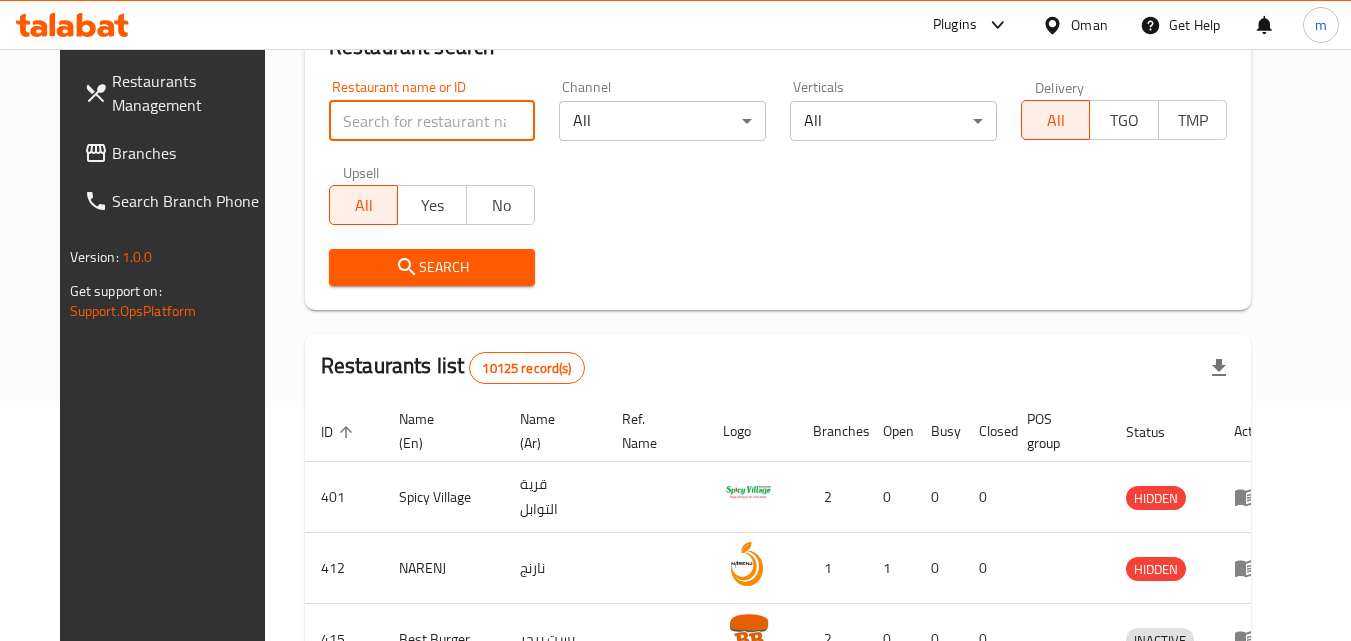 paste on "772880" 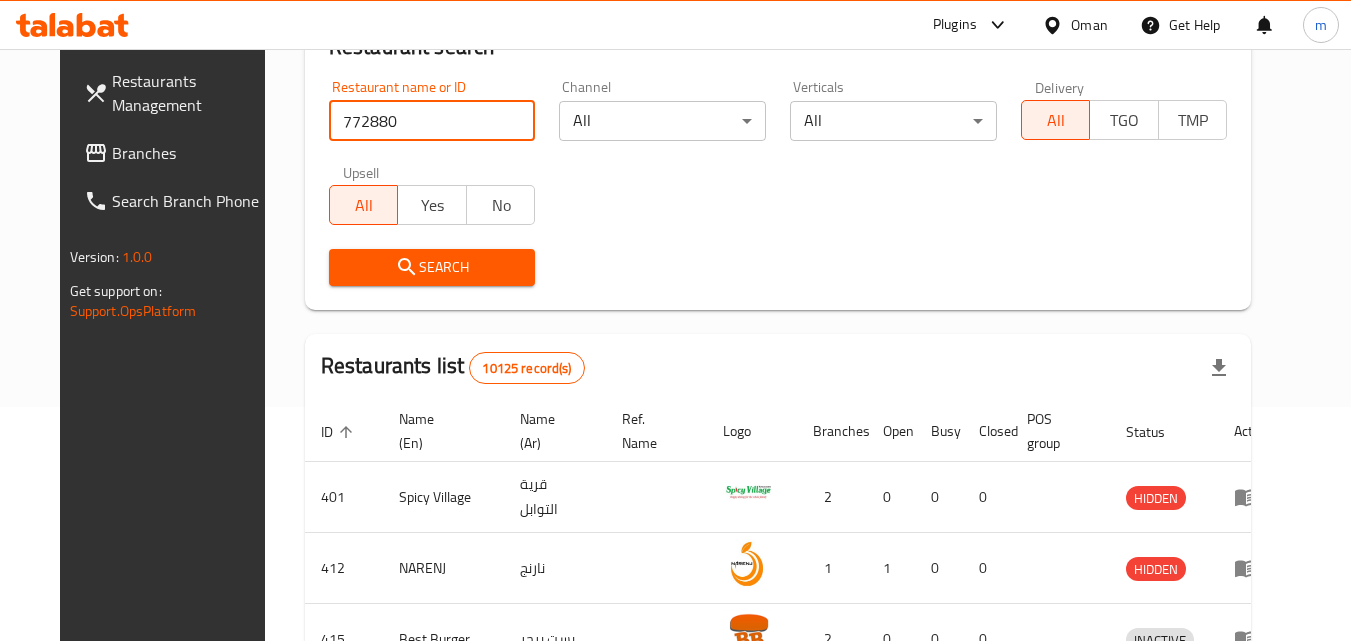 type on "772880" 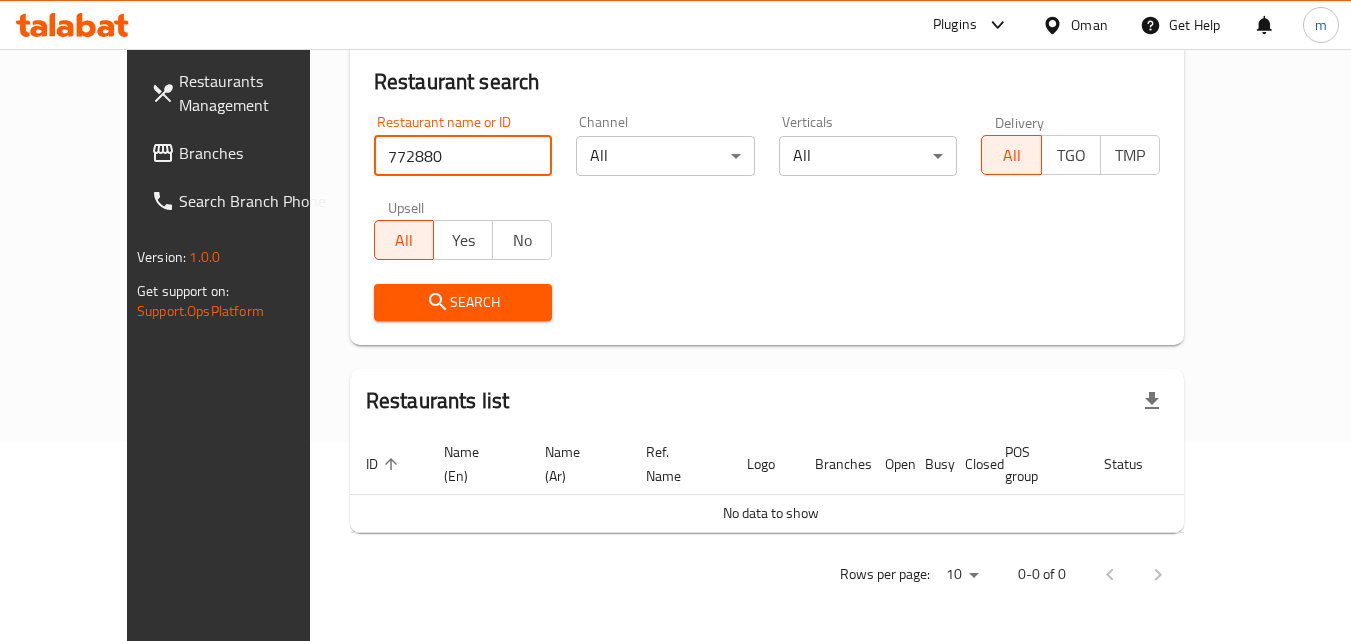 scroll, scrollTop: 176, scrollLeft: 0, axis: vertical 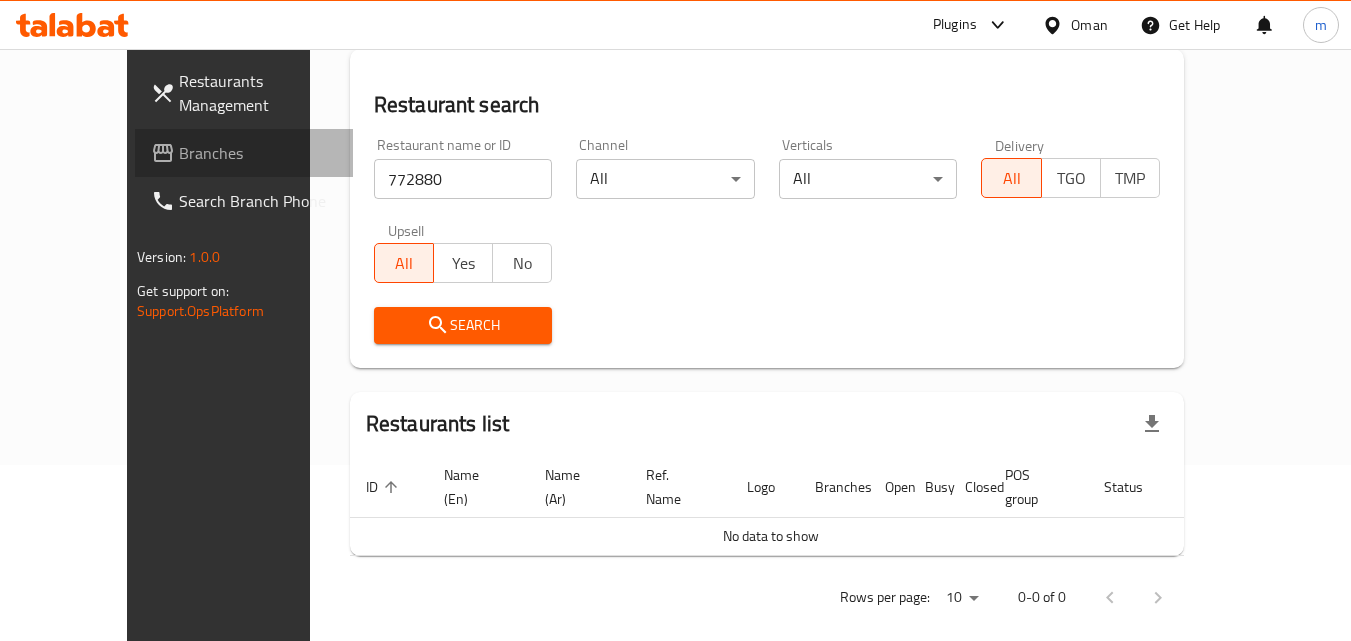 click on "Branches" at bounding box center (258, 153) 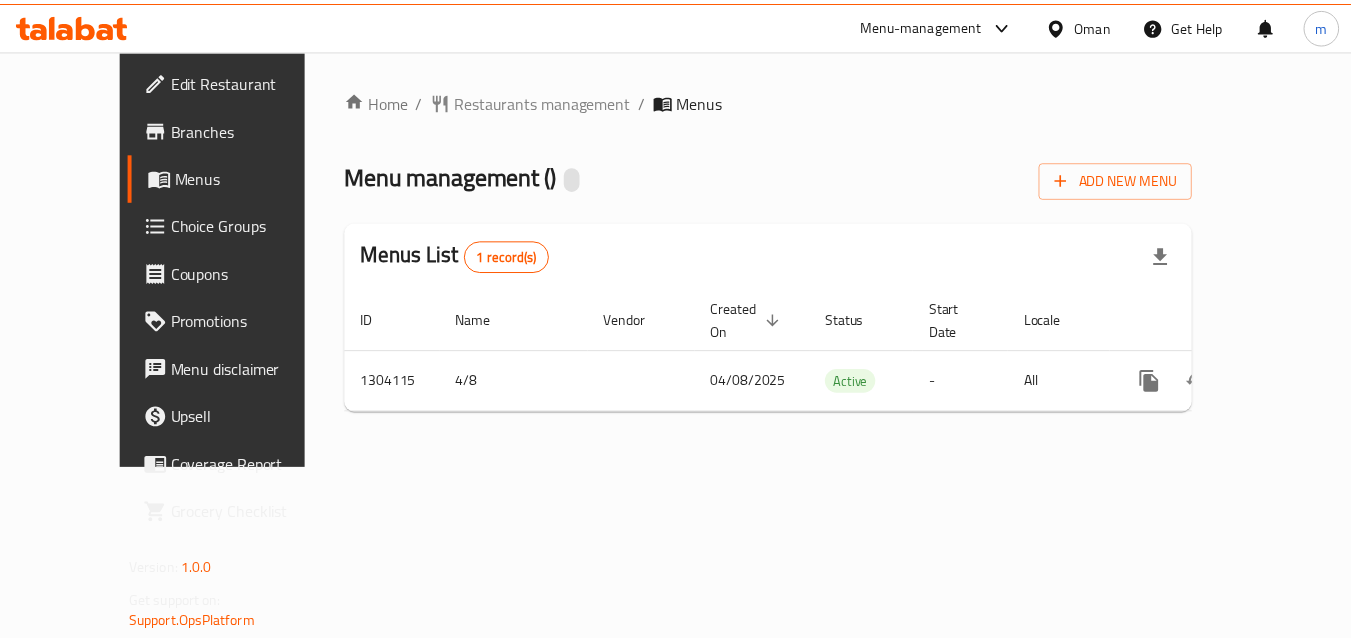 scroll, scrollTop: 0, scrollLeft: 0, axis: both 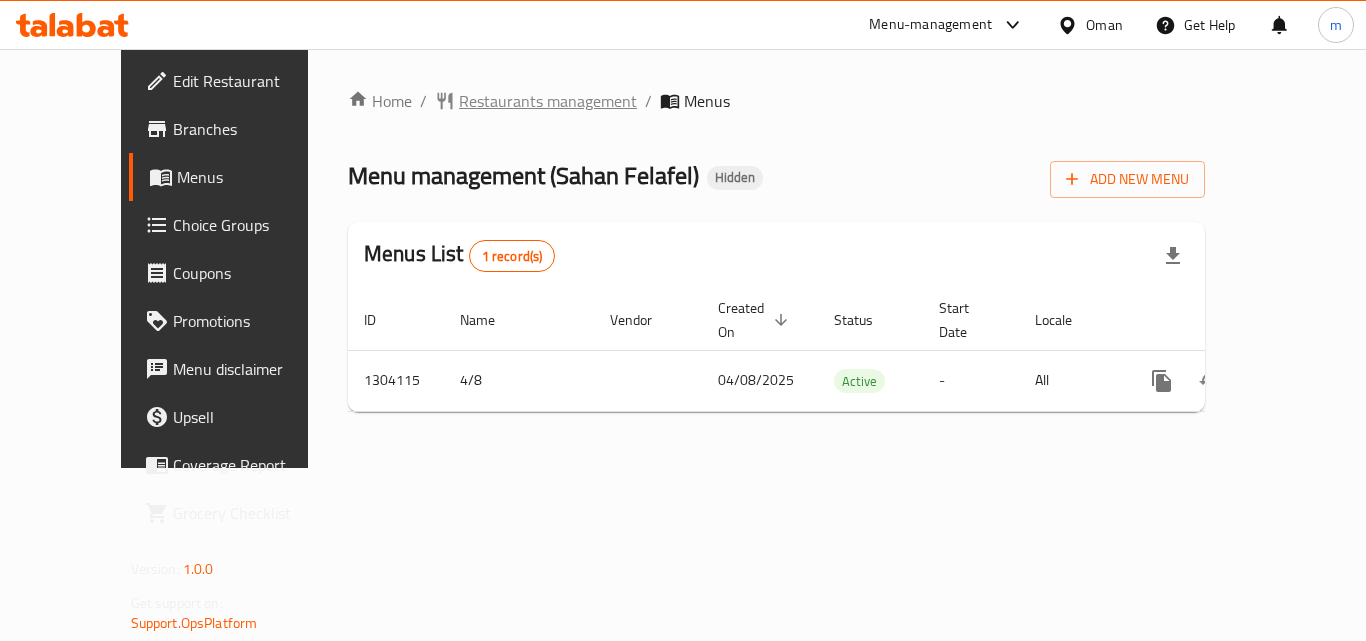 click on "Restaurants management" at bounding box center (548, 101) 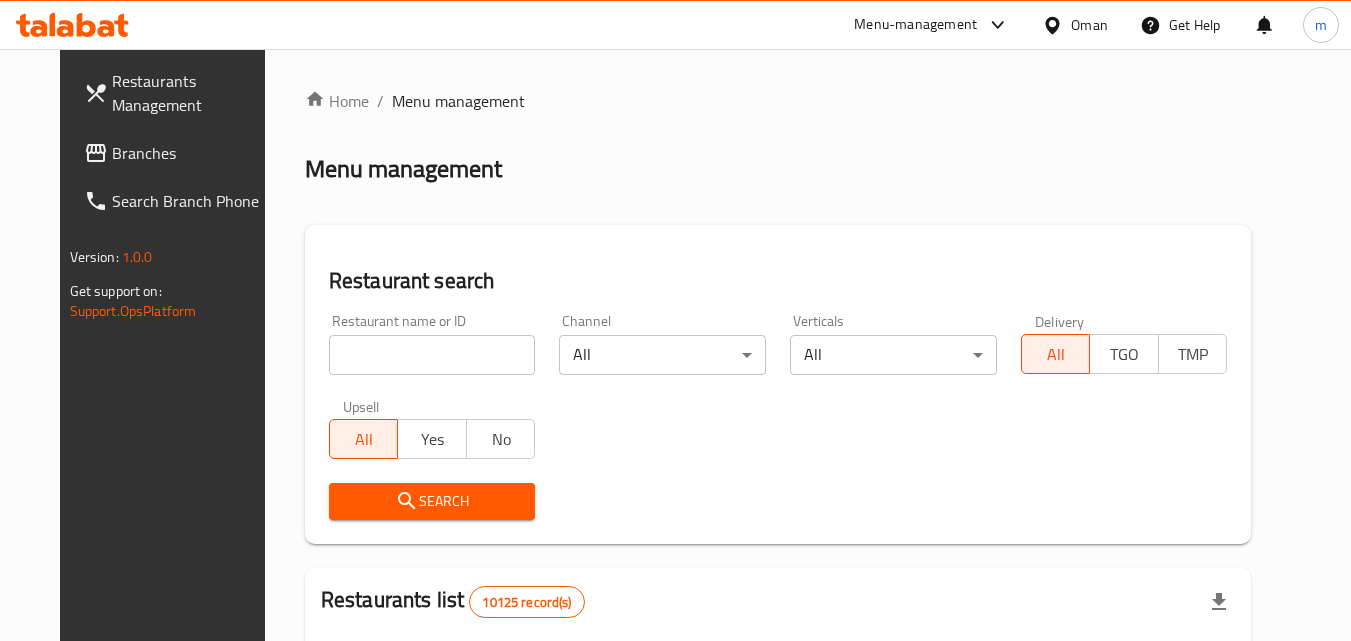 click on "Home / Menu management Menu management Restaurant search Restaurant name or ID Restaurant name or ID Channel All ​ Verticals All ​ Delivery All TGO TMP Upsell All Yes No   Search Restaurants list   10125 record(s) ID sorted ascending Name (En) Name (Ar) Ref. Name Logo Branches Open Busy Closed POS group Status Action 401 Spicy Village قرية التوابل 2 0 0 0 HIDDEN 412 NARENJ نارنج 1 1 0 0 HIDDEN 415 Best Burger بست برجر 2 0 0 0 INACTIVE 416 HOT POT RESTAURANT مطعم الوعاء الساخن Darsait Branch  1 0 0 0 INACTIVE 417 FUSION فيوجن 1 0 0 0 INACTIVE 420 BAMBOO KITCHEN بامبو كتشن 1 1 0 0 HIDDEN 422 GOLDEN BEAN CAFE مقهى البن الذهبي 1 1 0 0 INACTIVE 424 Just Grilled جست جريلد 1 0 0 0 INACTIVE 467 MEERATH FAMOUS ميرات المشهورة 1 0 1 0 OPEN 470 ZAIKA DELHI KA مذاق من دلهي  1 0 0 0 INACTIVE Rows per page: 10 1-10 of 10125" at bounding box center [778, 734] 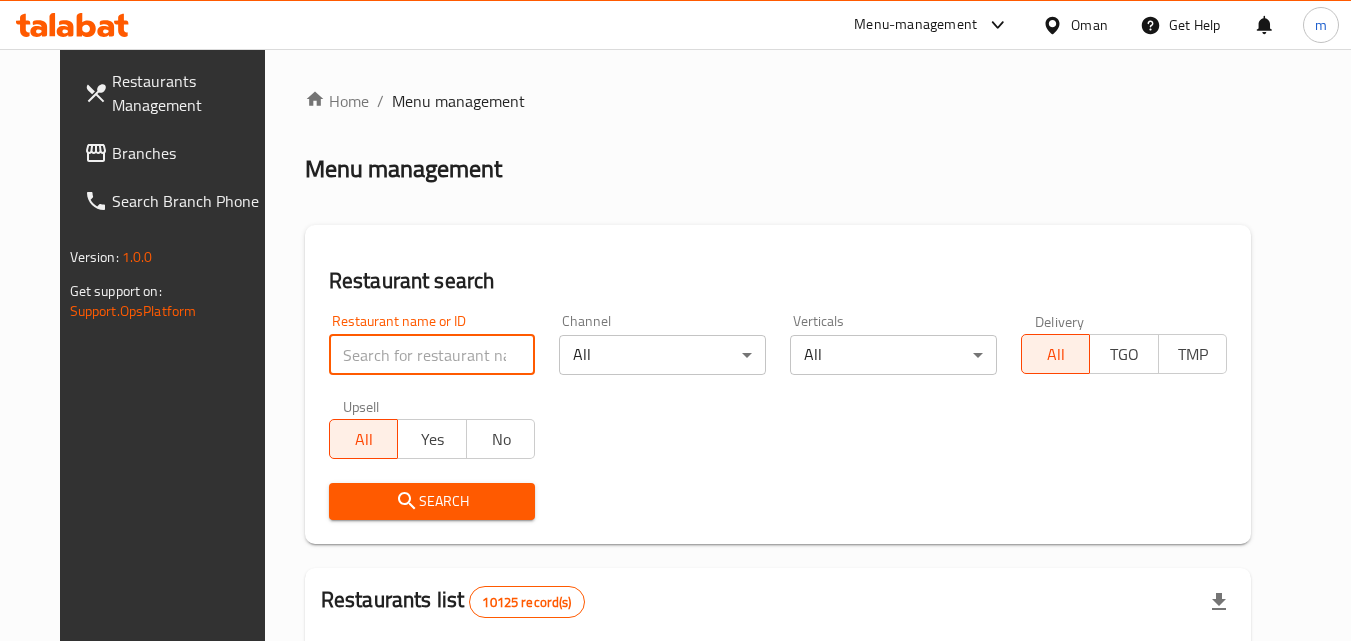paste on "703095" 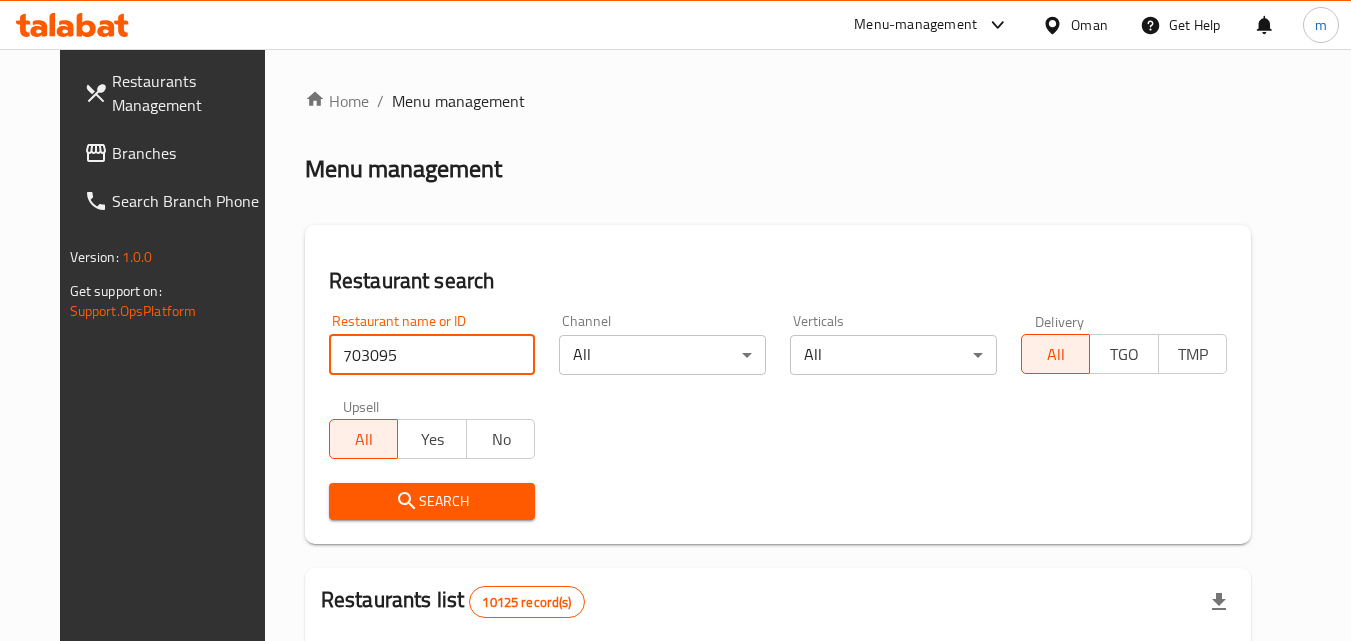 type on "703095" 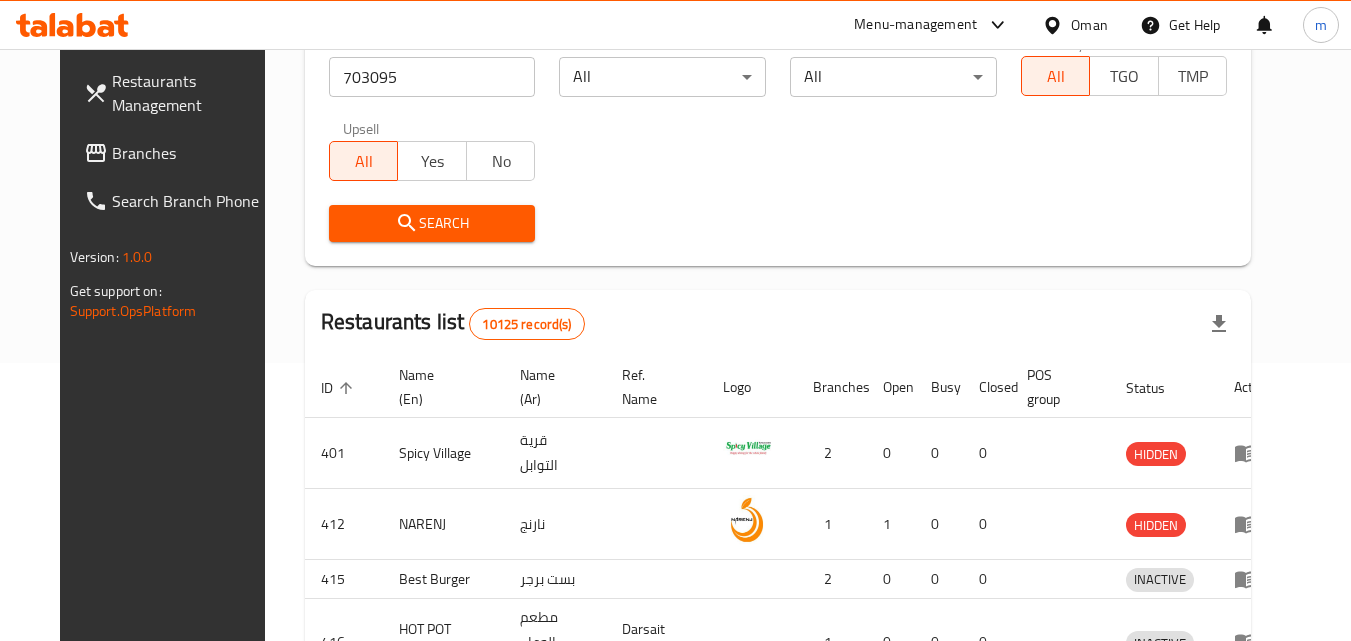 scroll, scrollTop: 300, scrollLeft: 0, axis: vertical 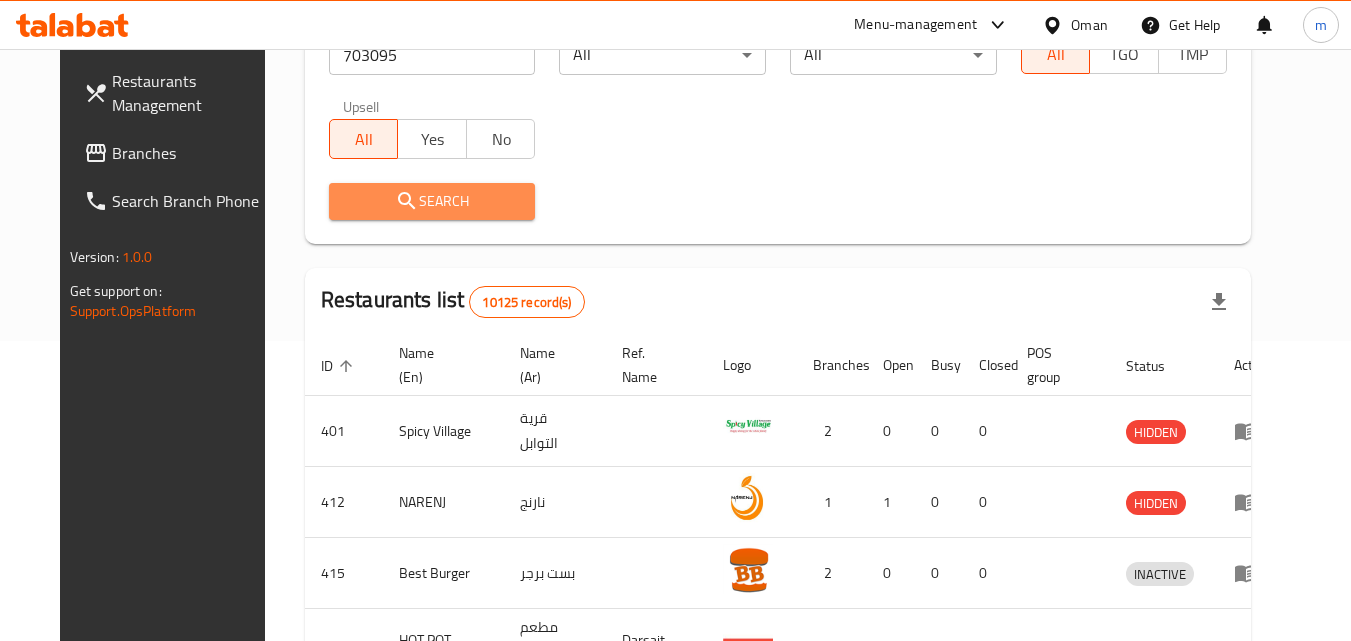 click on "Search" at bounding box center [432, 201] 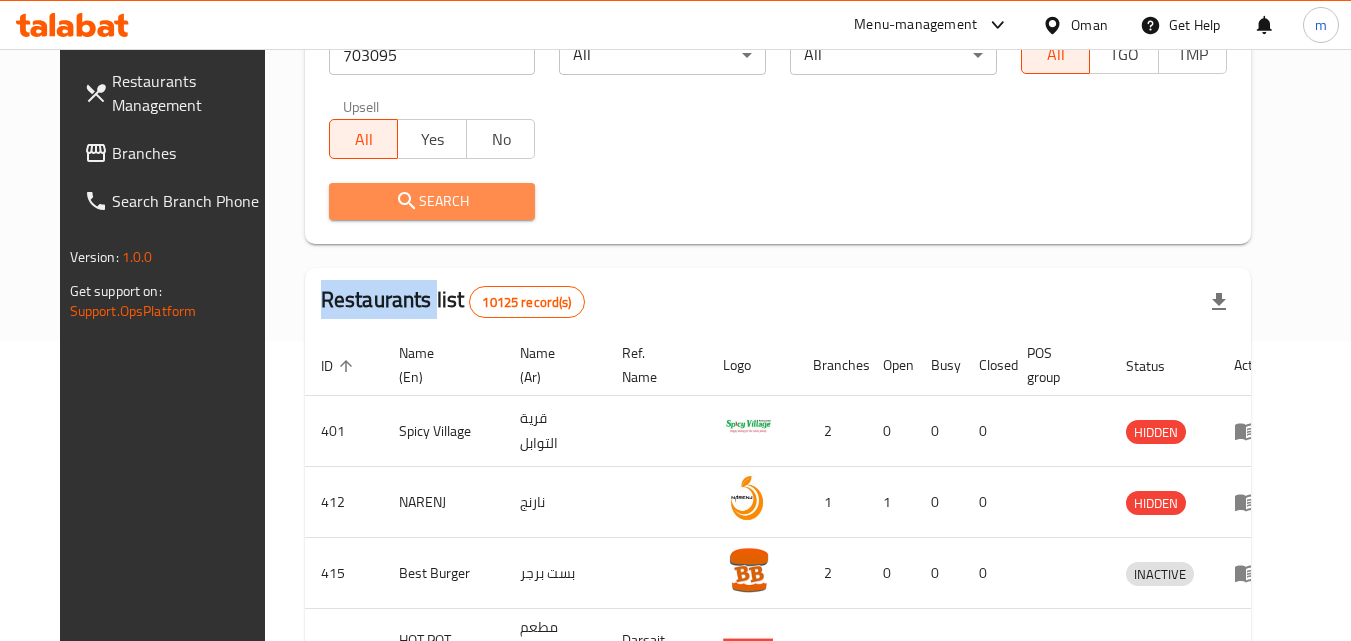 click at bounding box center (675, 320) 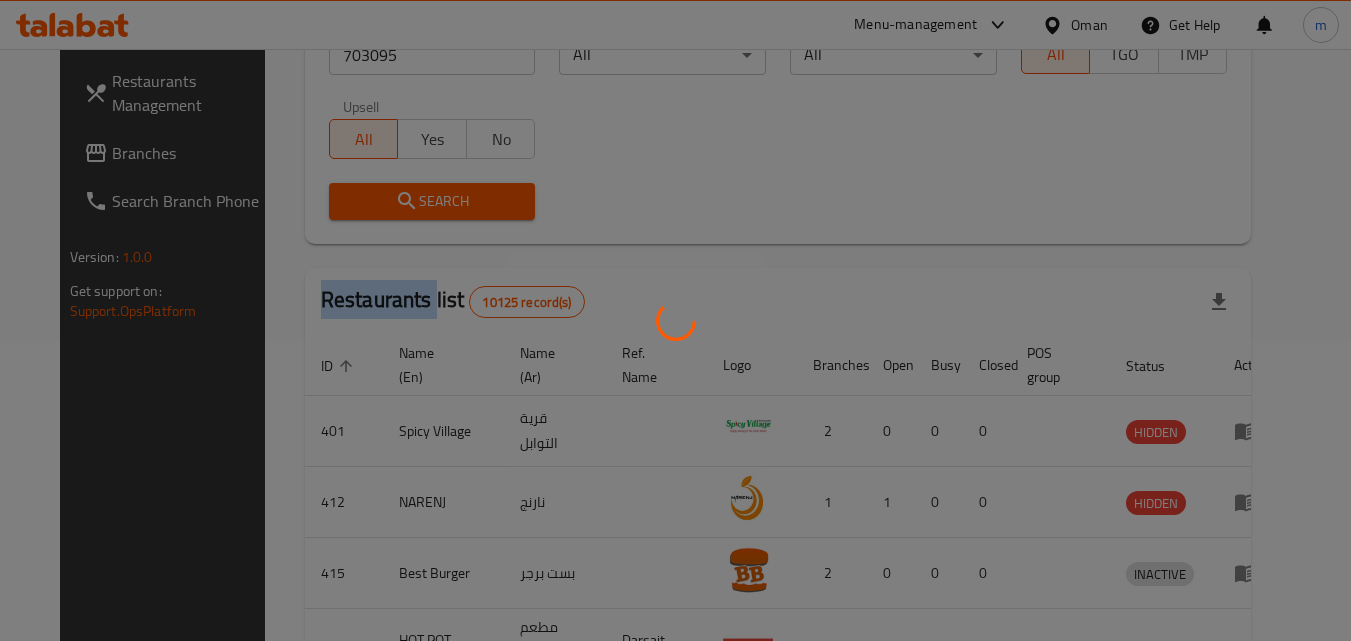 scroll, scrollTop: 234, scrollLeft: 0, axis: vertical 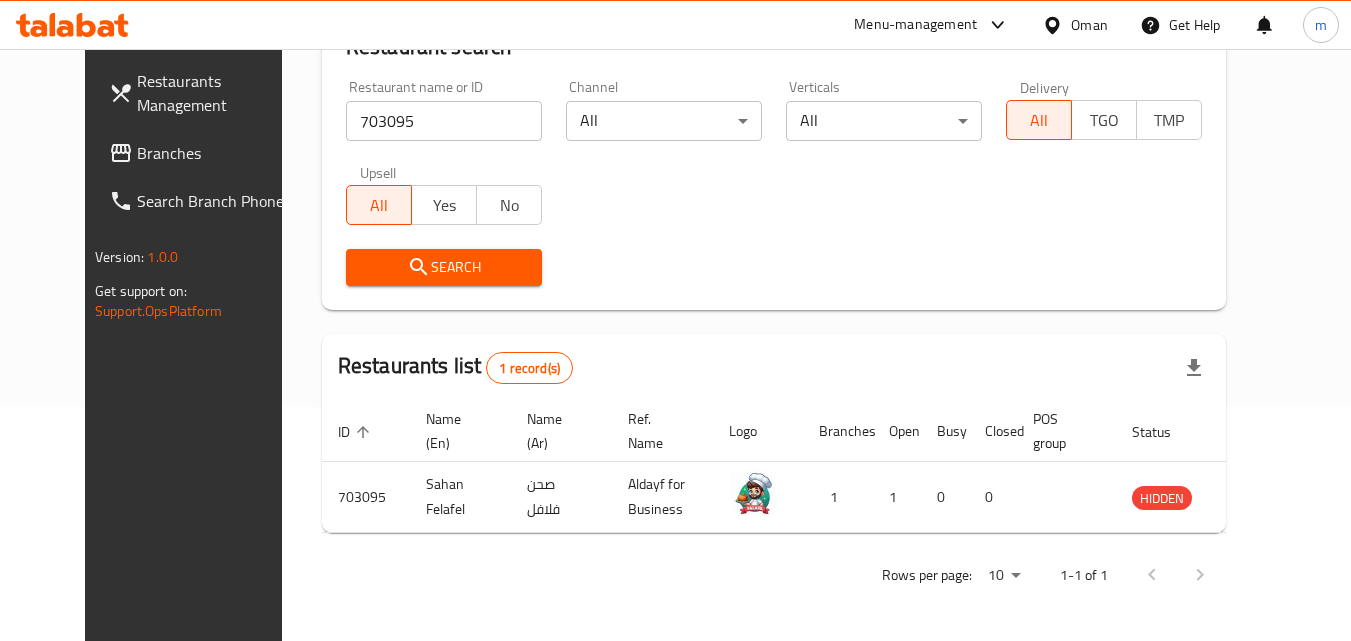 click on "Search" at bounding box center [774, 267] 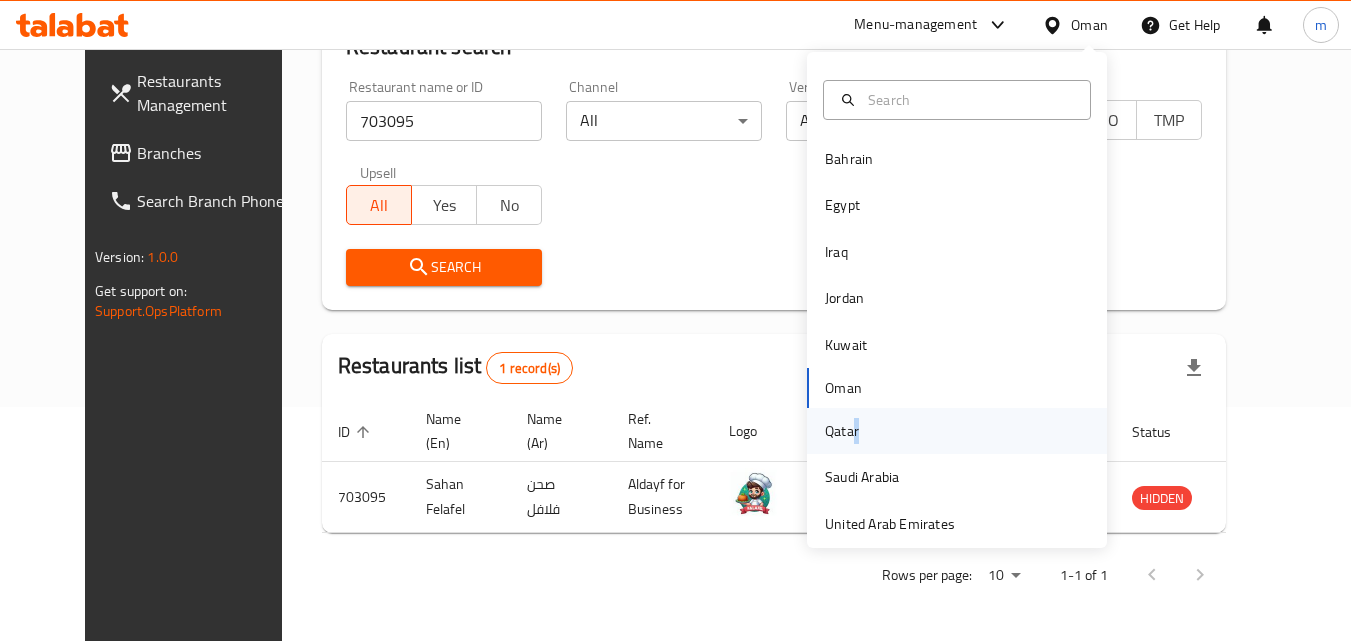 click on "Qatar" at bounding box center (842, 431) 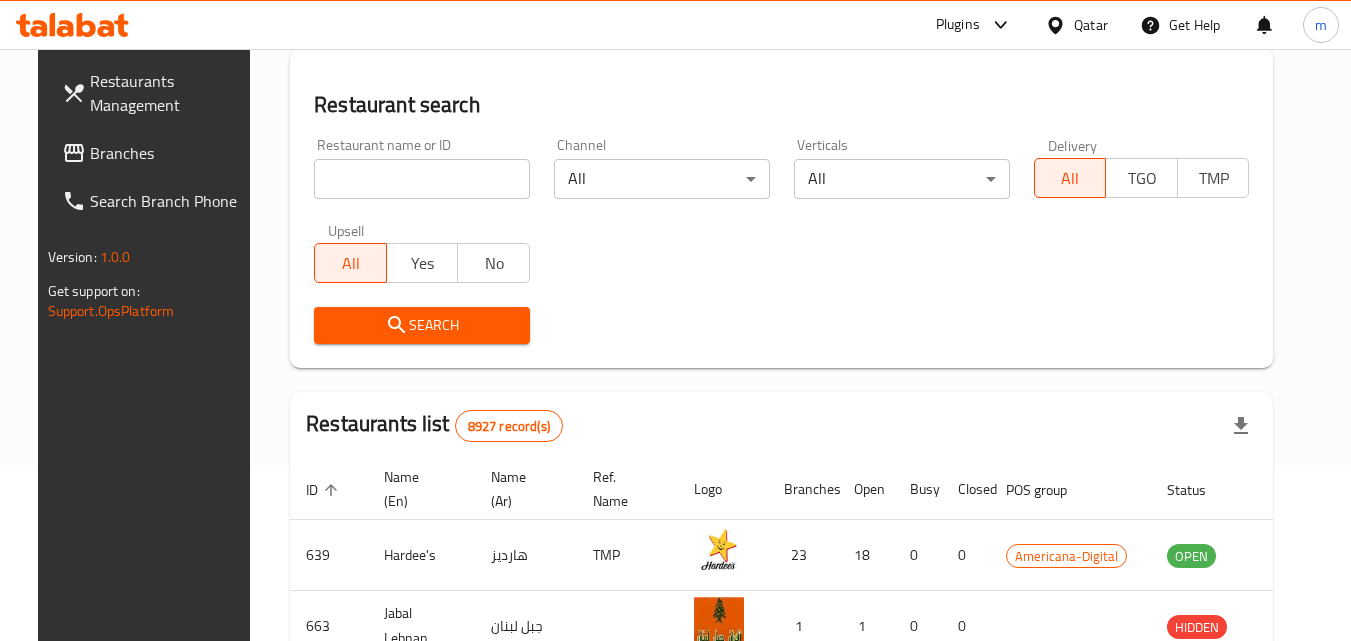 scroll, scrollTop: 234, scrollLeft: 0, axis: vertical 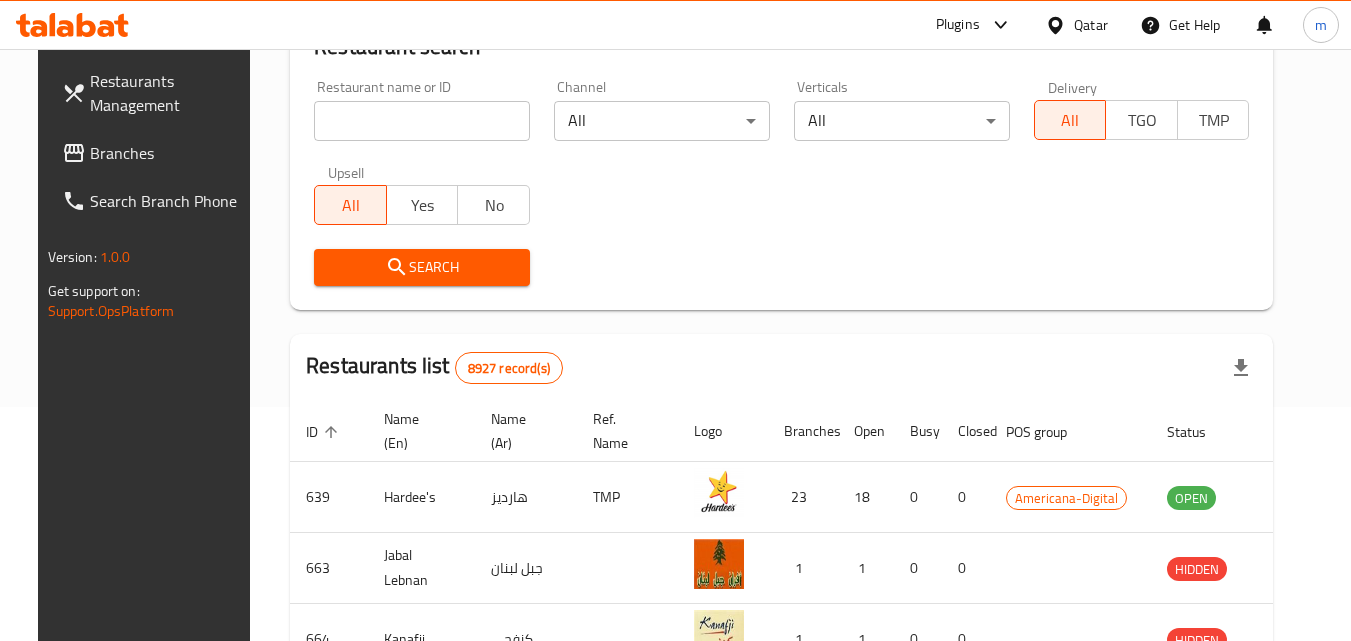 click on "Branches" at bounding box center (169, 153) 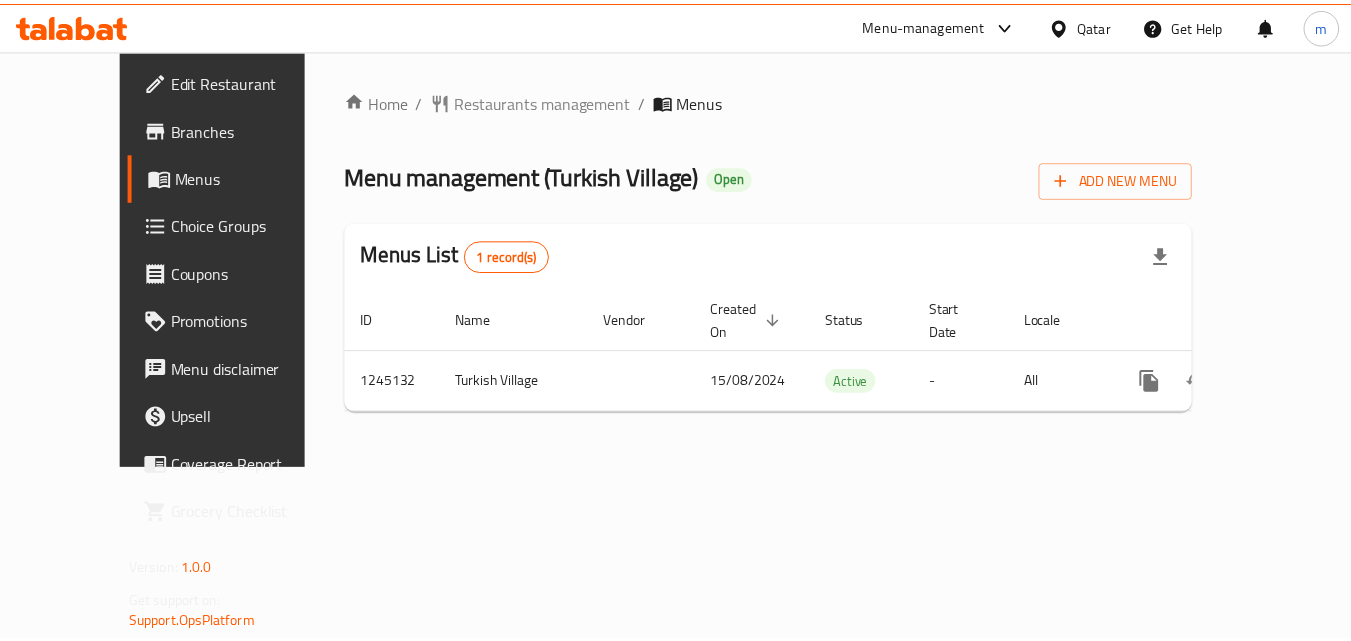 scroll, scrollTop: 0, scrollLeft: 0, axis: both 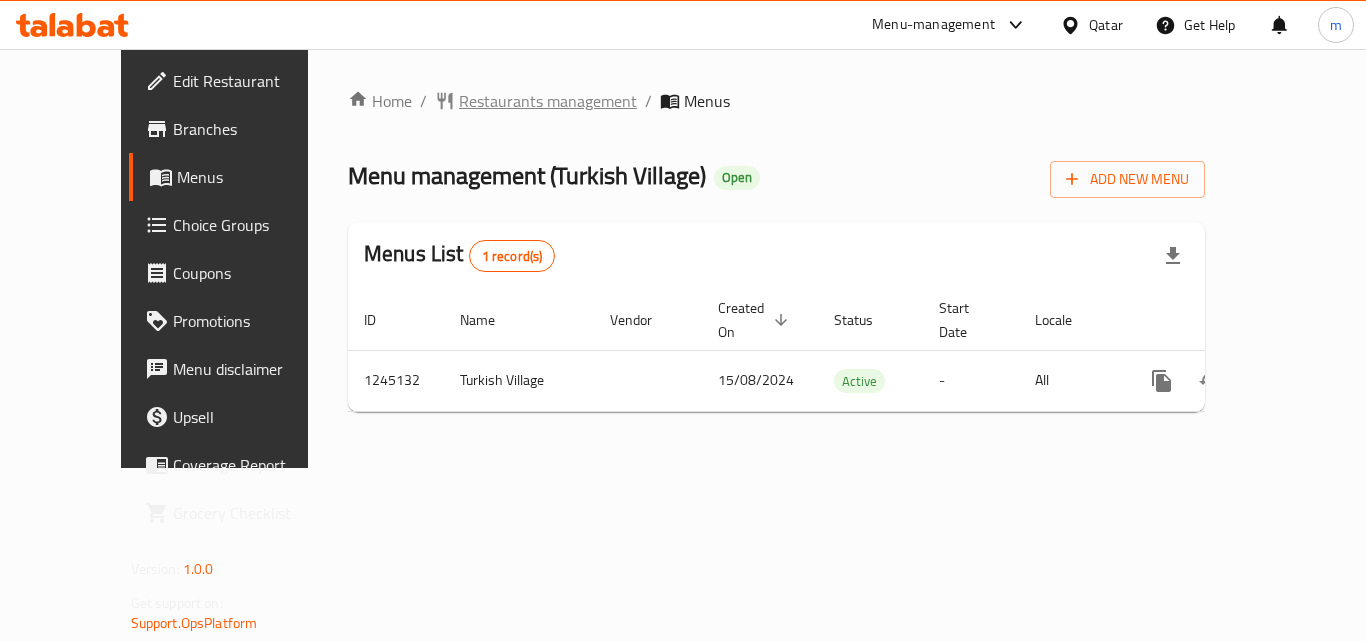 click on "Restaurants management" at bounding box center (548, 101) 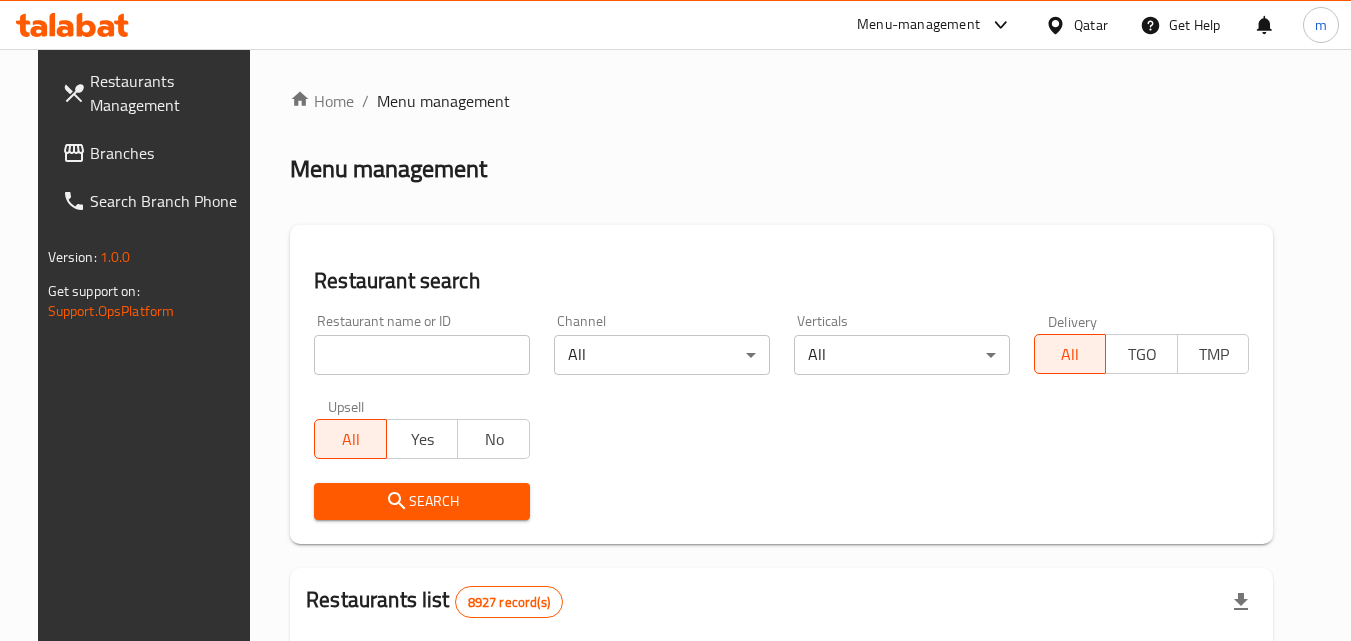 click at bounding box center (422, 355) 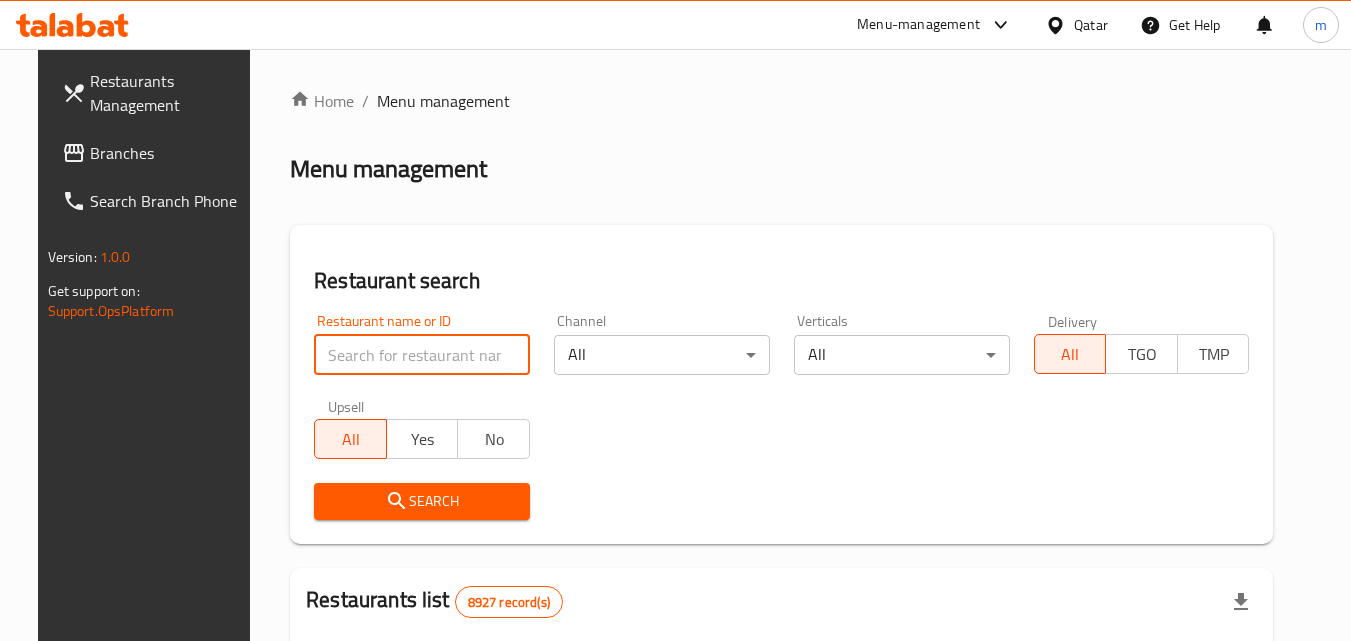 click at bounding box center (422, 355) 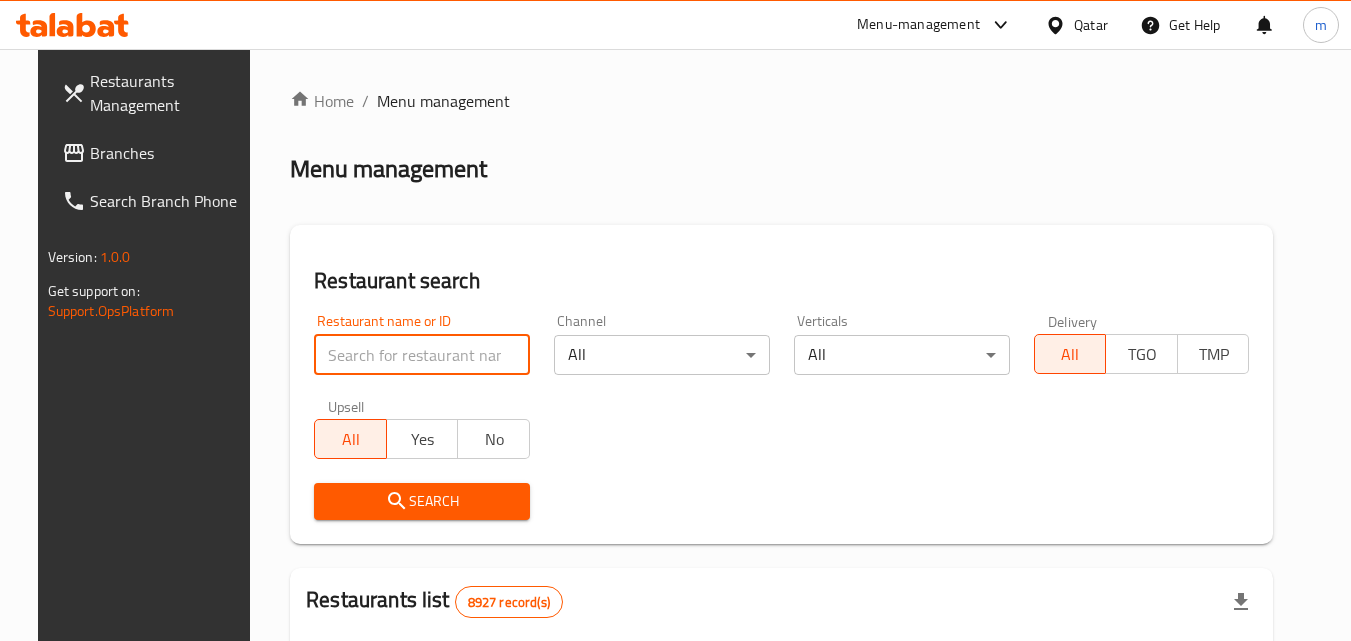 paste on "682392" 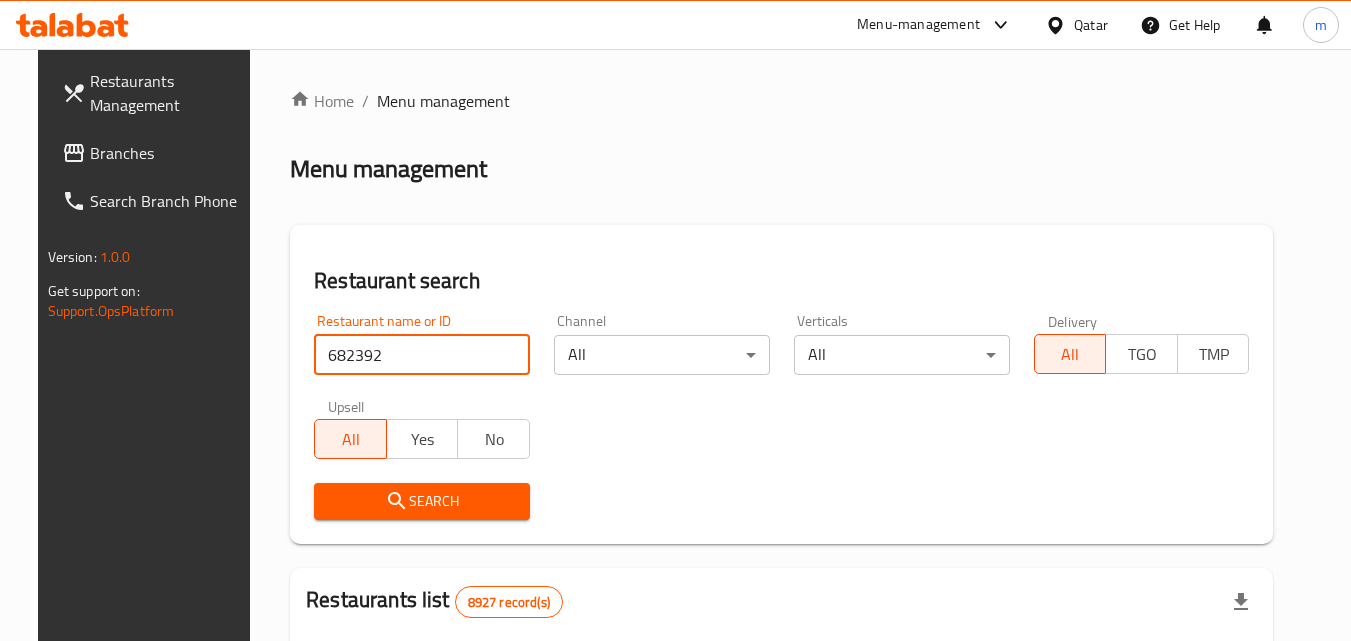 type on "682392" 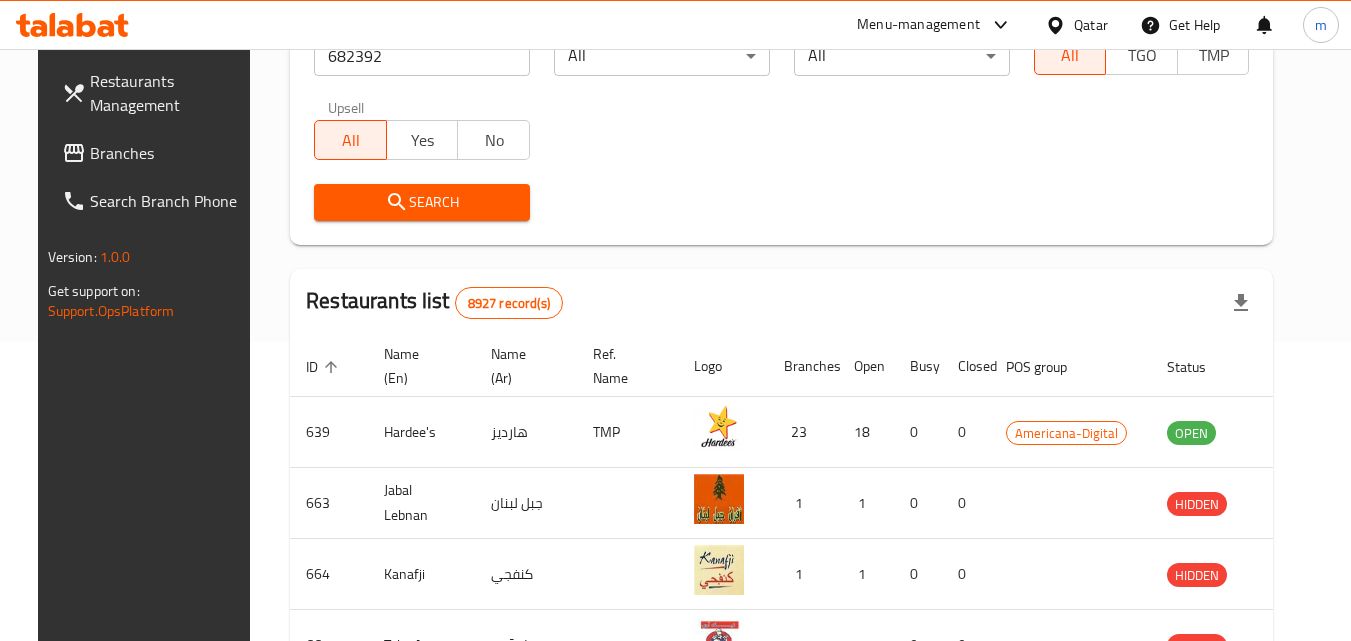scroll, scrollTop: 300, scrollLeft: 0, axis: vertical 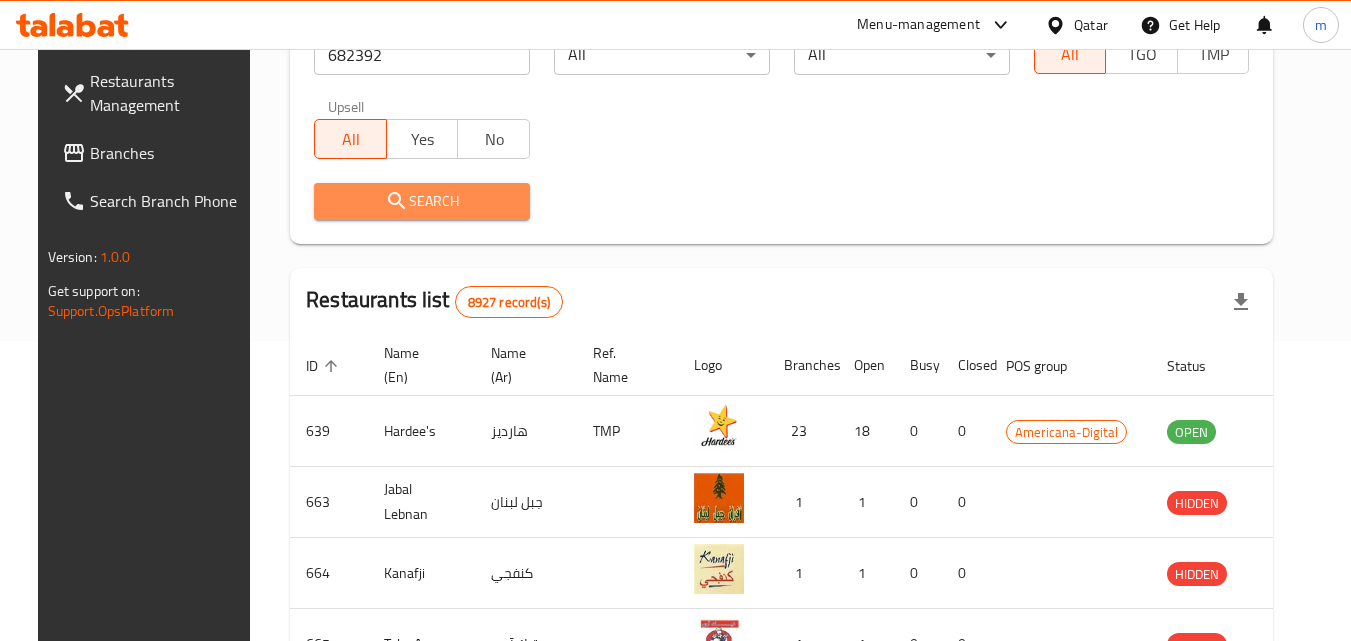 click on "Search" at bounding box center (422, 201) 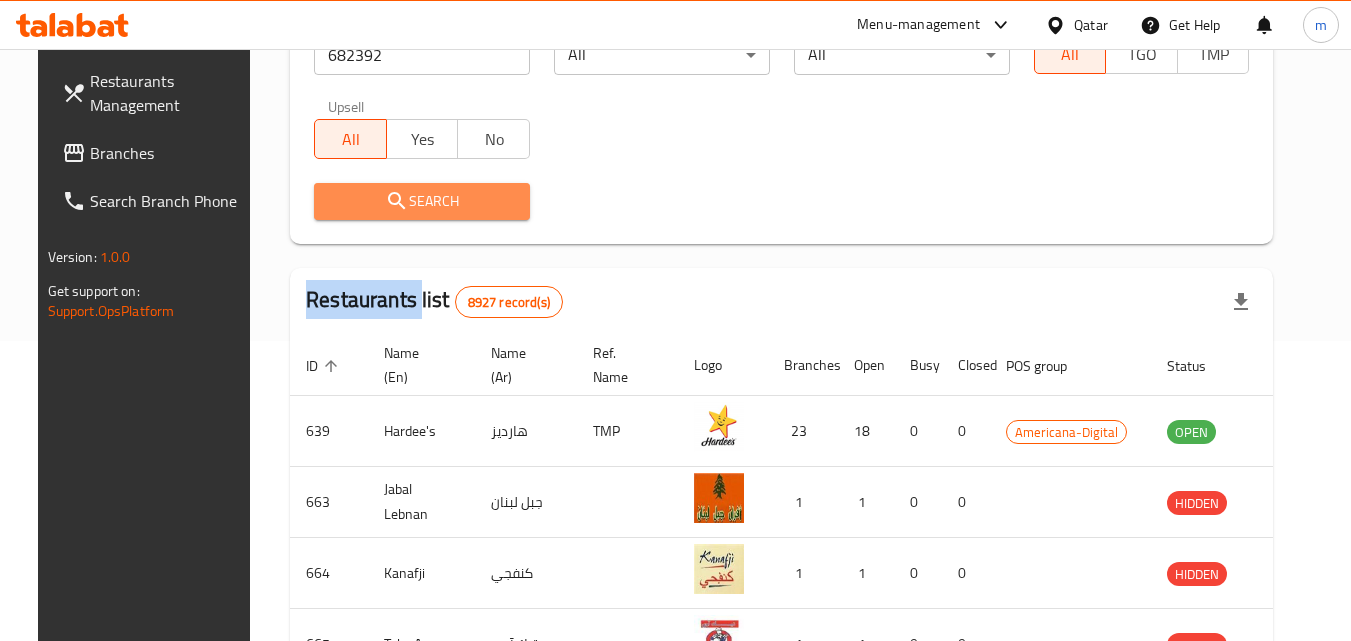 click at bounding box center [675, 320] 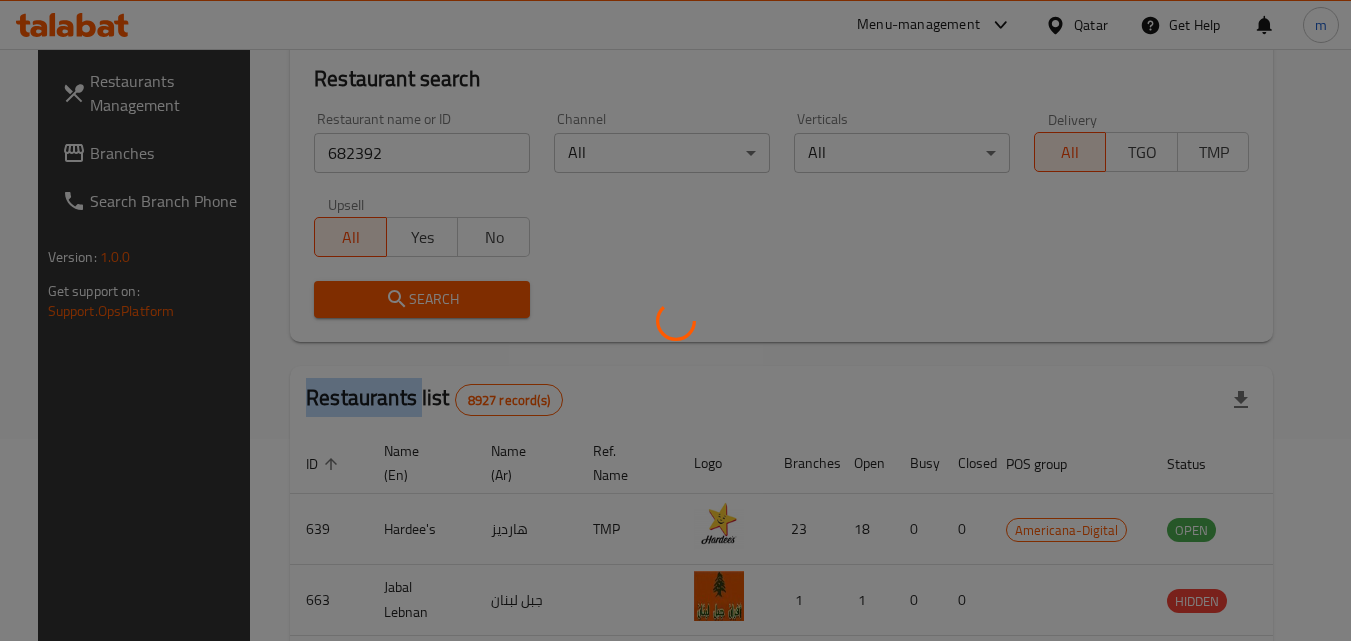 scroll, scrollTop: 234, scrollLeft: 0, axis: vertical 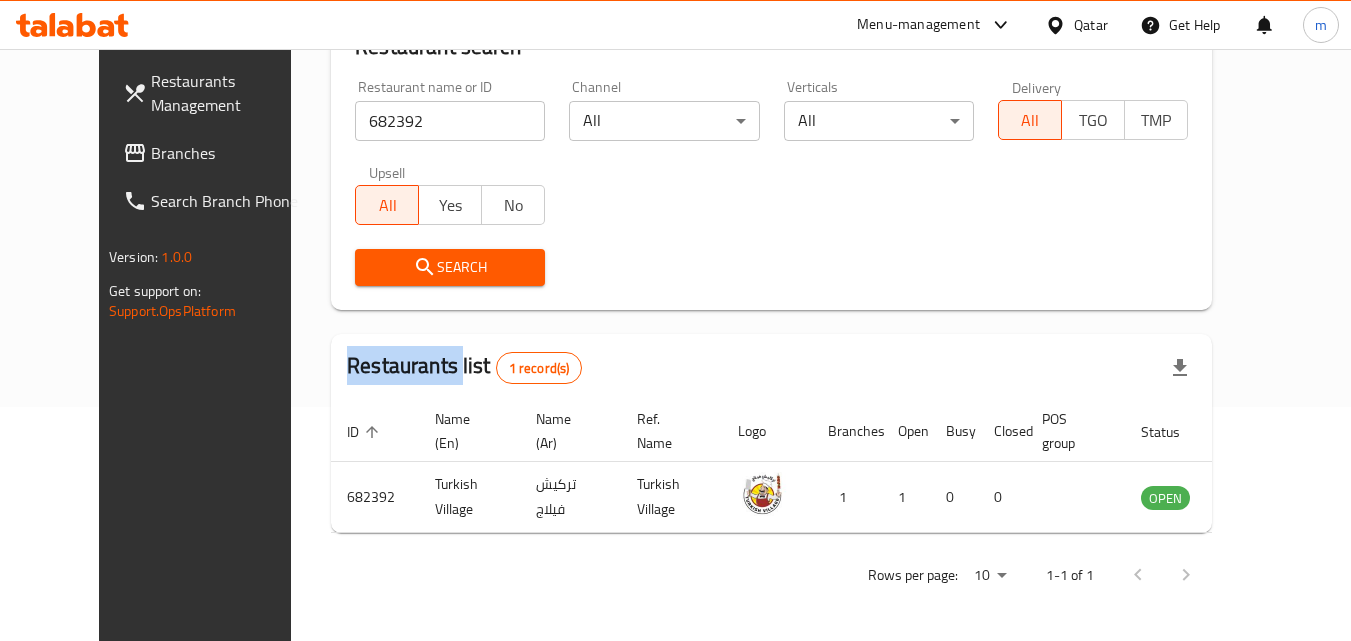 click on "Branches" at bounding box center [216, 153] 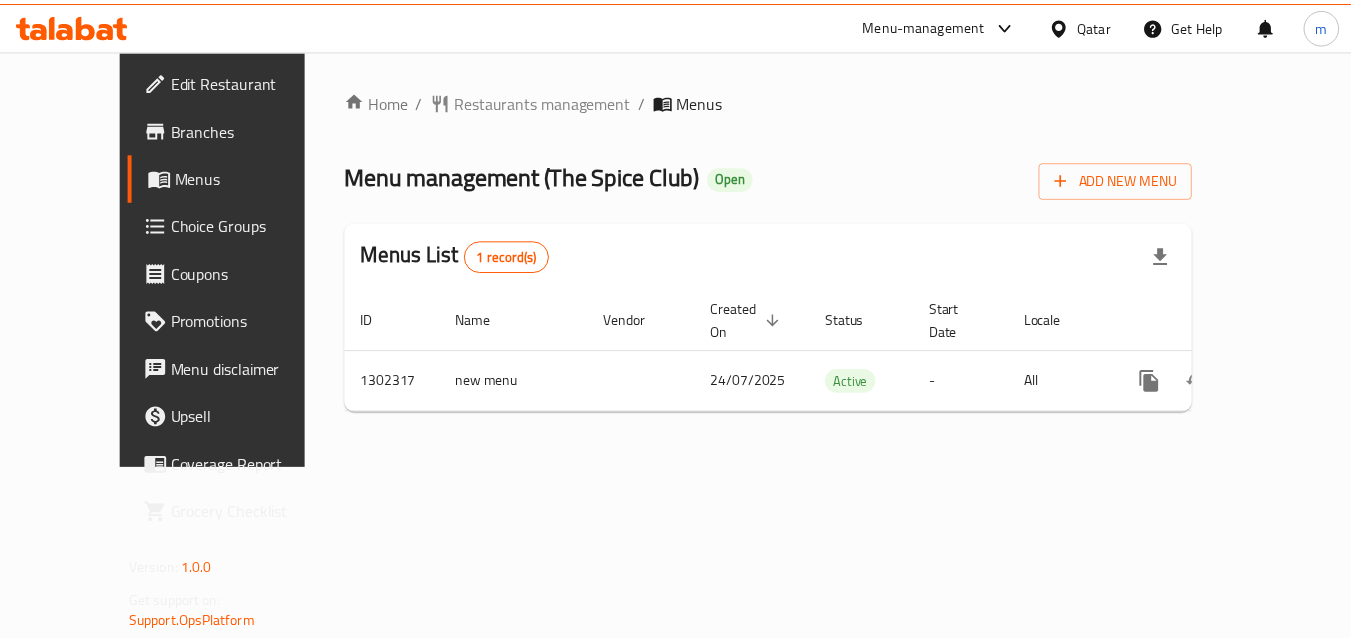 scroll, scrollTop: 0, scrollLeft: 0, axis: both 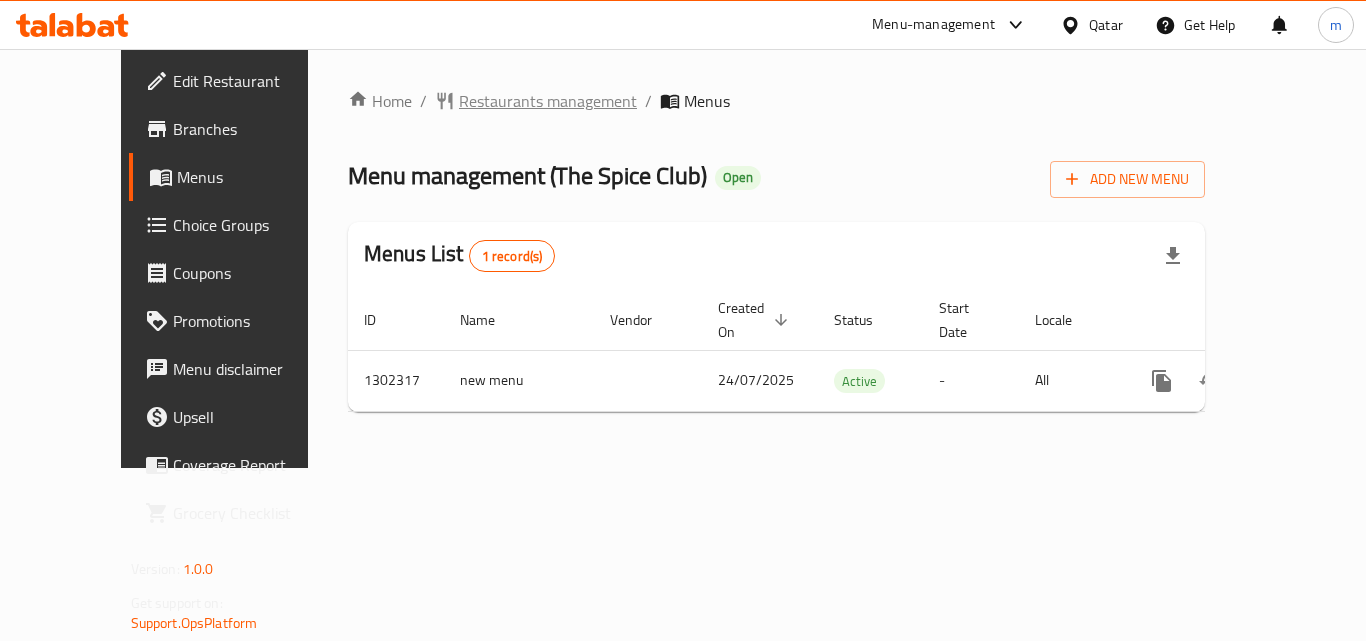 click on "Restaurants management" at bounding box center (548, 101) 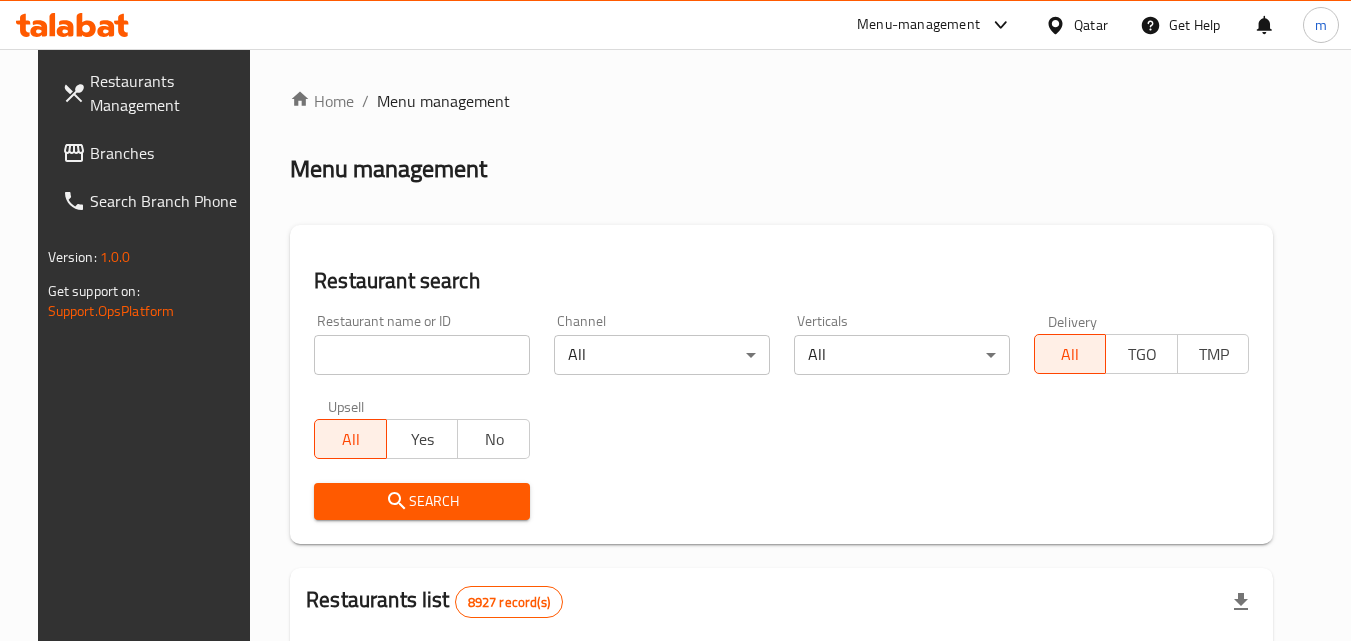 click at bounding box center (422, 355) 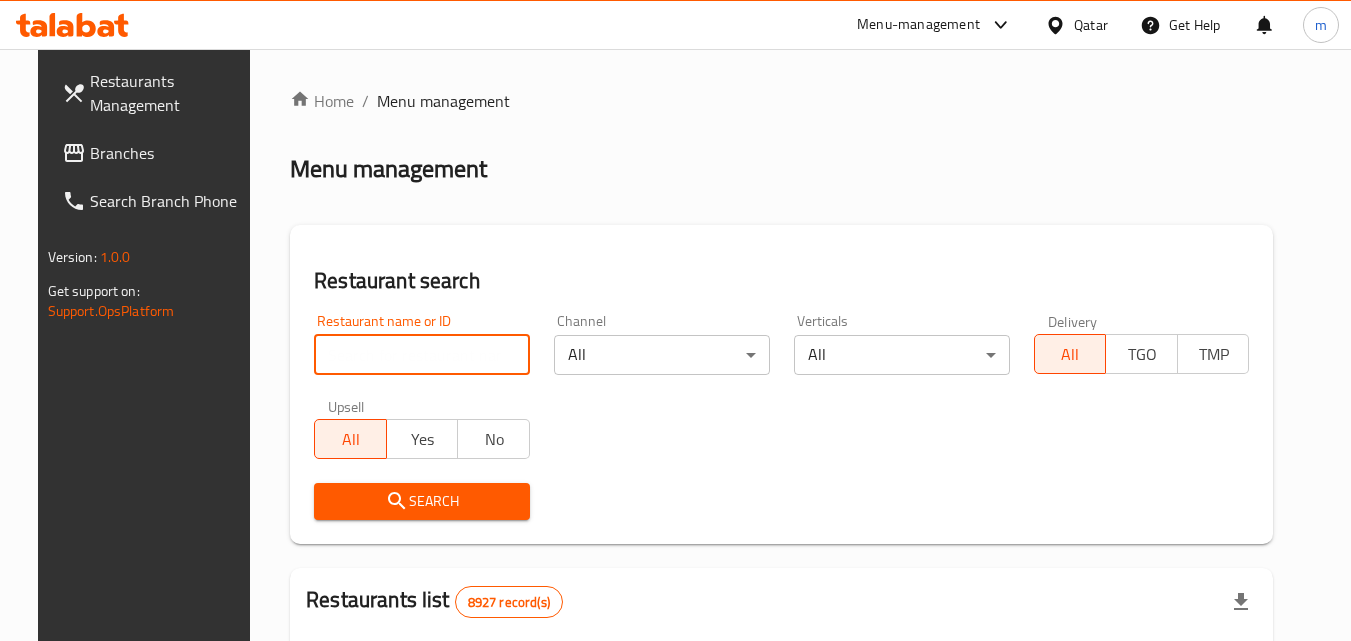 paste on "702382" 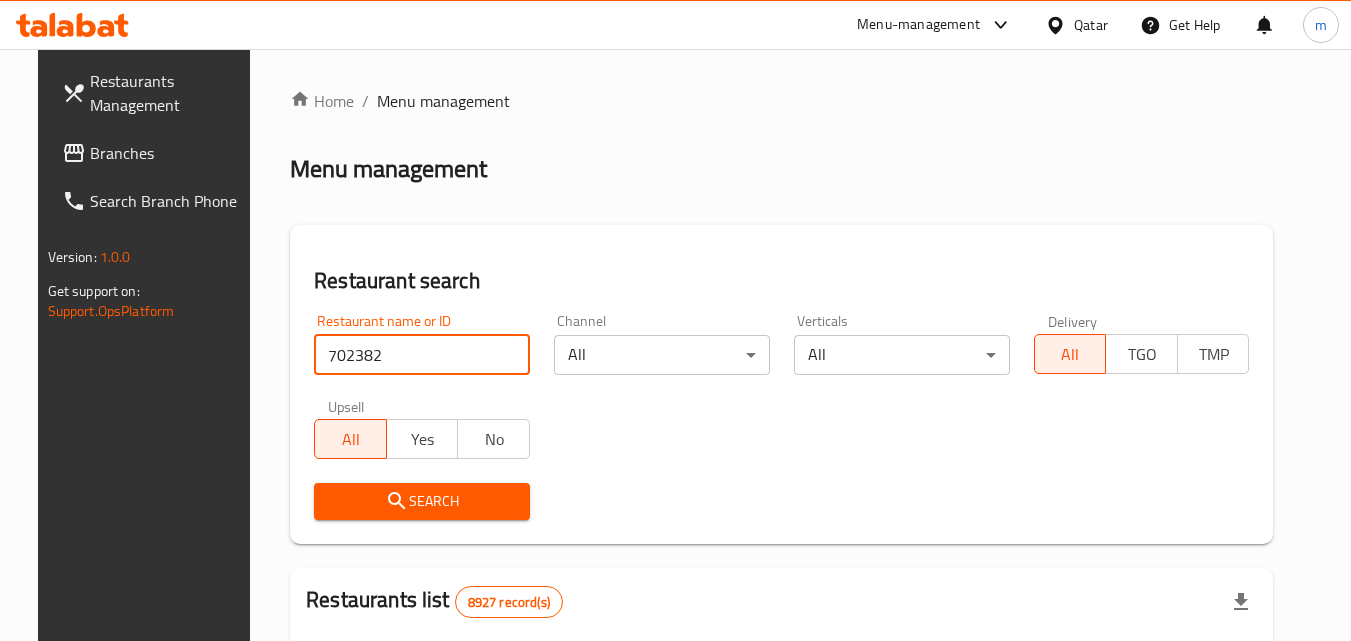 type on "702382" 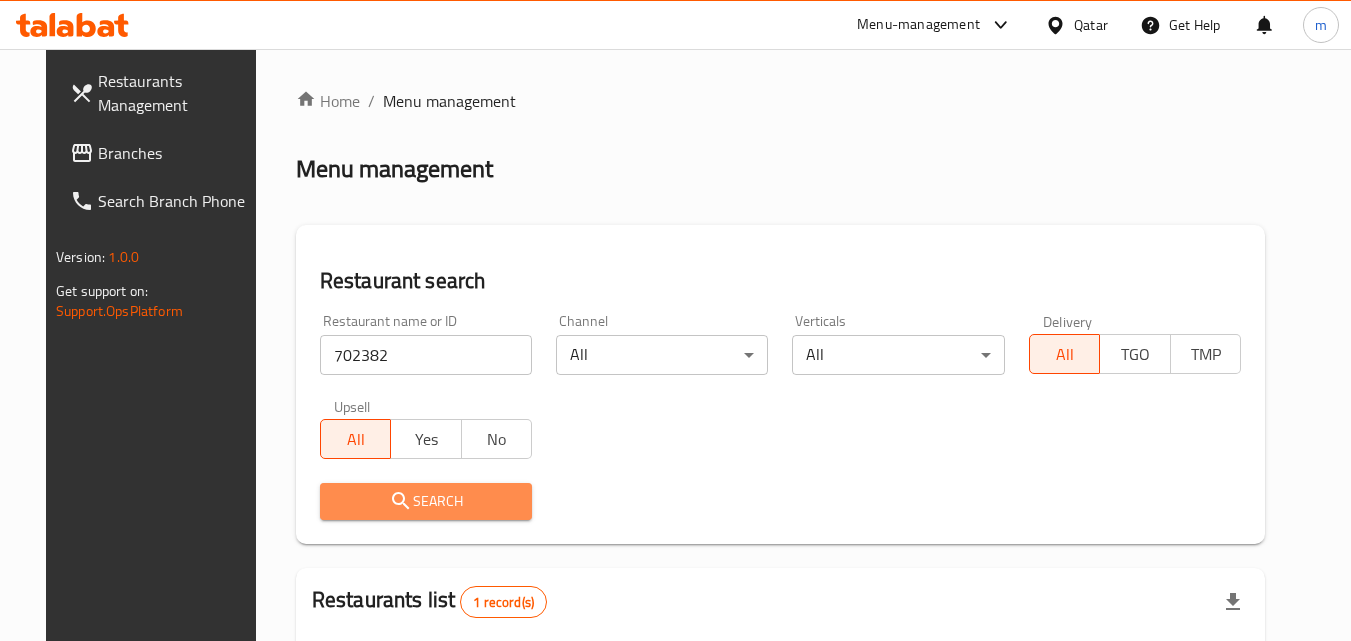click on "Search" at bounding box center (426, 501) 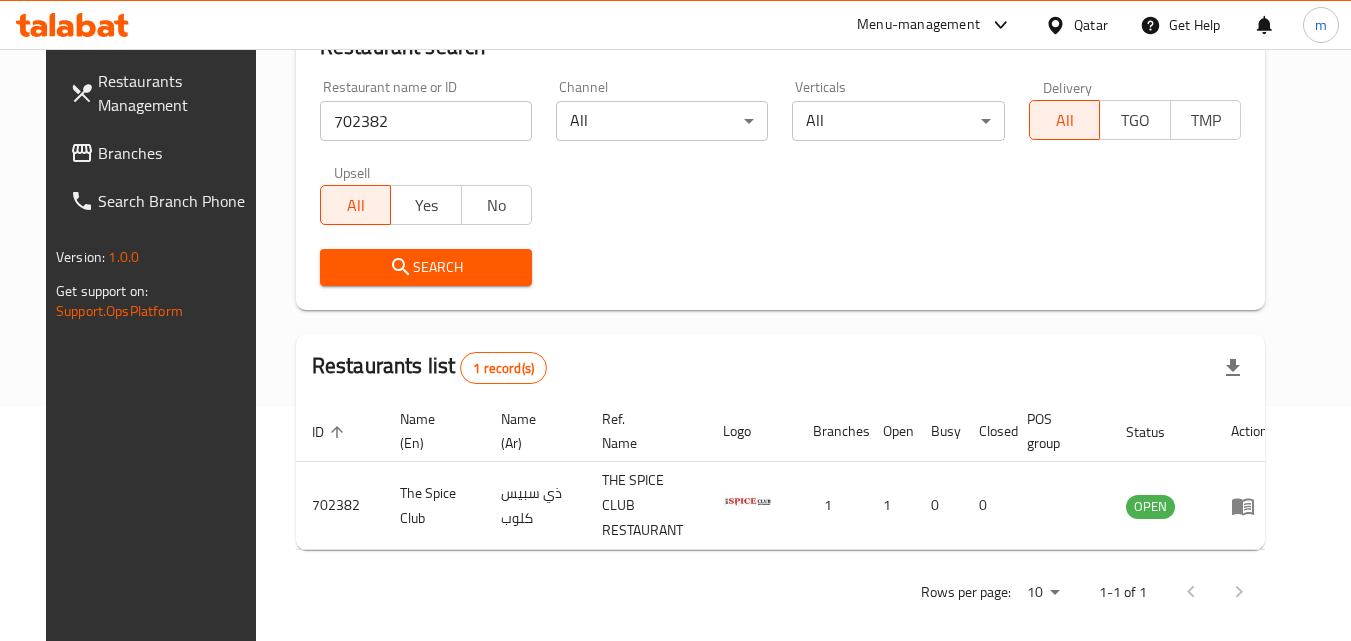 scroll, scrollTop: 226, scrollLeft: 0, axis: vertical 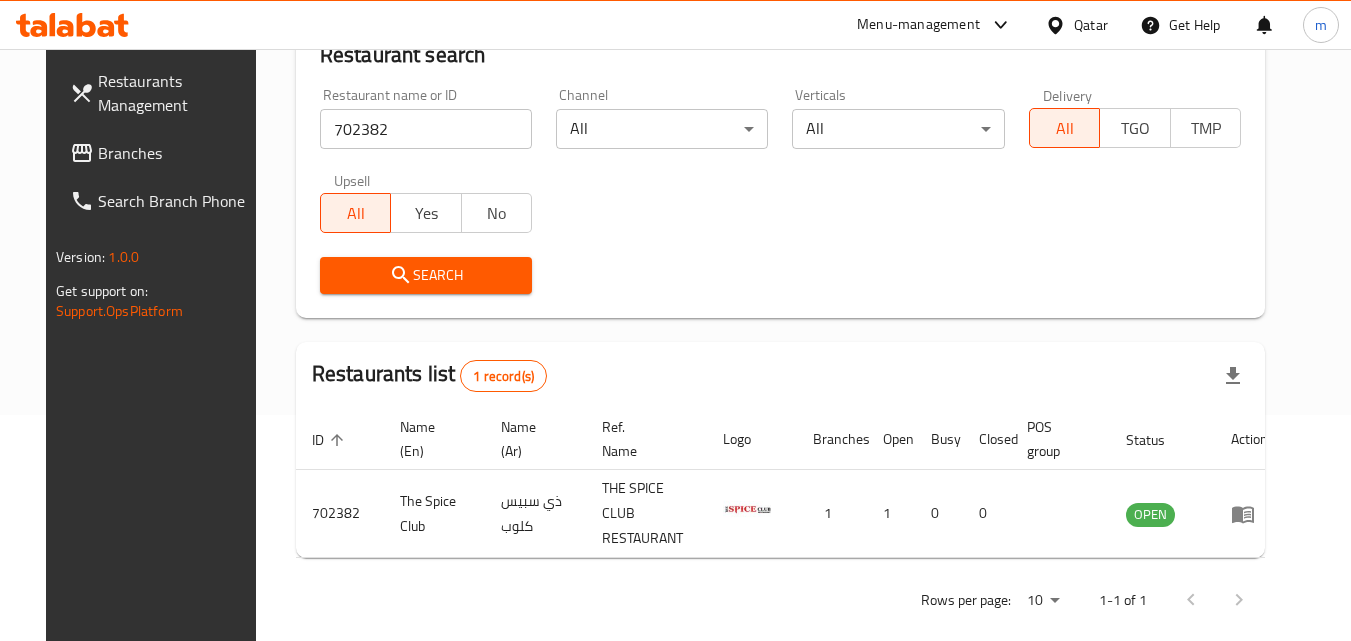 click at bounding box center (1059, 25) 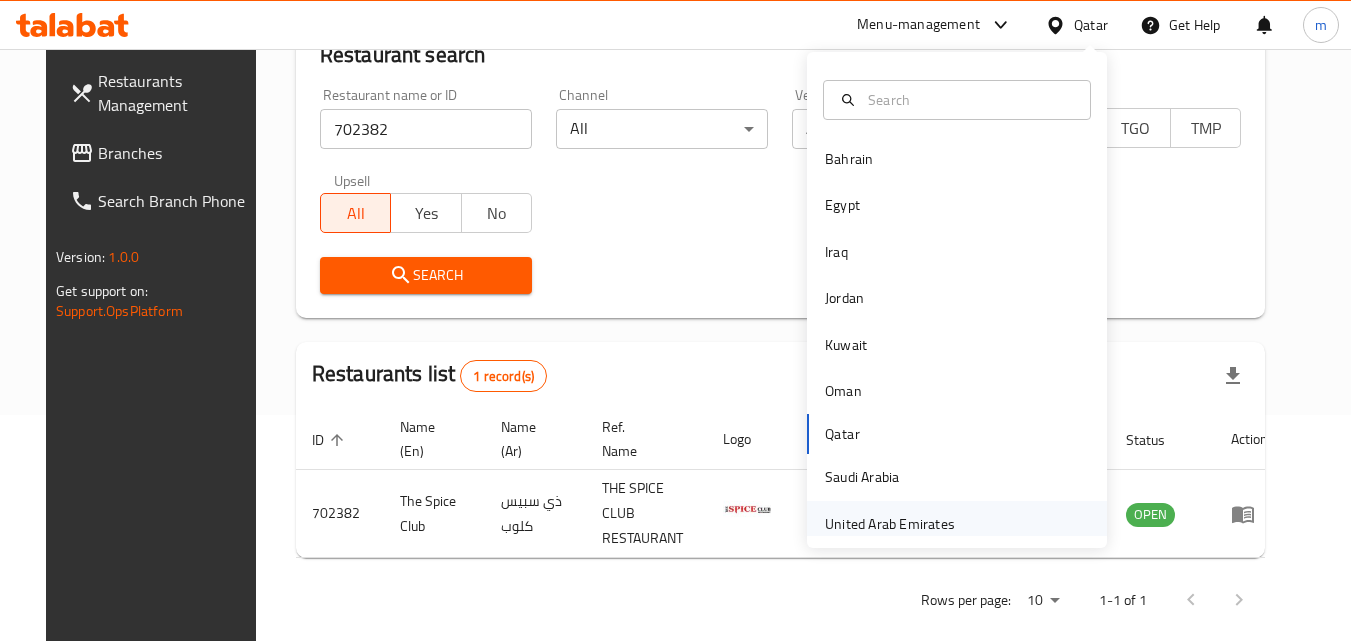 click on "United Arab Emirates" at bounding box center [890, 524] 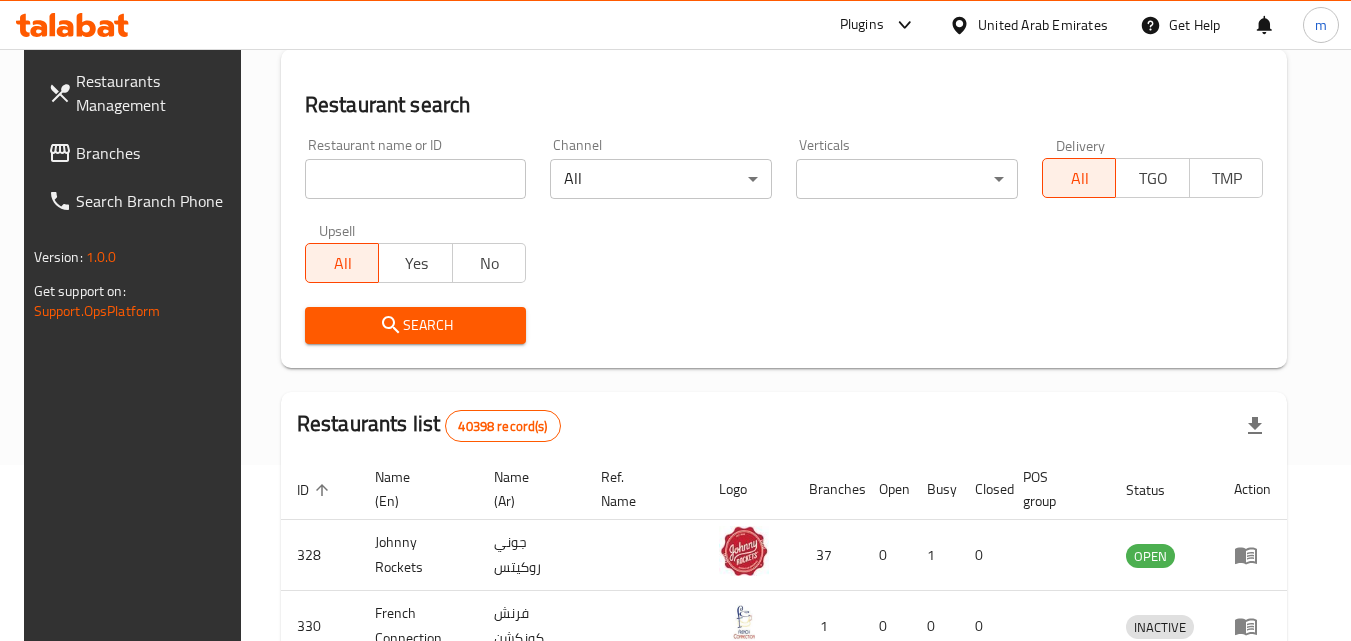 scroll, scrollTop: 226, scrollLeft: 0, axis: vertical 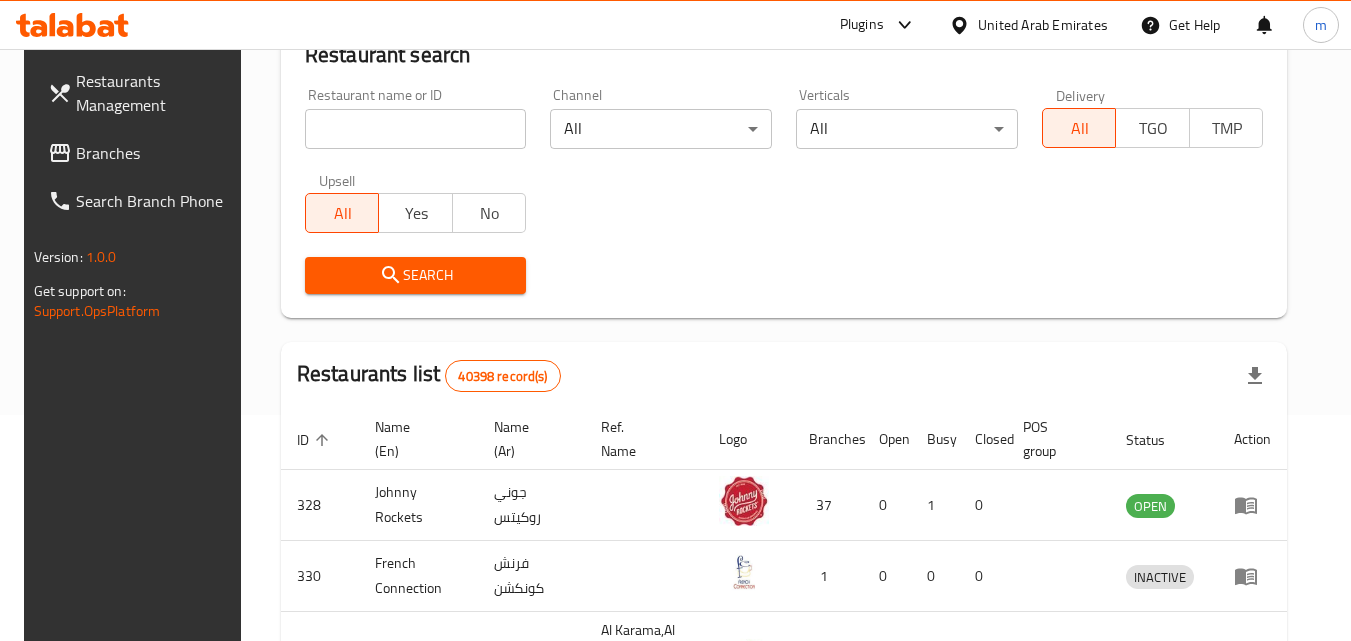 drag, startPoint x: 125, startPoint y: 144, endPoint x: 80, endPoint y: 151, distance: 45.54119 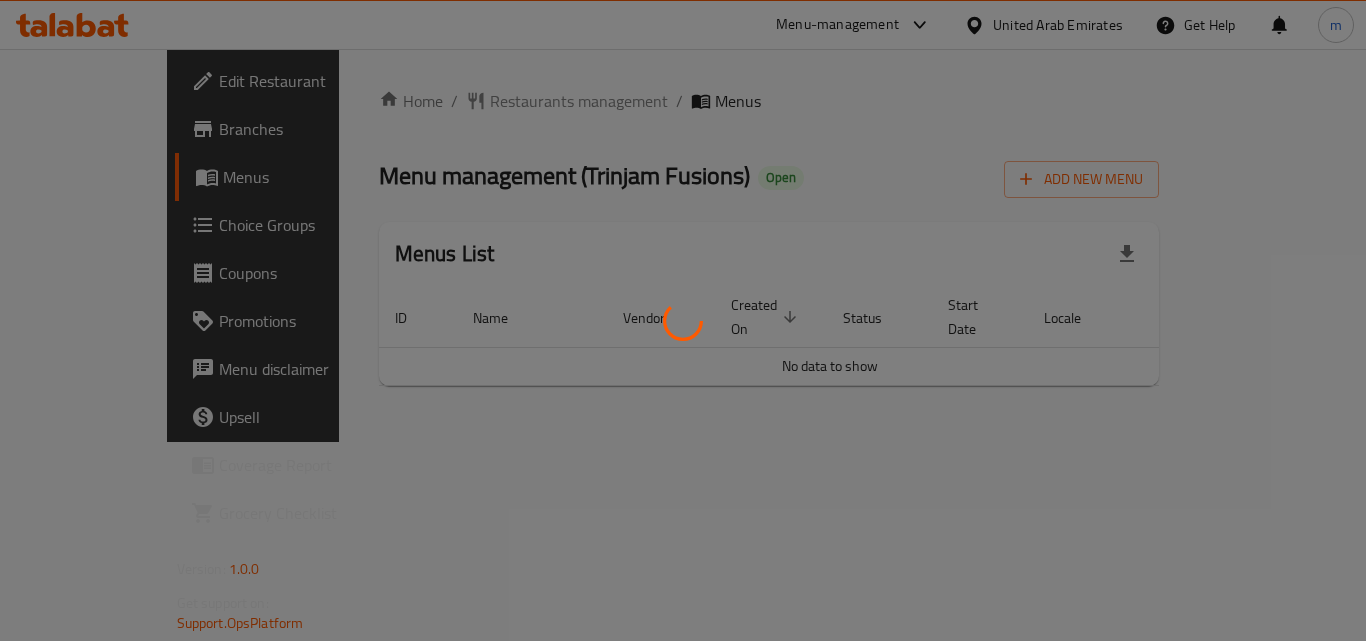 scroll, scrollTop: 0, scrollLeft: 0, axis: both 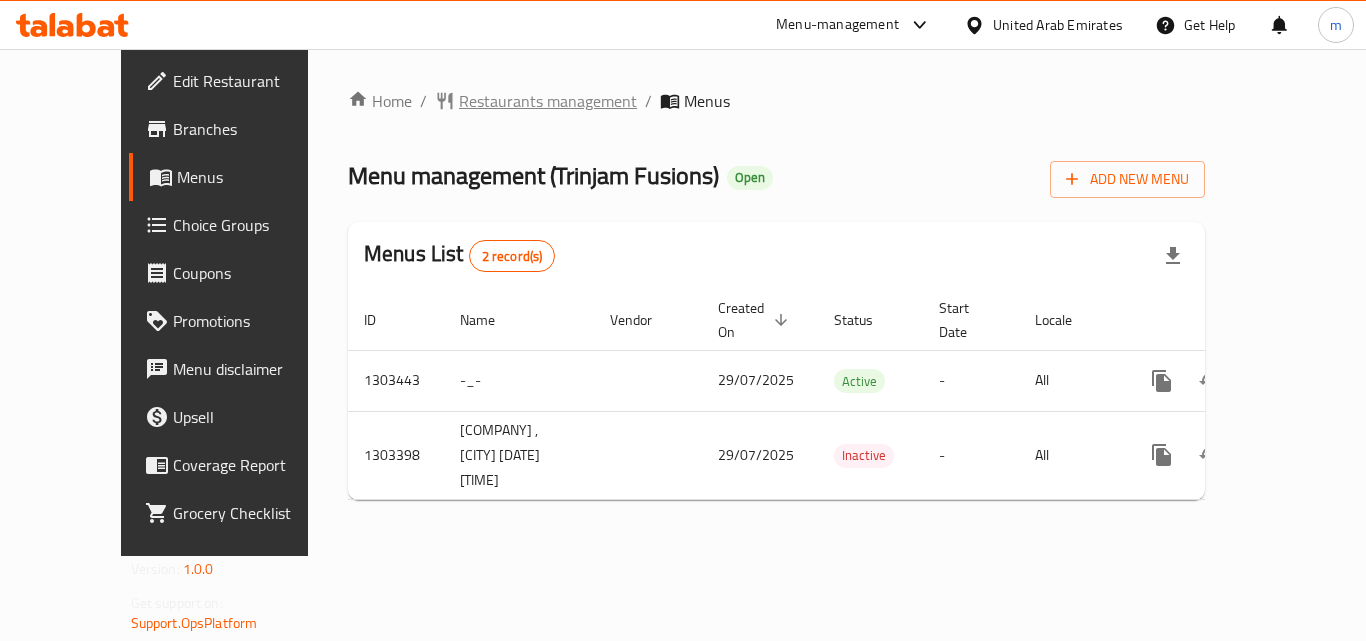 click on "Restaurants management" at bounding box center (548, 101) 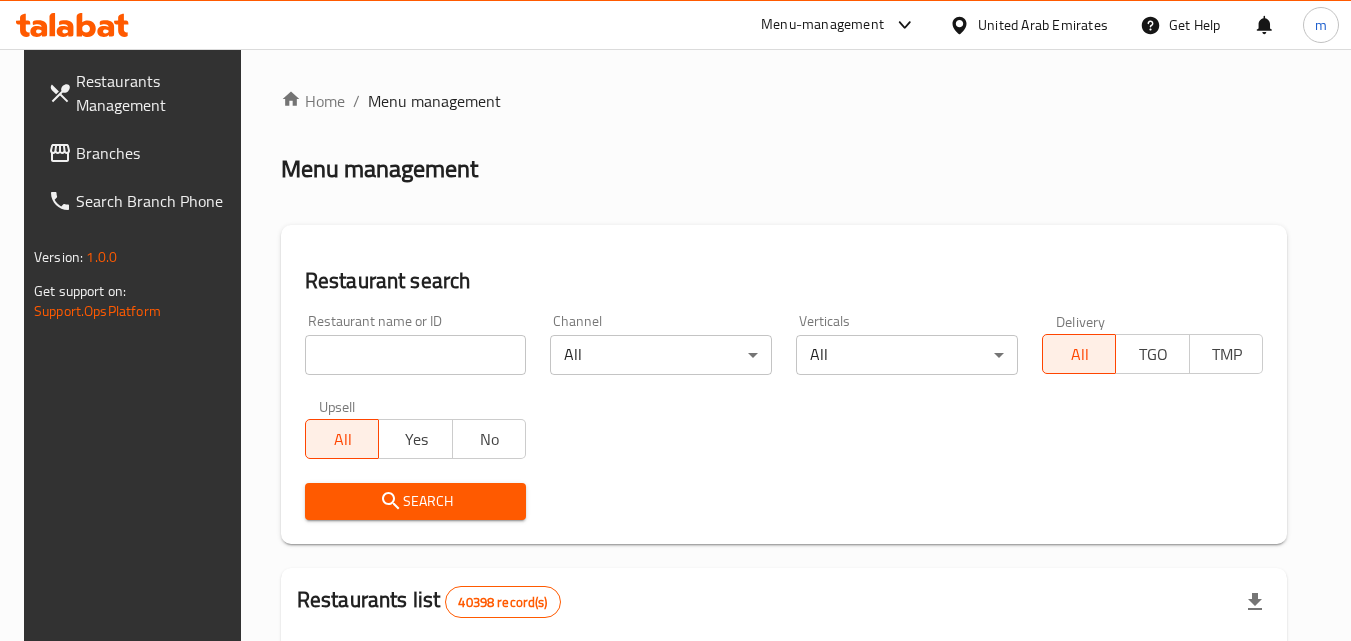 click on "Home / Menu management Menu management Restaurant search Restaurant name or ID Restaurant name or ID Channel All ​ Verticals All ​ Delivery All TGO TMP Upsell All Yes No   Search Restaurants list   40398 record(s) ID sorted ascending Name (En) Name (Ar) Ref. Name Logo Branches Open Busy Closed POS group Status Action 328 Johnny Rockets جوني روكيتس 37 0 1 0 OPEN 330 French Connection فرنش كونكشن 1 0 0 0 INACTIVE 339 Arz Lebanon أرز لبنان Al Karama,Al Barsha & Mirdif 9 1 0 2 OPEN 340 Mega Wraps ميجا رابس 3 0 0 0 INACTIVE 342 Sandella's Flatbread Cafe سانديلاز فلات براد 7 0 0 0 INACTIVE 343 Dragon Hut كوخ التنين 1 0 0 0 INACTIVE 348 Thai Kitchen المطبخ التايلندى 1 0 0 0 INACTIVE 349 Mughal  موغل 1 0 0 0 HIDDEN 350 HOT N COOL (Old) هوت و كول 1 0 0 0 INACTIVE 355 Al Habasha  الحبشة 11 1 0 0 HIDDEN Rows per page: 10 1-10 of 40398" at bounding box center [784, 721] 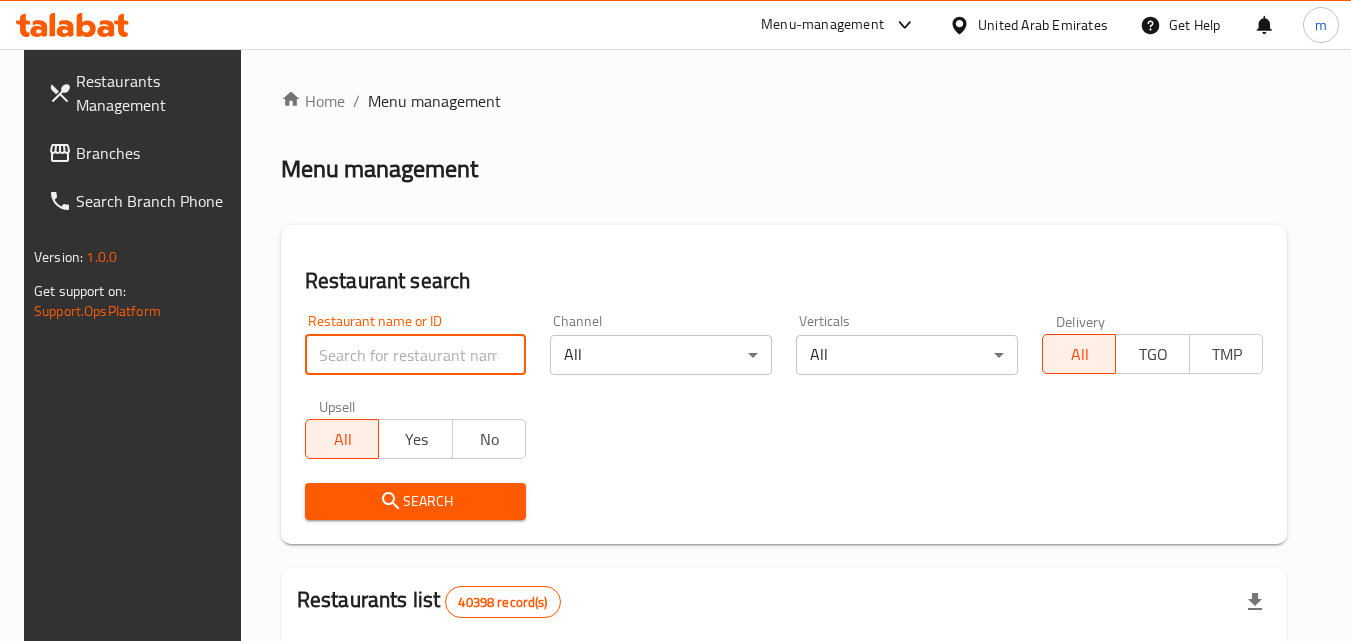 paste on "702819" 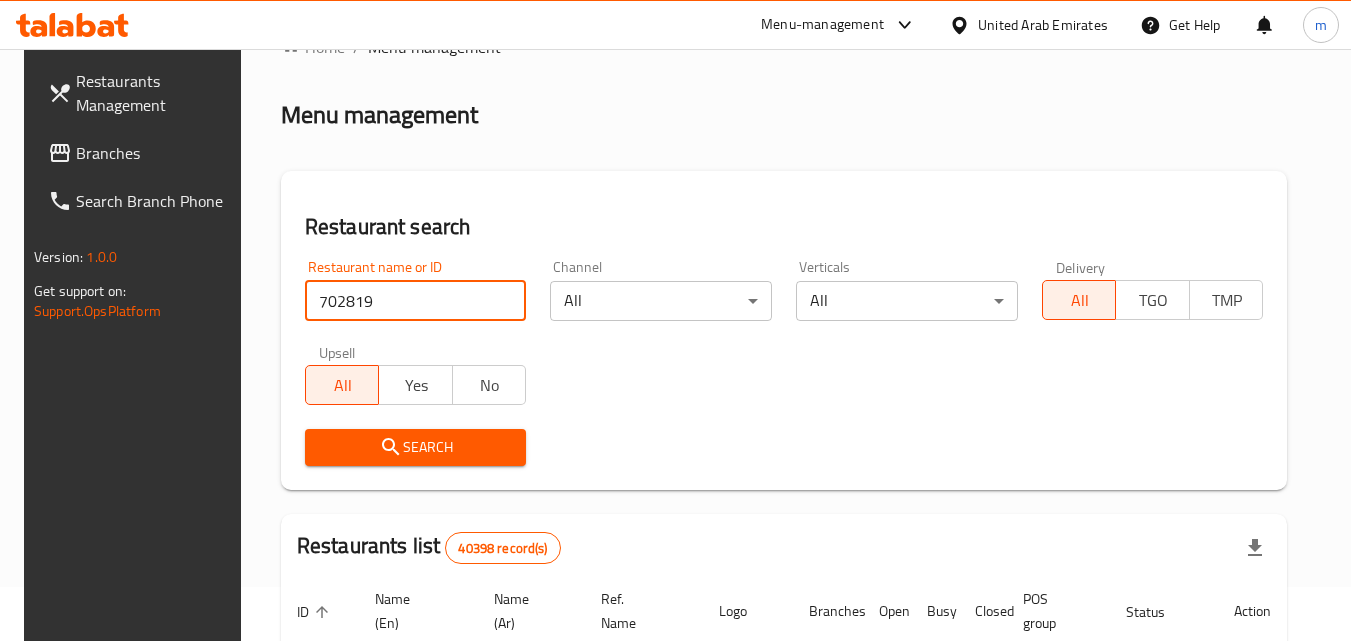 scroll, scrollTop: 100, scrollLeft: 0, axis: vertical 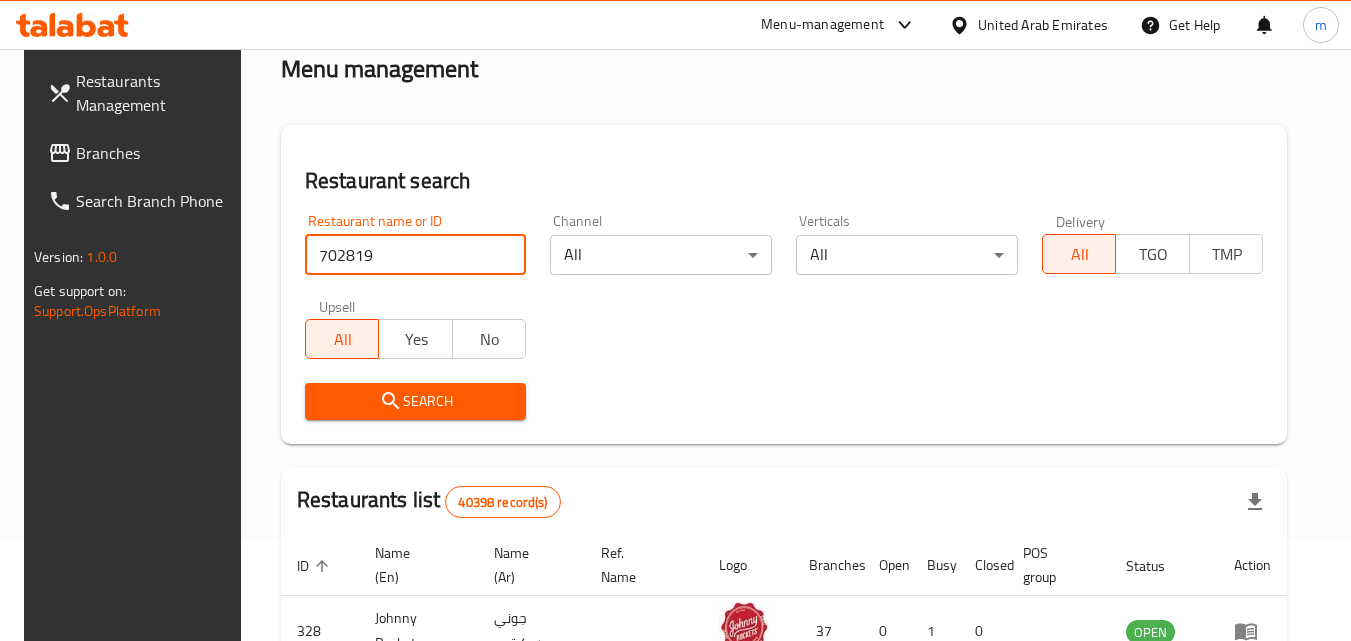 type on "702819" 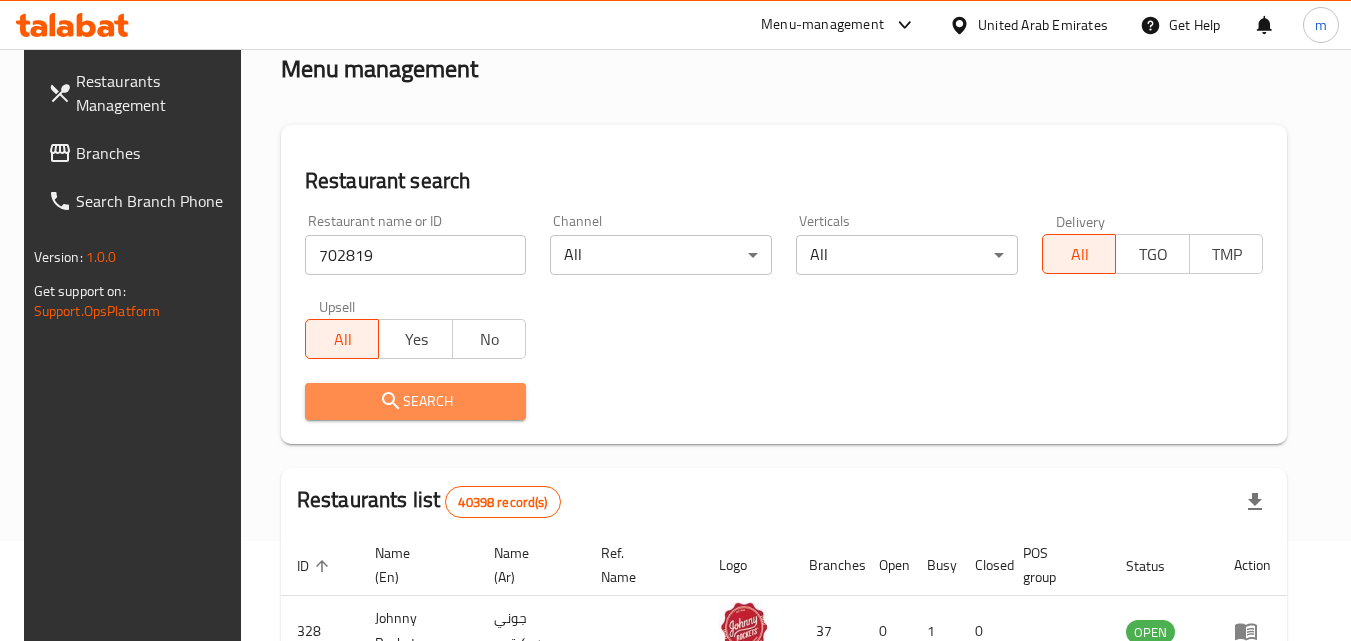 click on "Search" at bounding box center (416, 401) 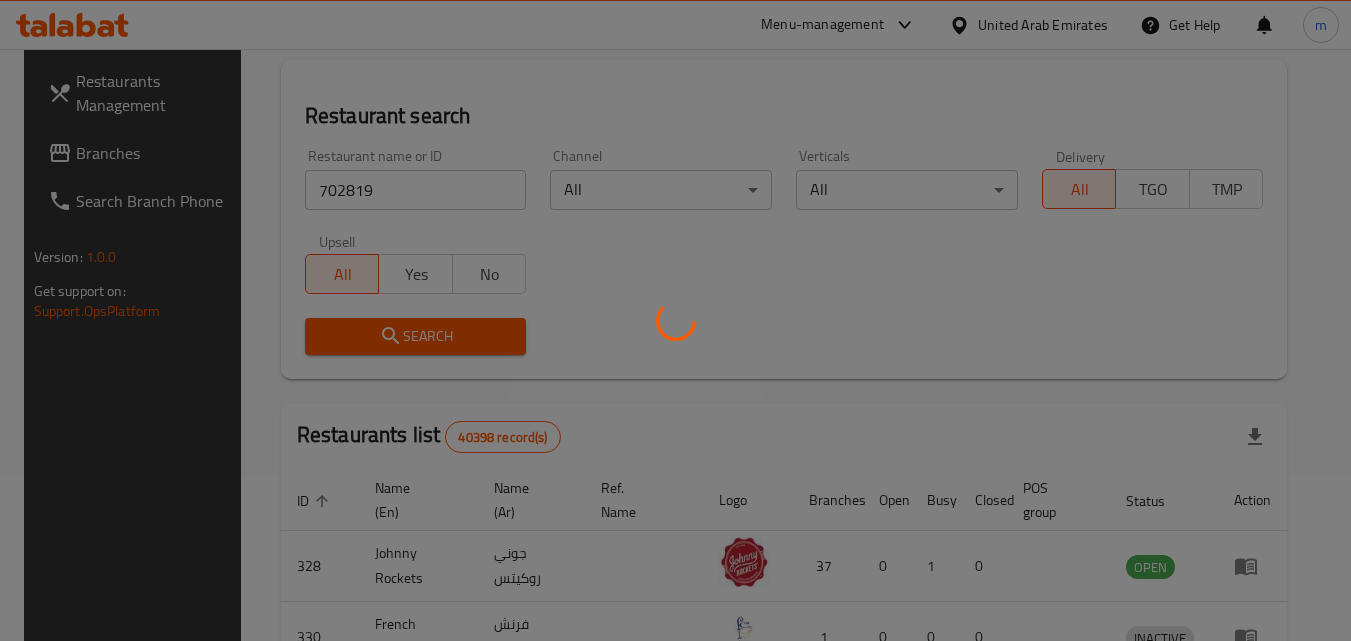 scroll, scrollTop: 200, scrollLeft: 0, axis: vertical 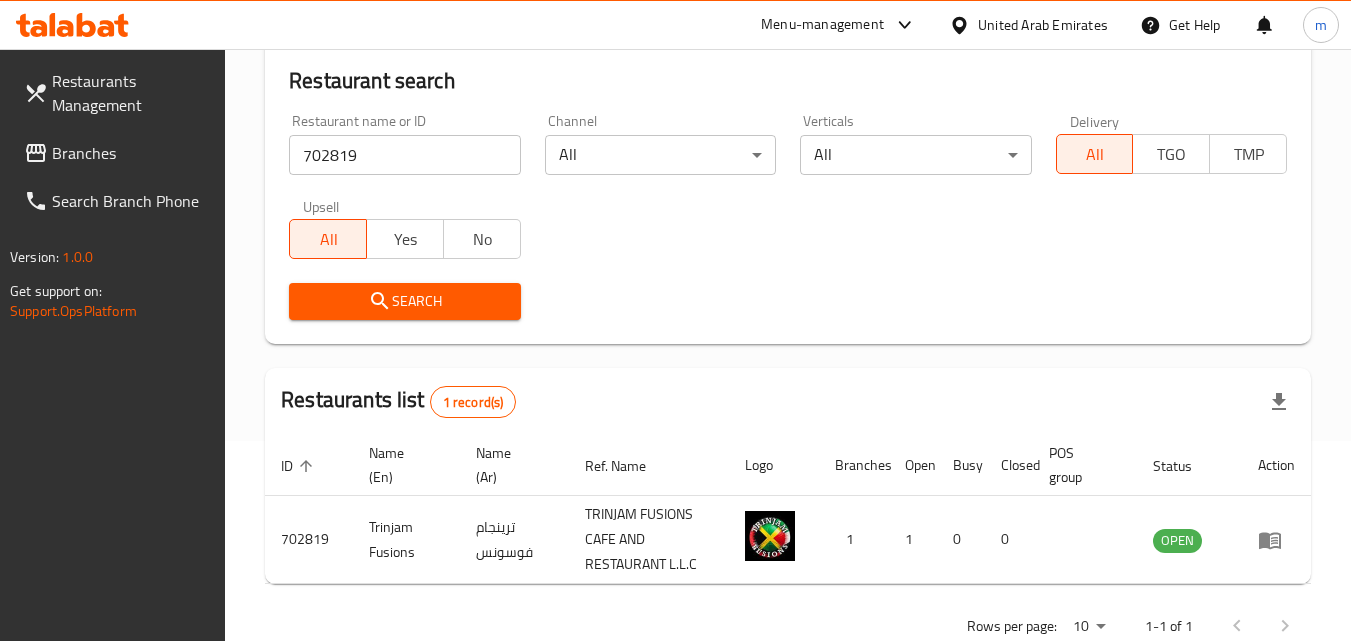 click on "Branches" at bounding box center [131, 153] 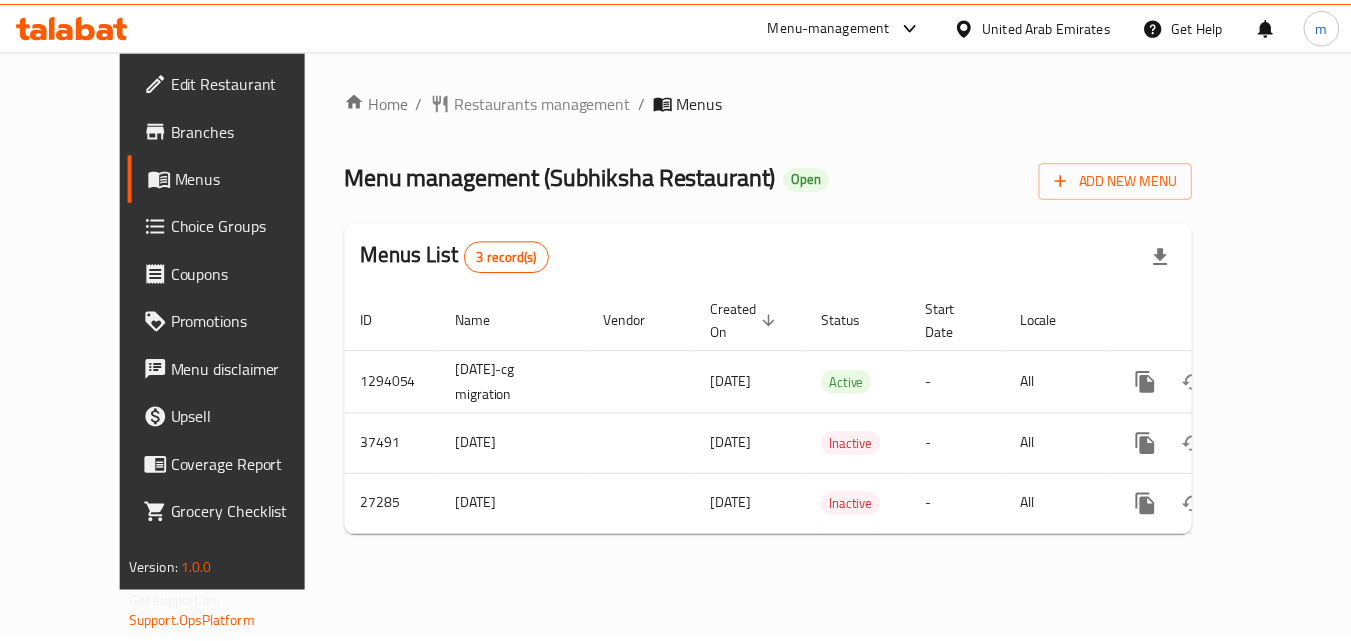 scroll, scrollTop: 0, scrollLeft: 0, axis: both 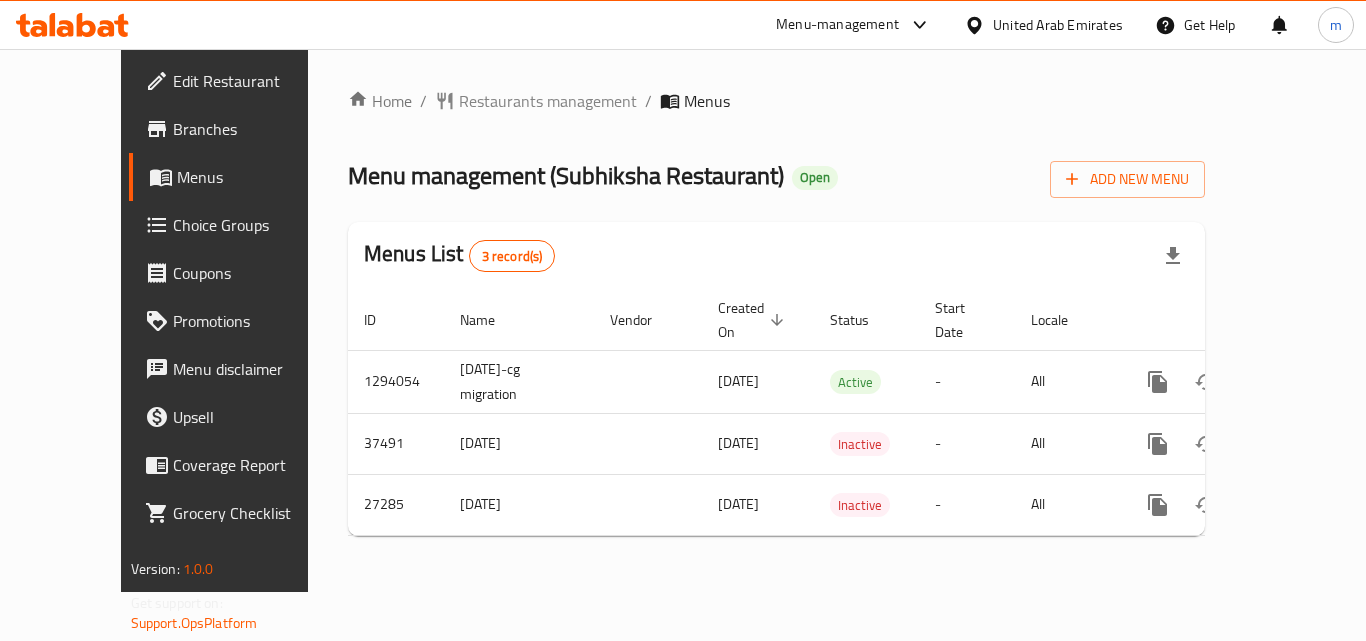 click on "Home / Restaurants management / Menus Menu management ( Subhiksha Restaurant )  Open Add New Menu Menus List   3 record(s) ID Name Vendor Created On sorted descending Status Start Date Locale Actions 1294054 [DATE]-cg migration [DATE] Active - All 37491 [DATE] [DATE] Inactive - All 27285 [DATE] [DATE] Inactive - All" at bounding box center [776, 320] 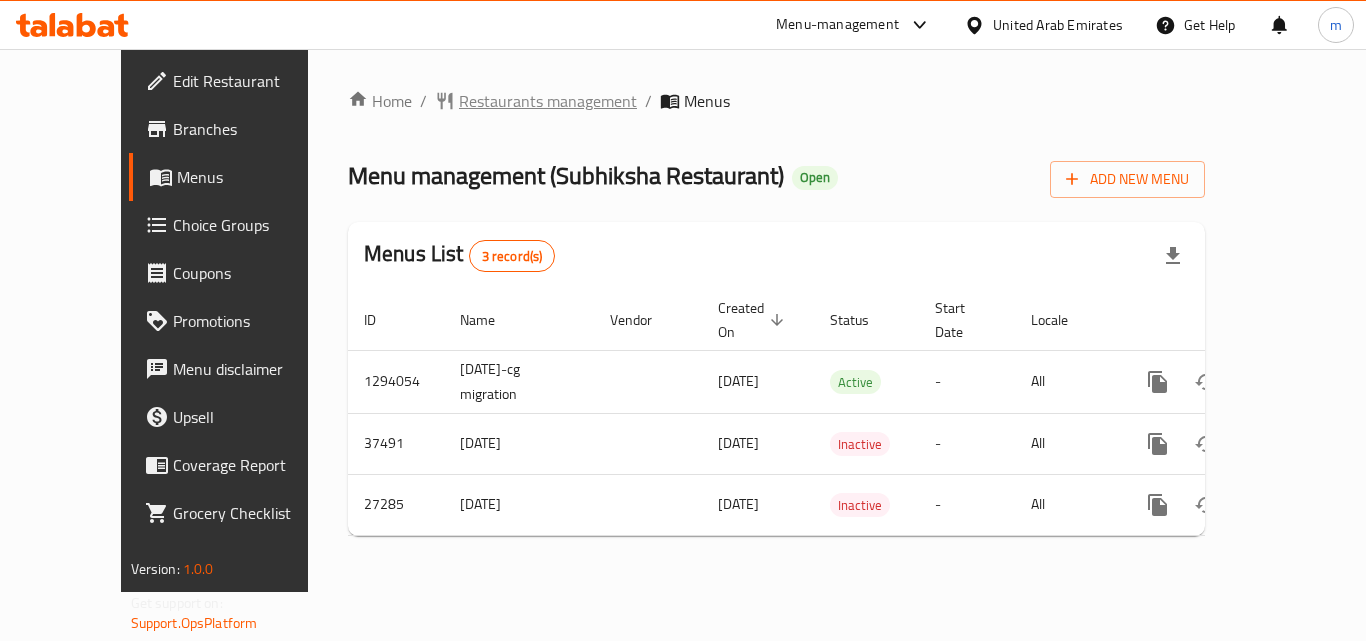 click on "Restaurants management" at bounding box center [548, 101] 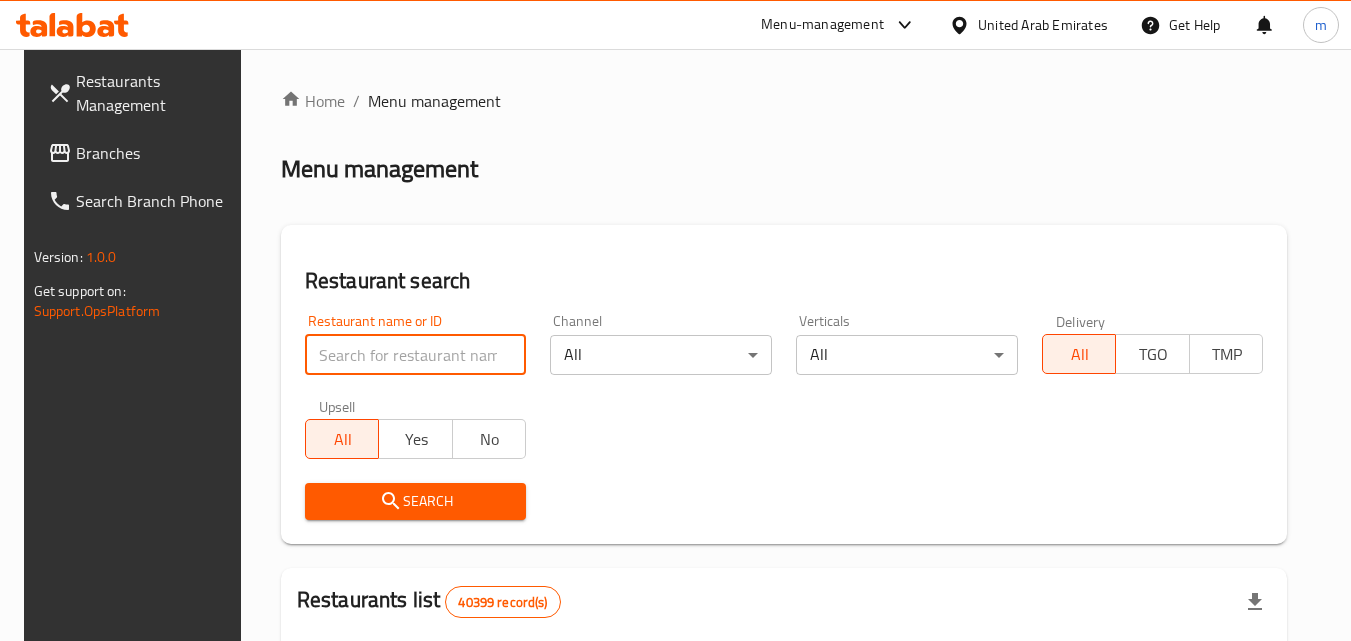 click at bounding box center [416, 355] 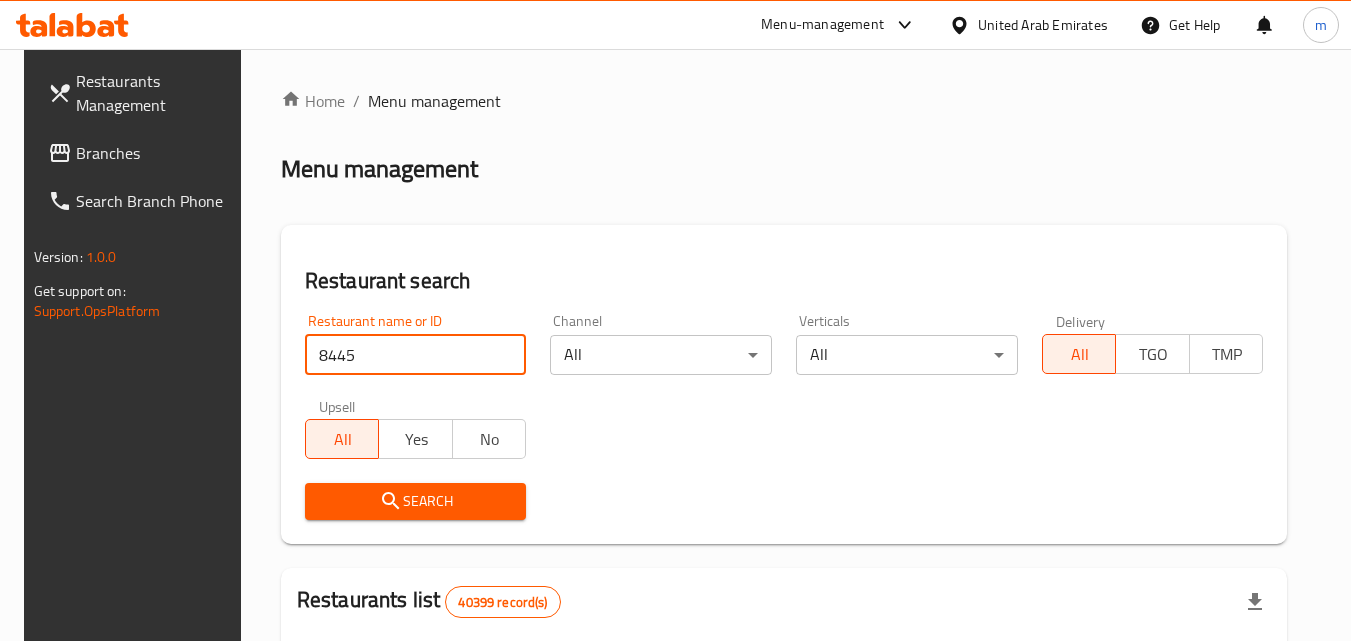 type on "8445" 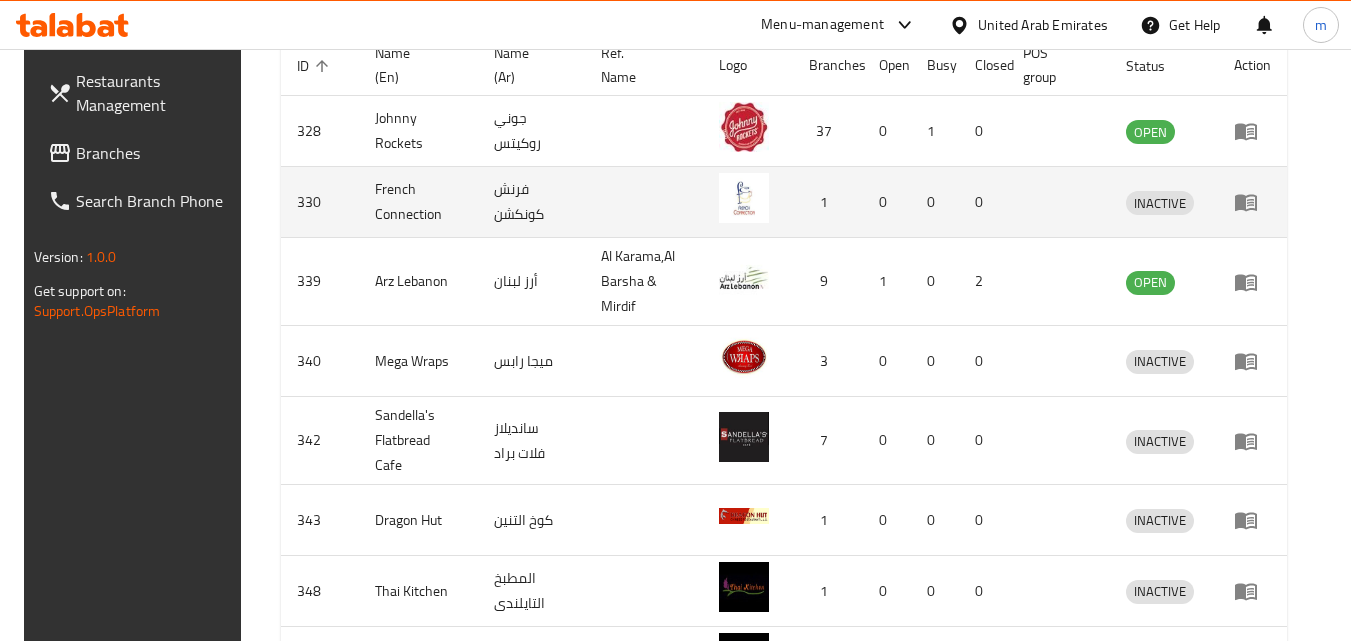 scroll, scrollTop: 200, scrollLeft: 0, axis: vertical 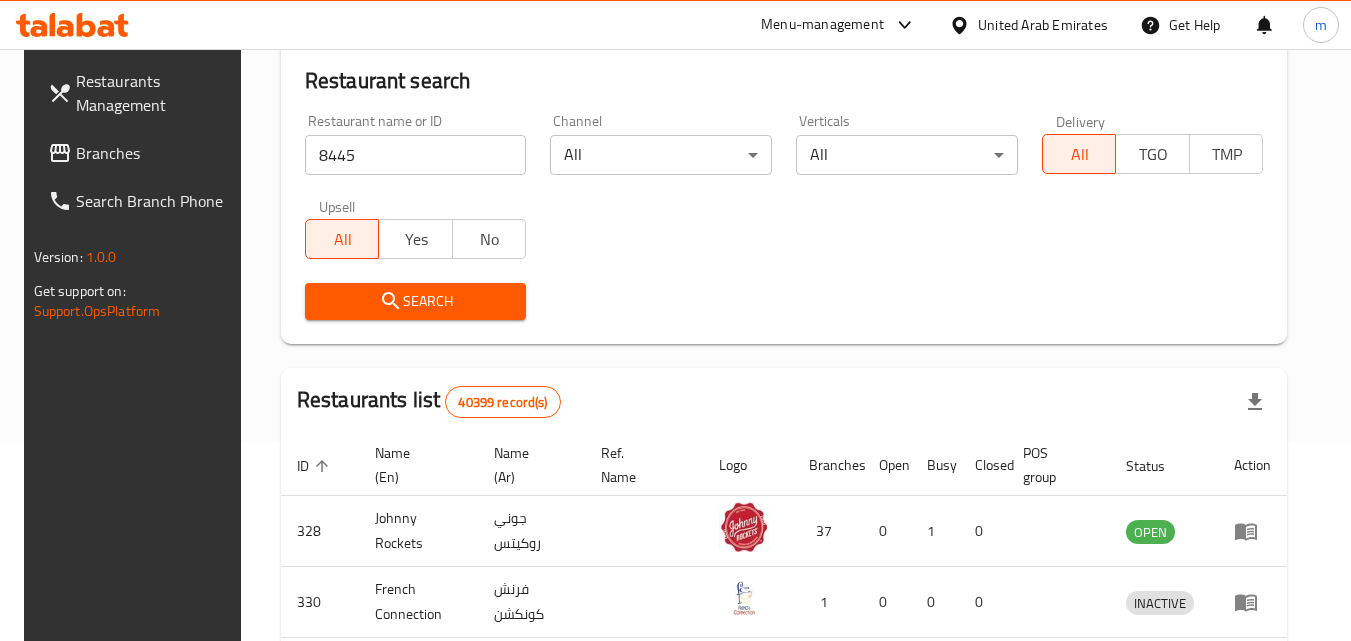 click on "Search" at bounding box center [416, 301] 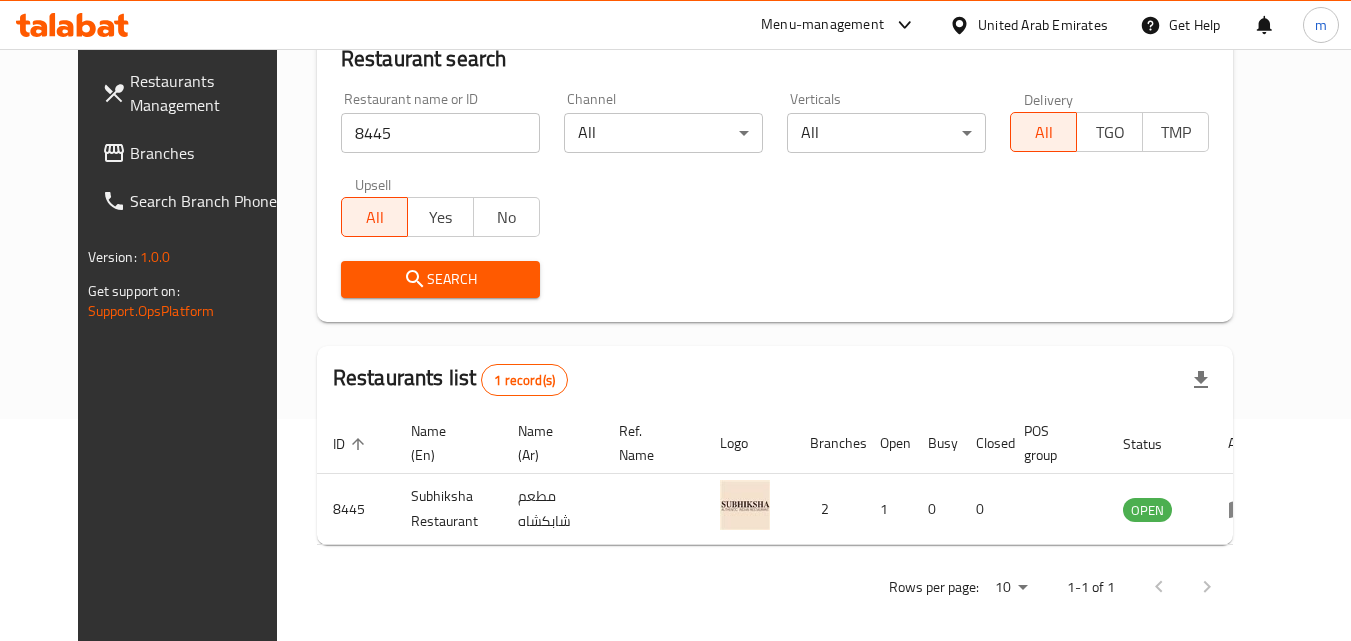 scroll, scrollTop: 234, scrollLeft: 0, axis: vertical 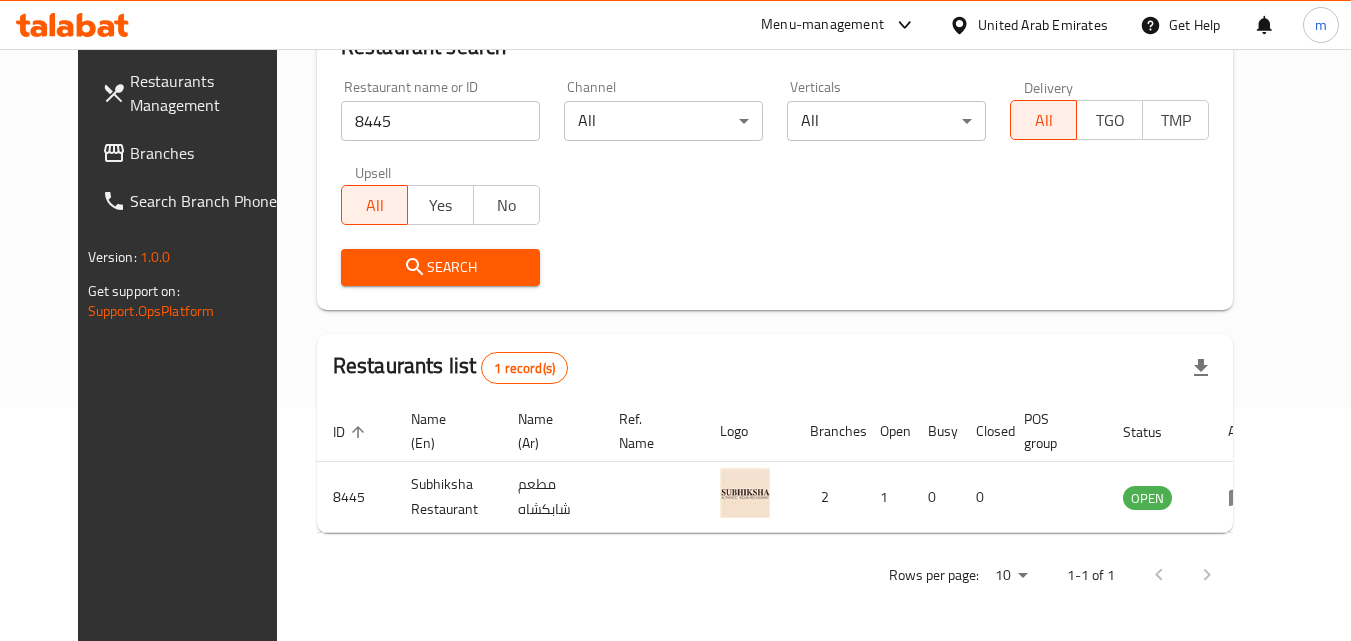click on "United Arab Emirates" at bounding box center (1028, 25) 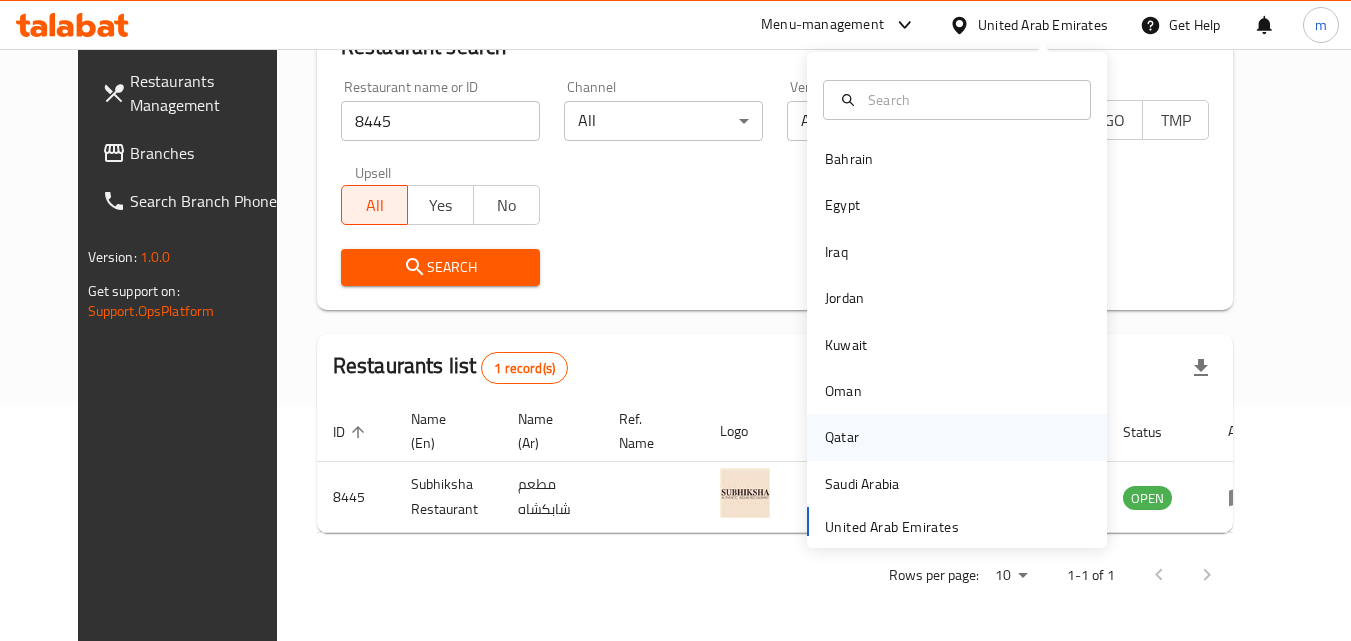 click on "Qatar" at bounding box center (957, 437) 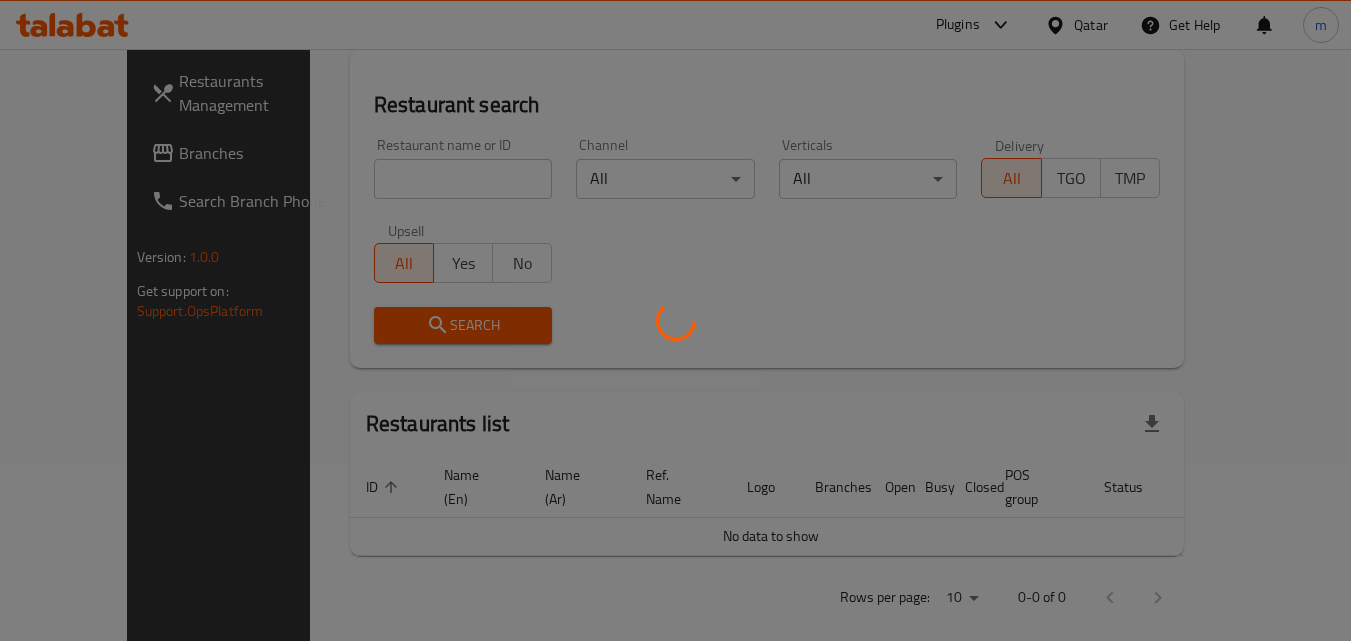 scroll, scrollTop: 234, scrollLeft: 0, axis: vertical 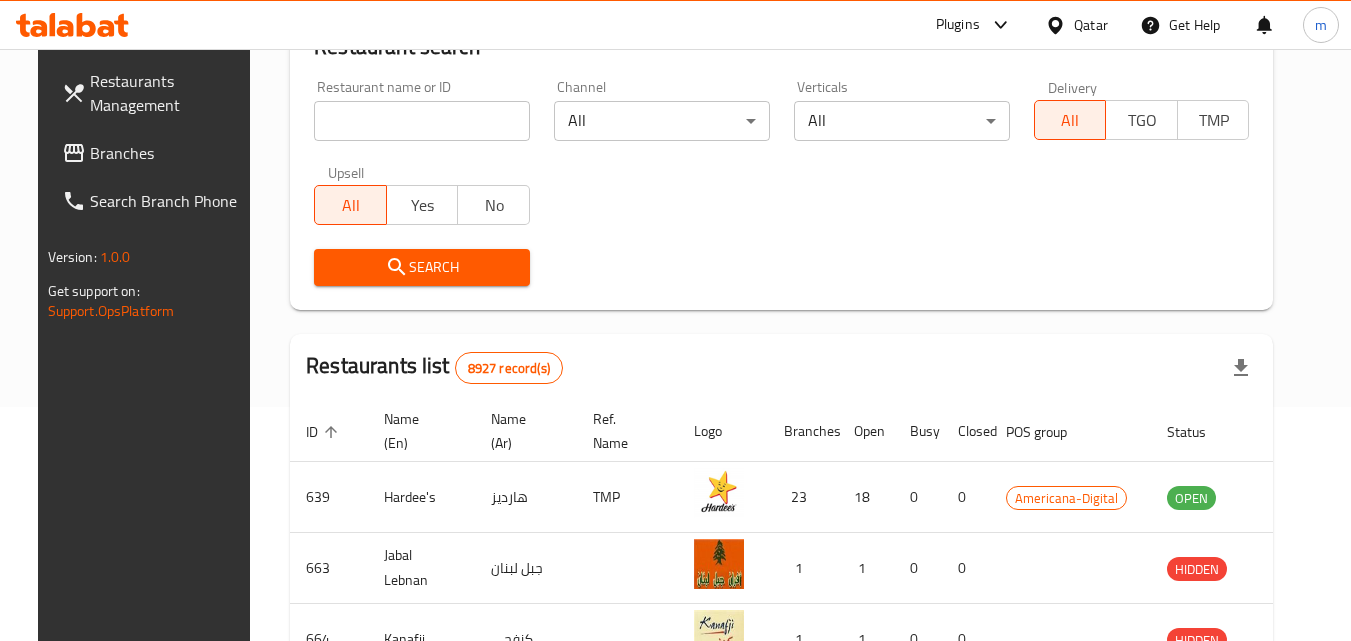 click on "Branches" at bounding box center [169, 153] 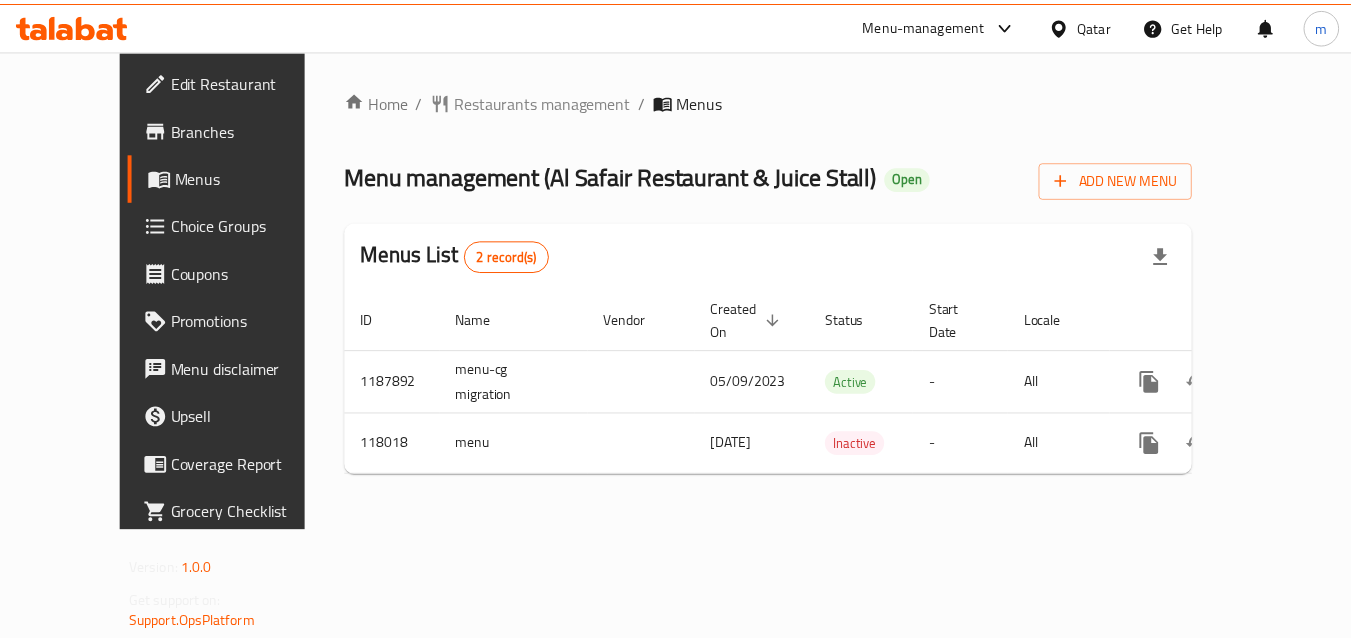 scroll, scrollTop: 0, scrollLeft: 0, axis: both 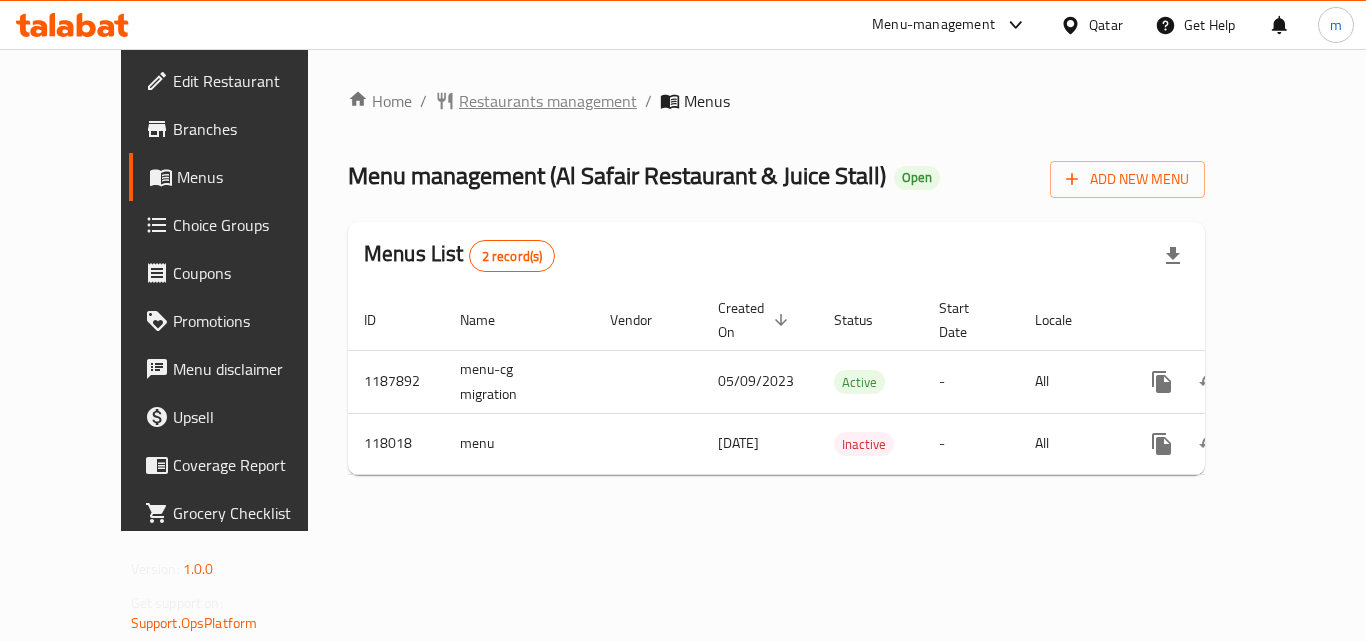 click on "Restaurants management" at bounding box center [548, 101] 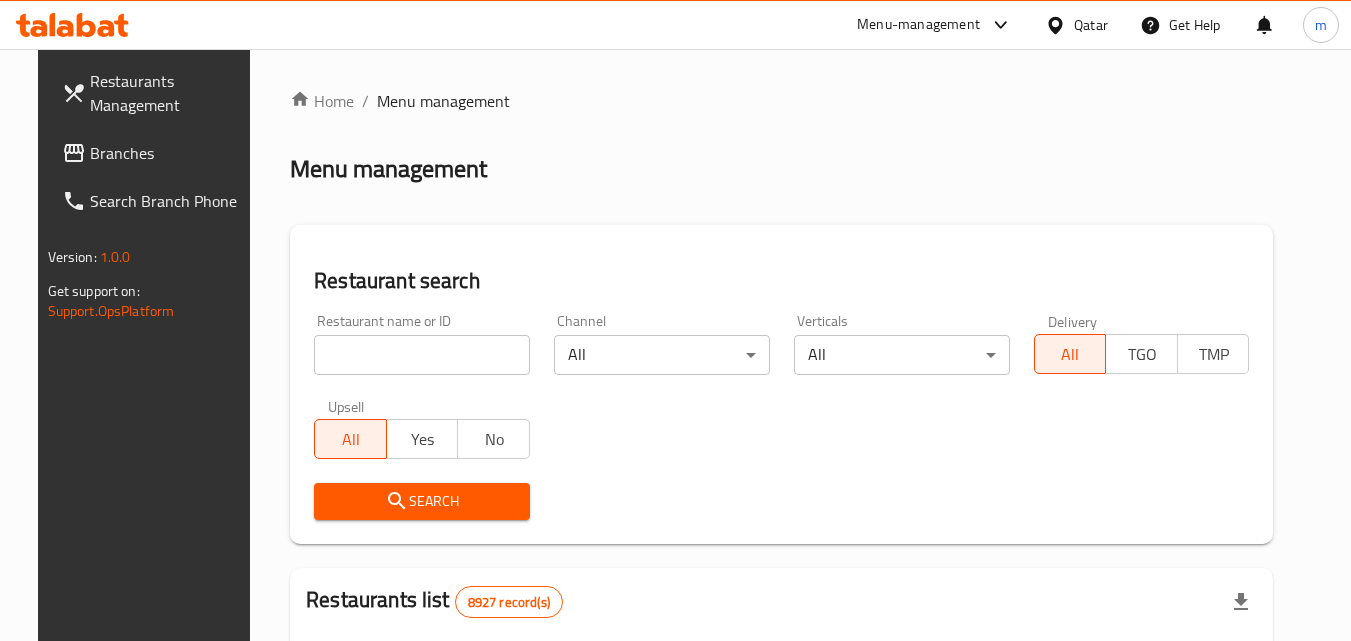 click at bounding box center (422, 355) 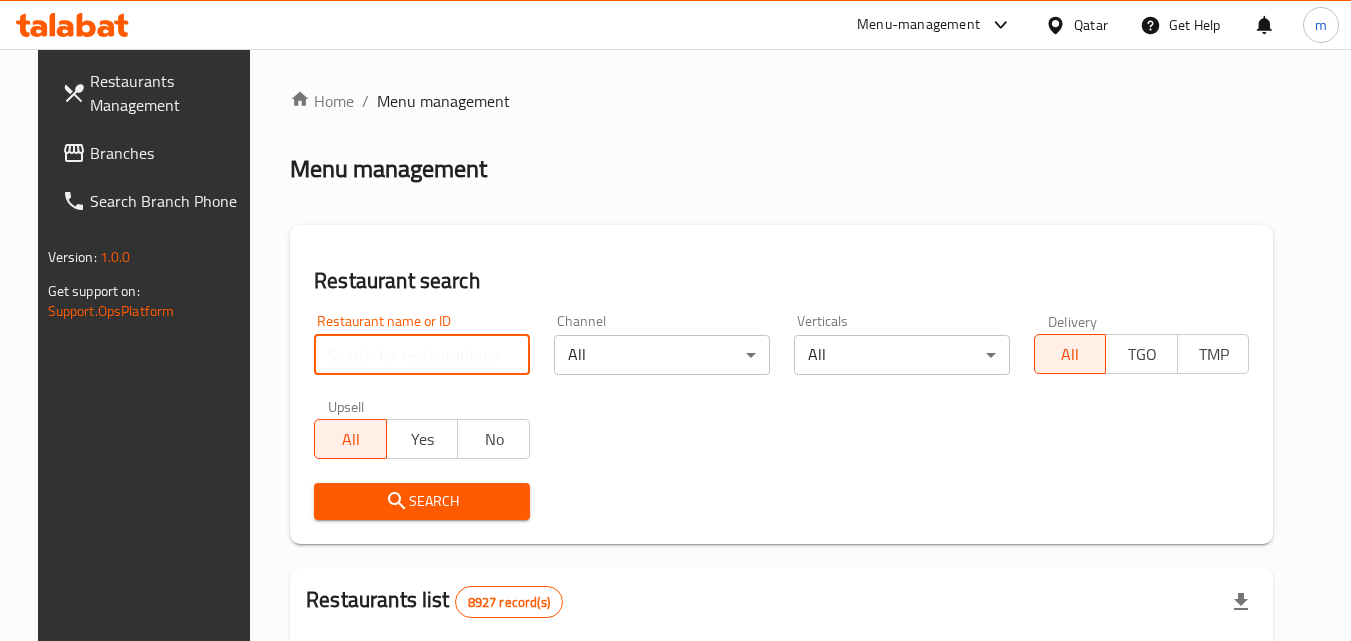 paste on "606126" 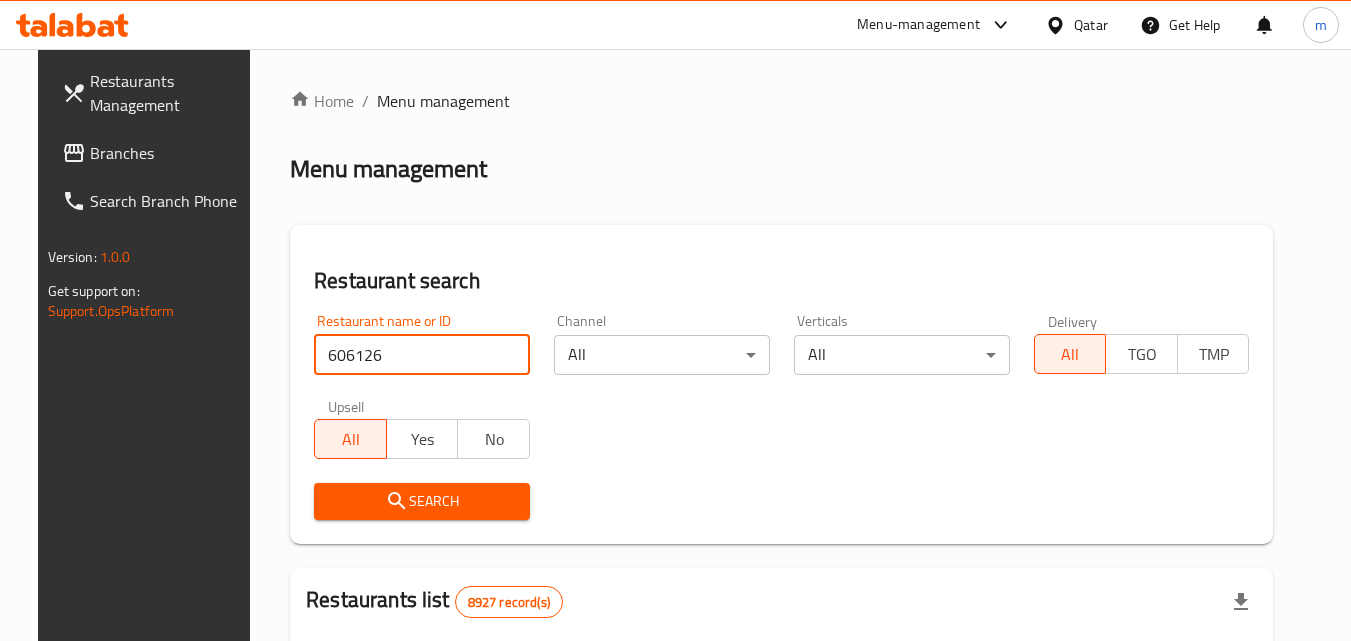 type on "606126" 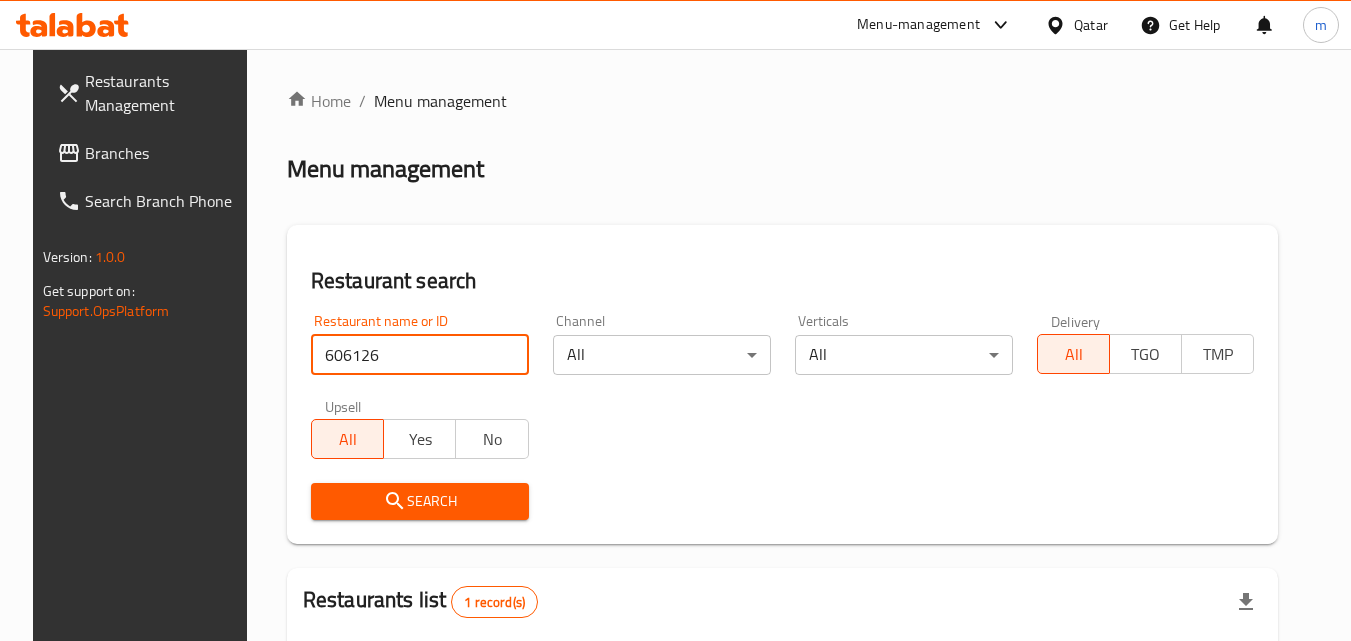 click on "Search" at bounding box center (420, 501) 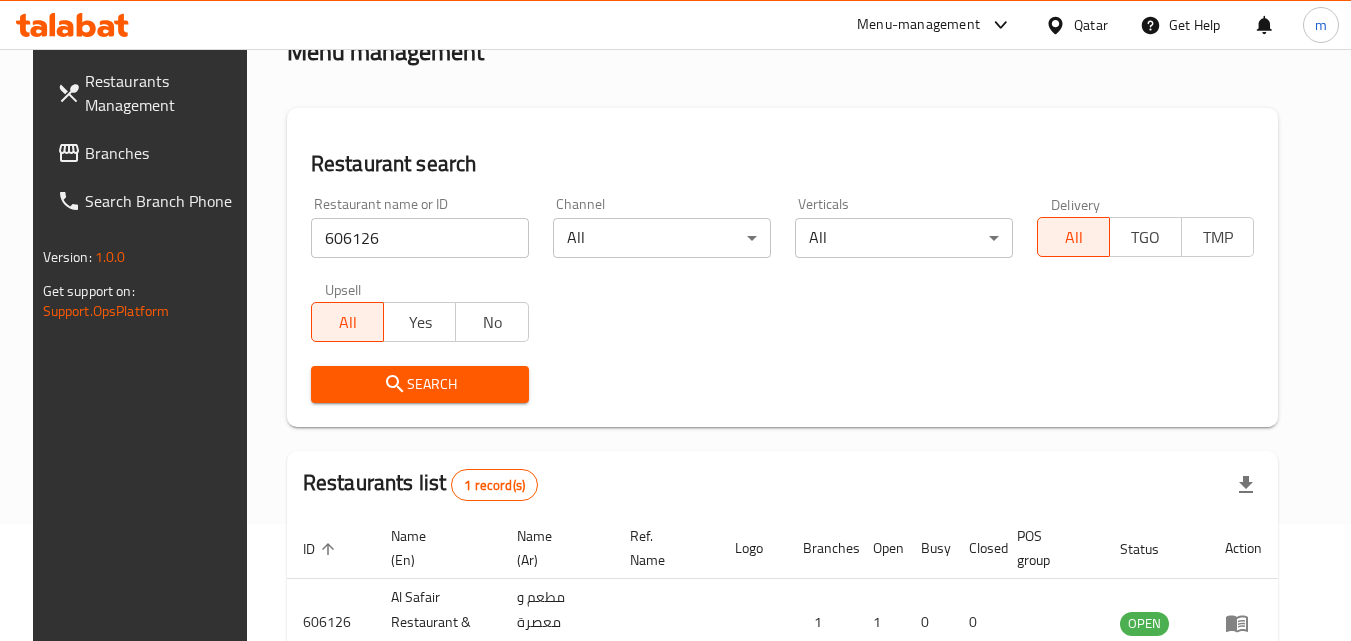 scroll, scrollTop: 251, scrollLeft: 0, axis: vertical 